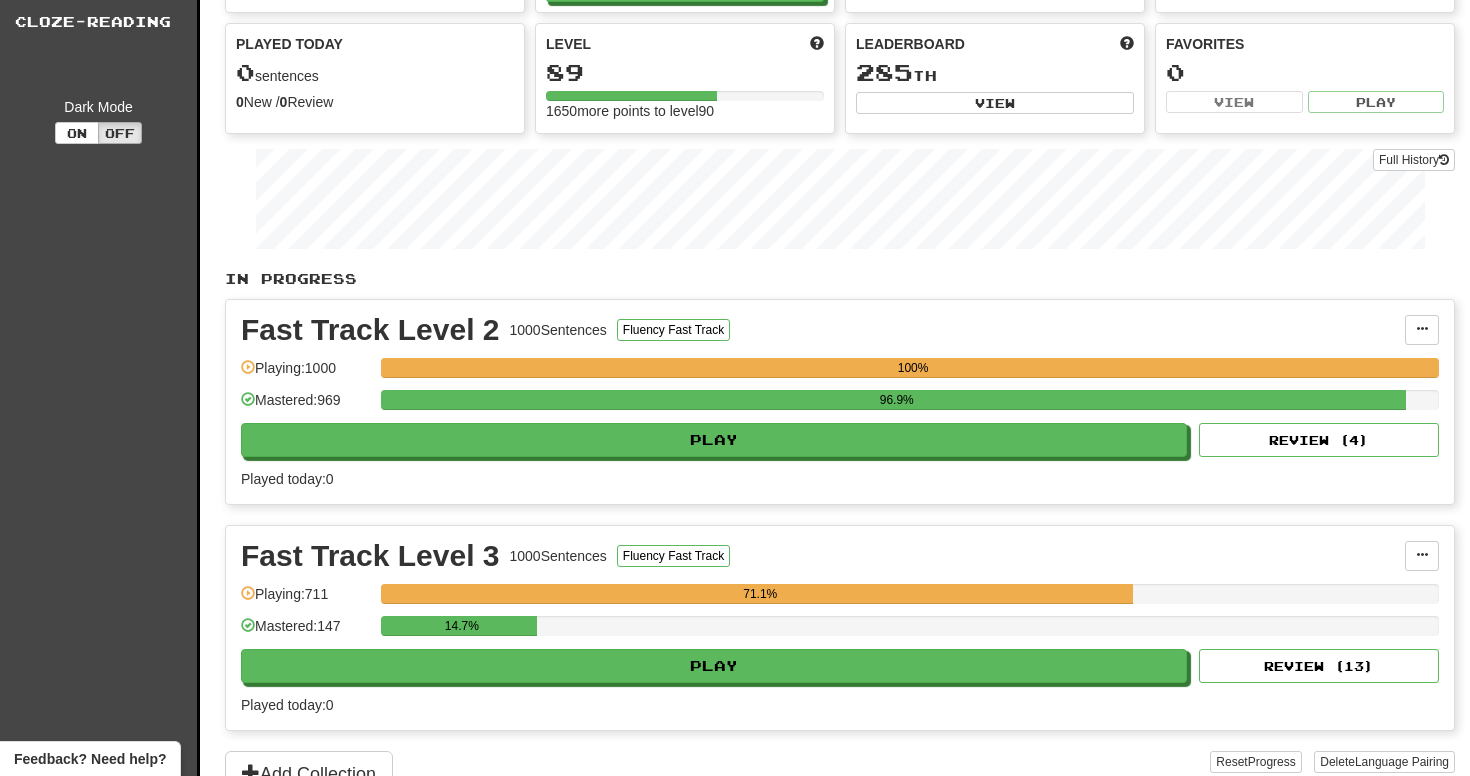 scroll, scrollTop: 325, scrollLeft: 0, axis: vertical 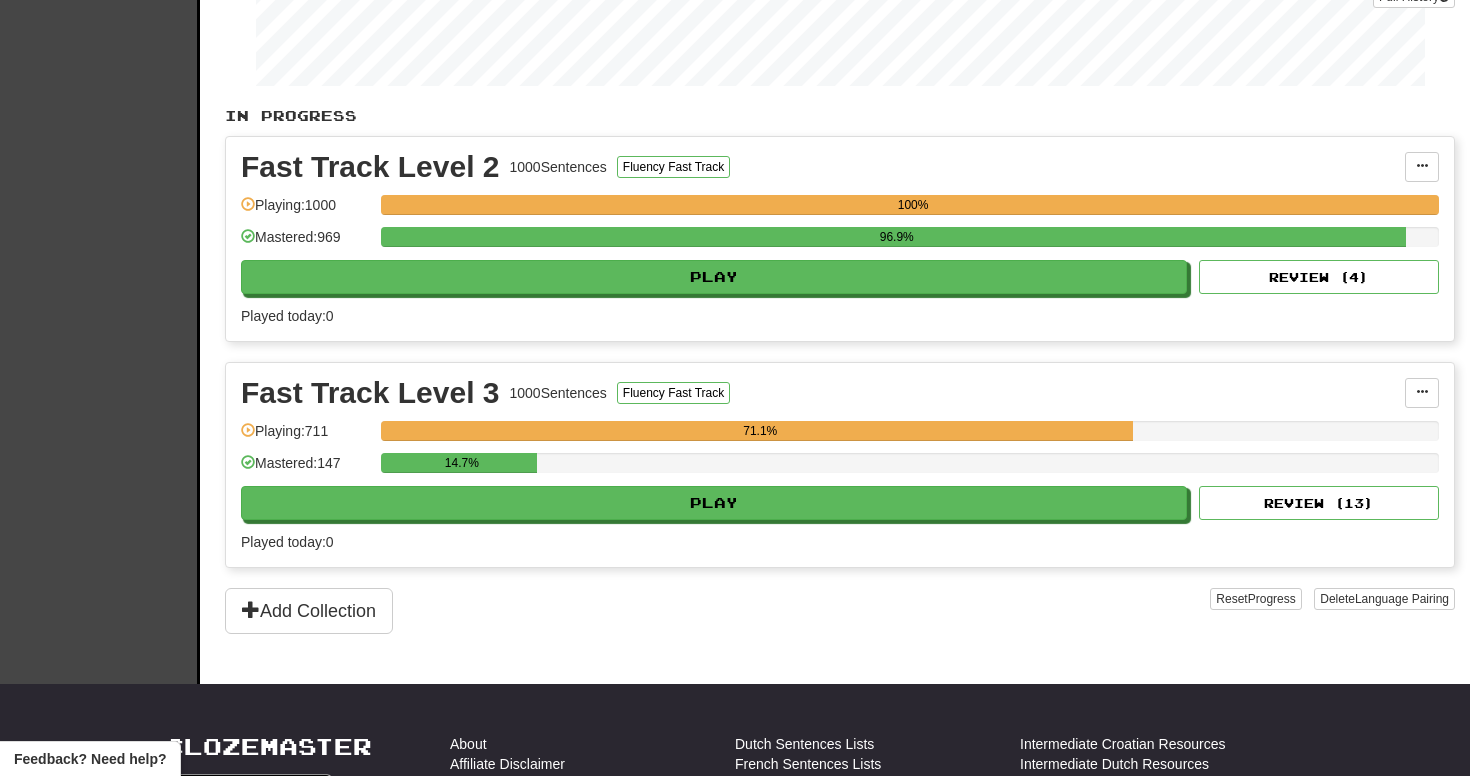 click on "Fast Track Level 2 1000  Sentences Fluency Fast Track Manage Sentences Unpin from Dashboard  Playing:  1000 100%  Mastered:  969 96.9% Play Review ( 4 ) Played today:  0" at bounding box center [840, 239] 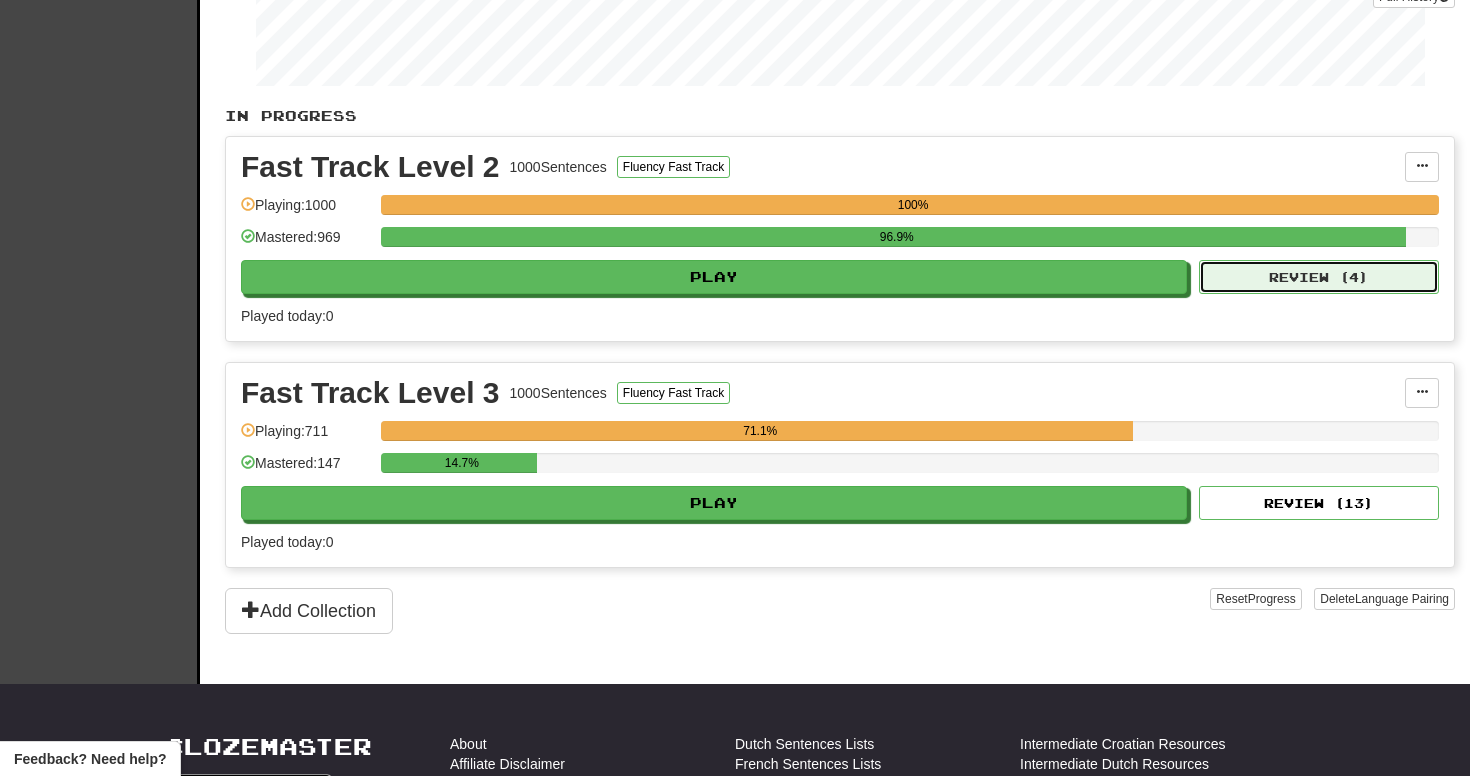 click on "Review ( 4 )" at bounding box center (1319, 277) 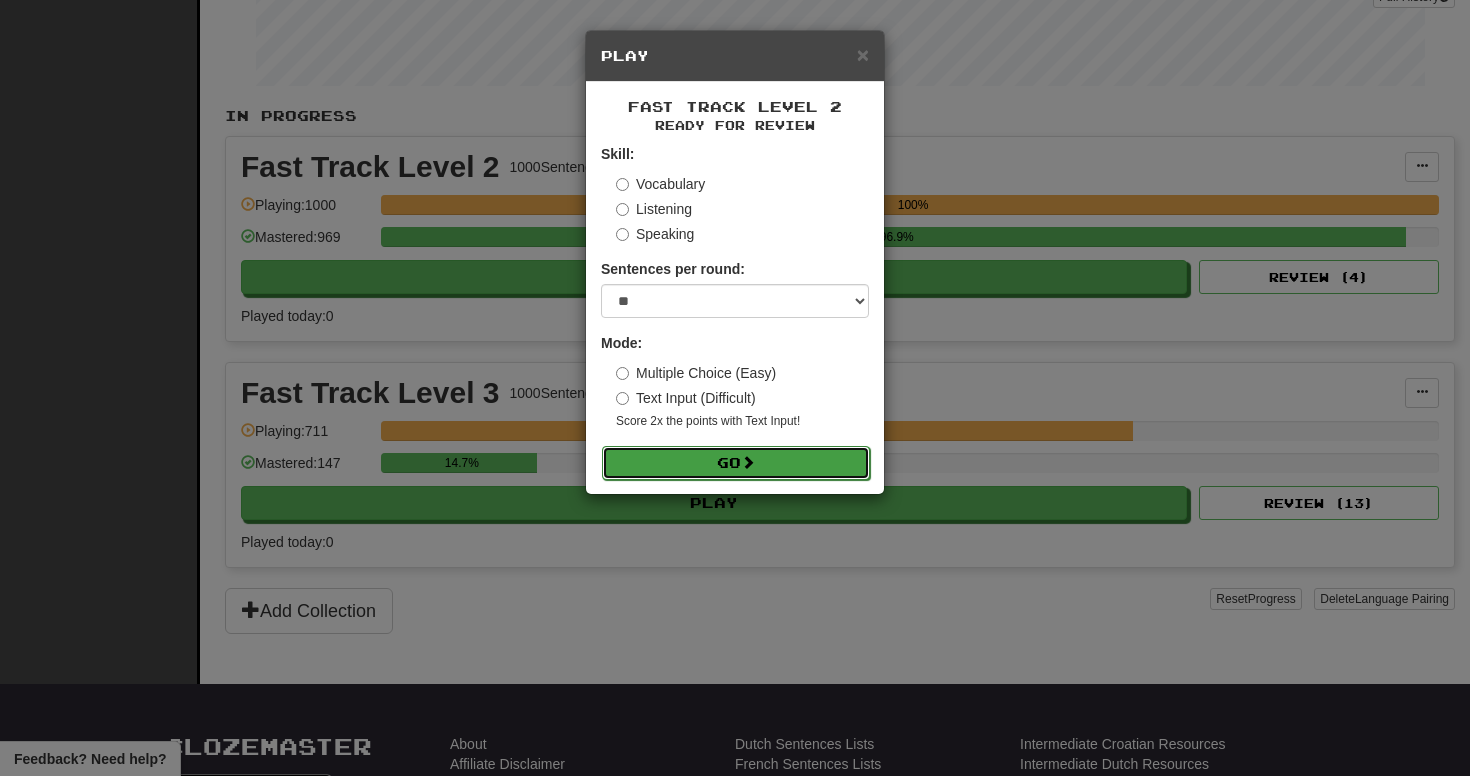 click on "Go" at bounding box center [736, 463] 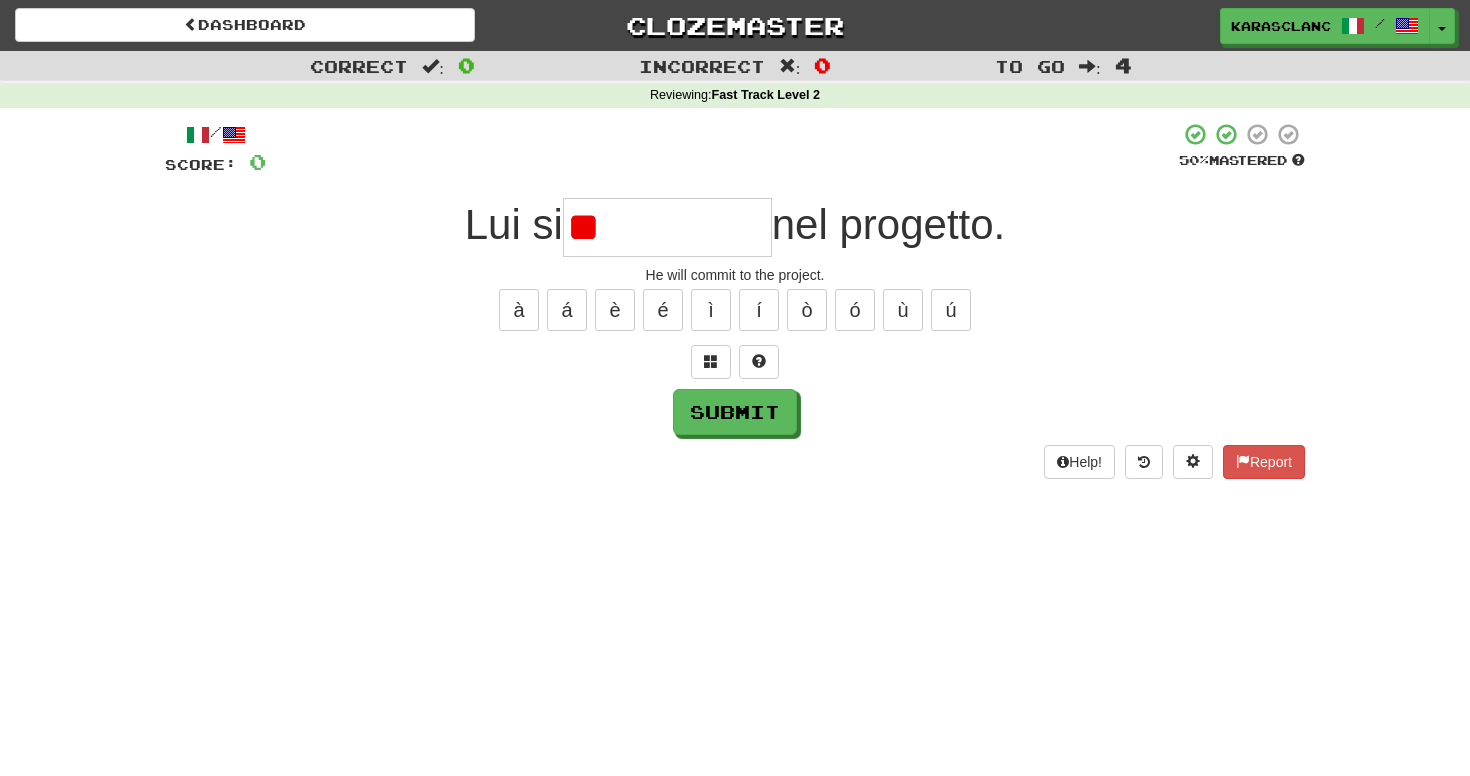 type on "*" 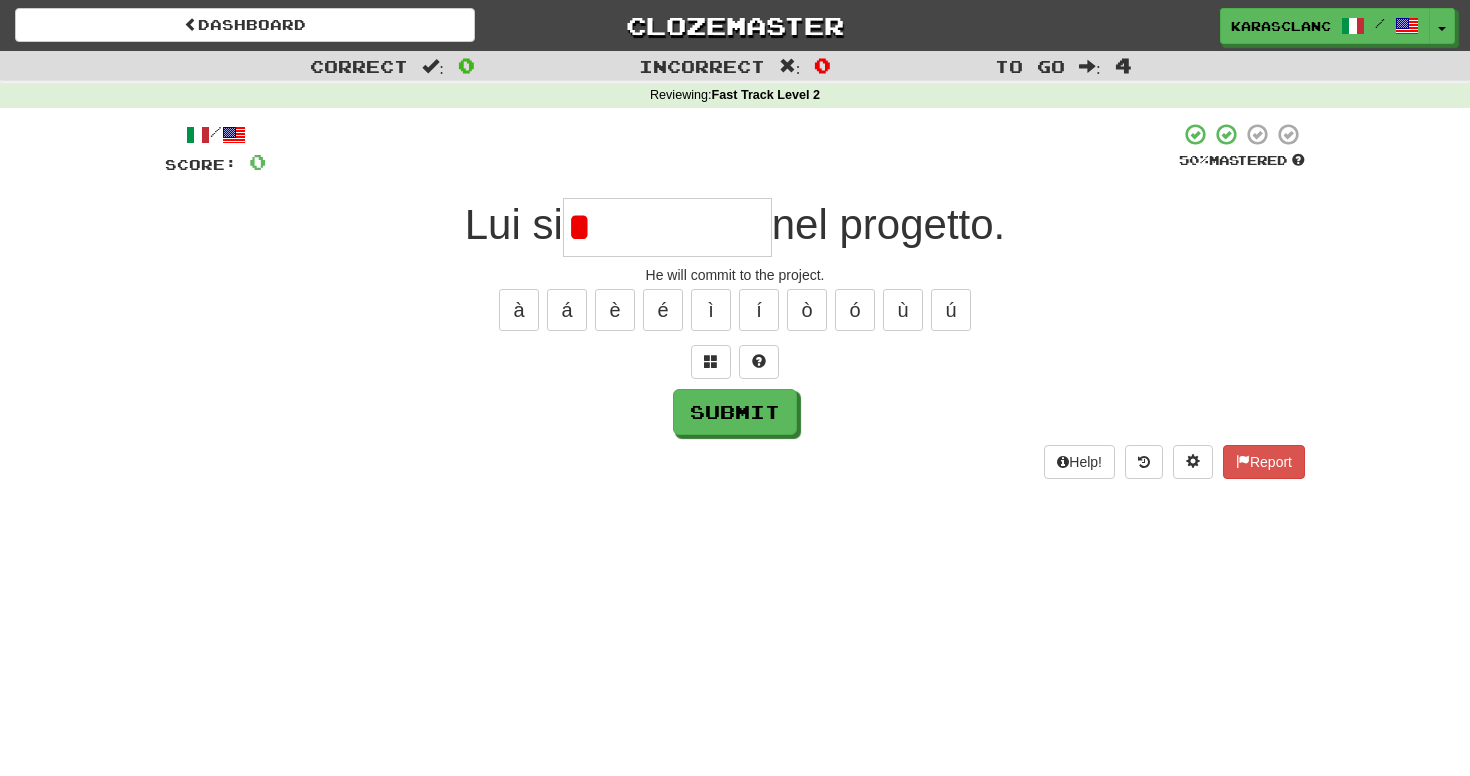 scroll, scrollTop: 0, scrollLeft: 0, axis: both 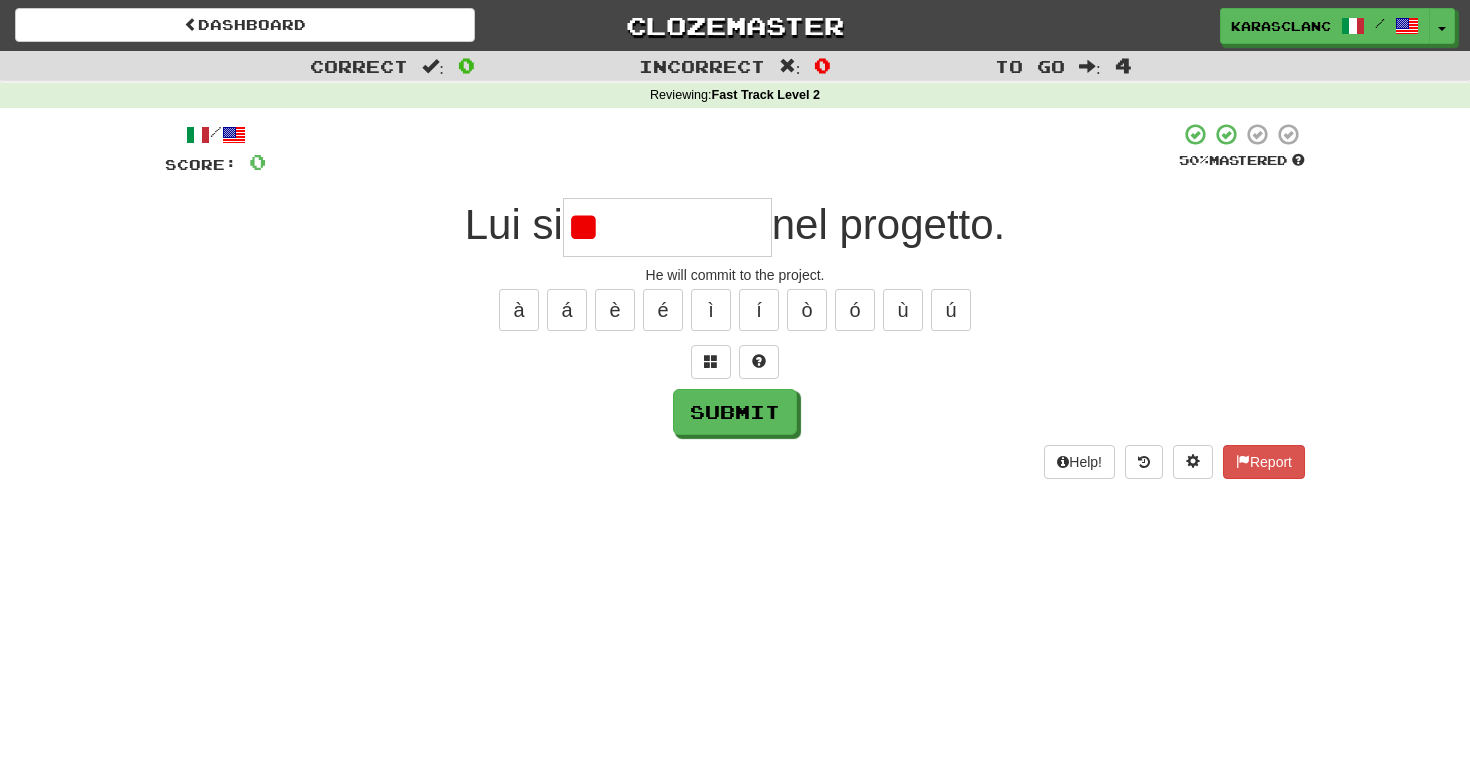 type on "*" 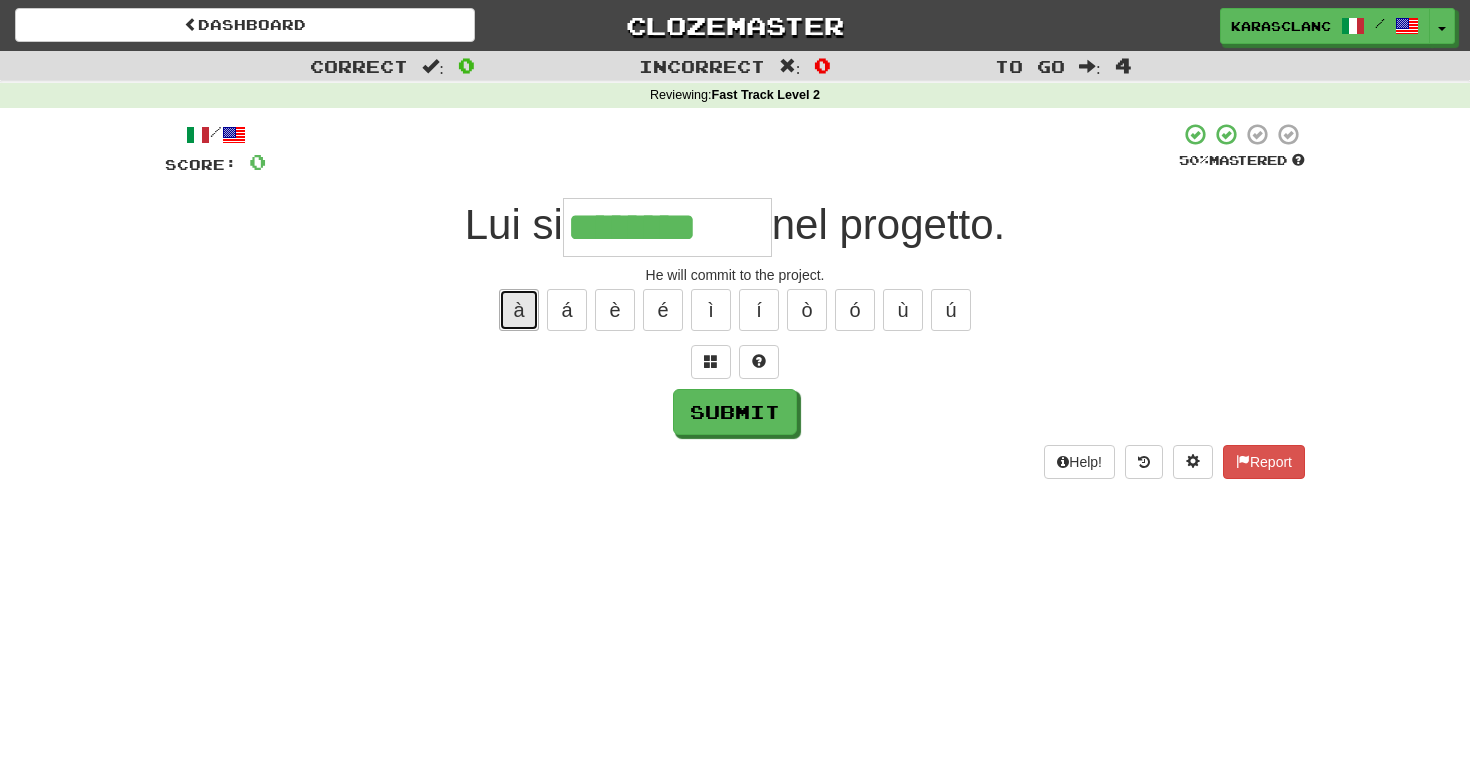 click on "à" at bounding box center (519, 310) 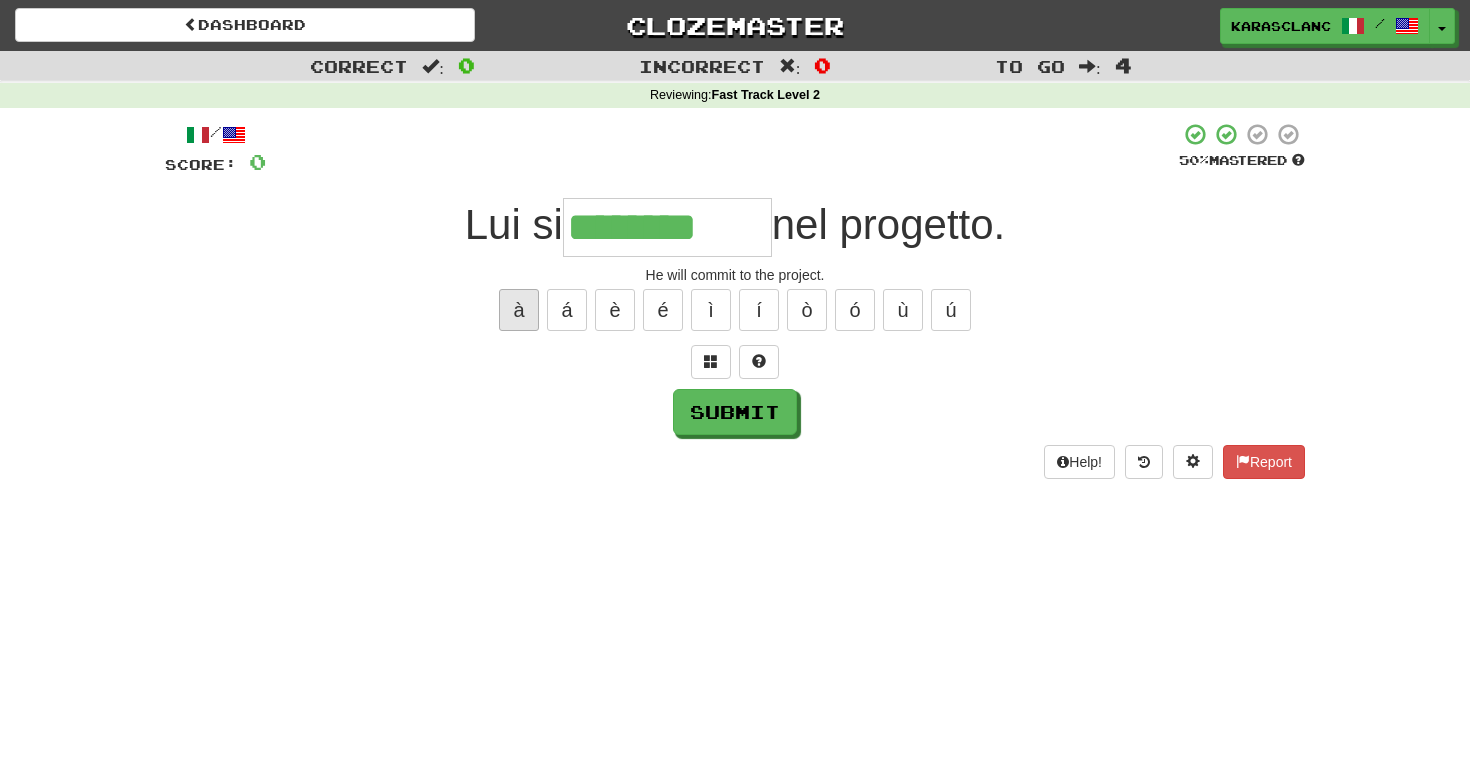 type on "*********" 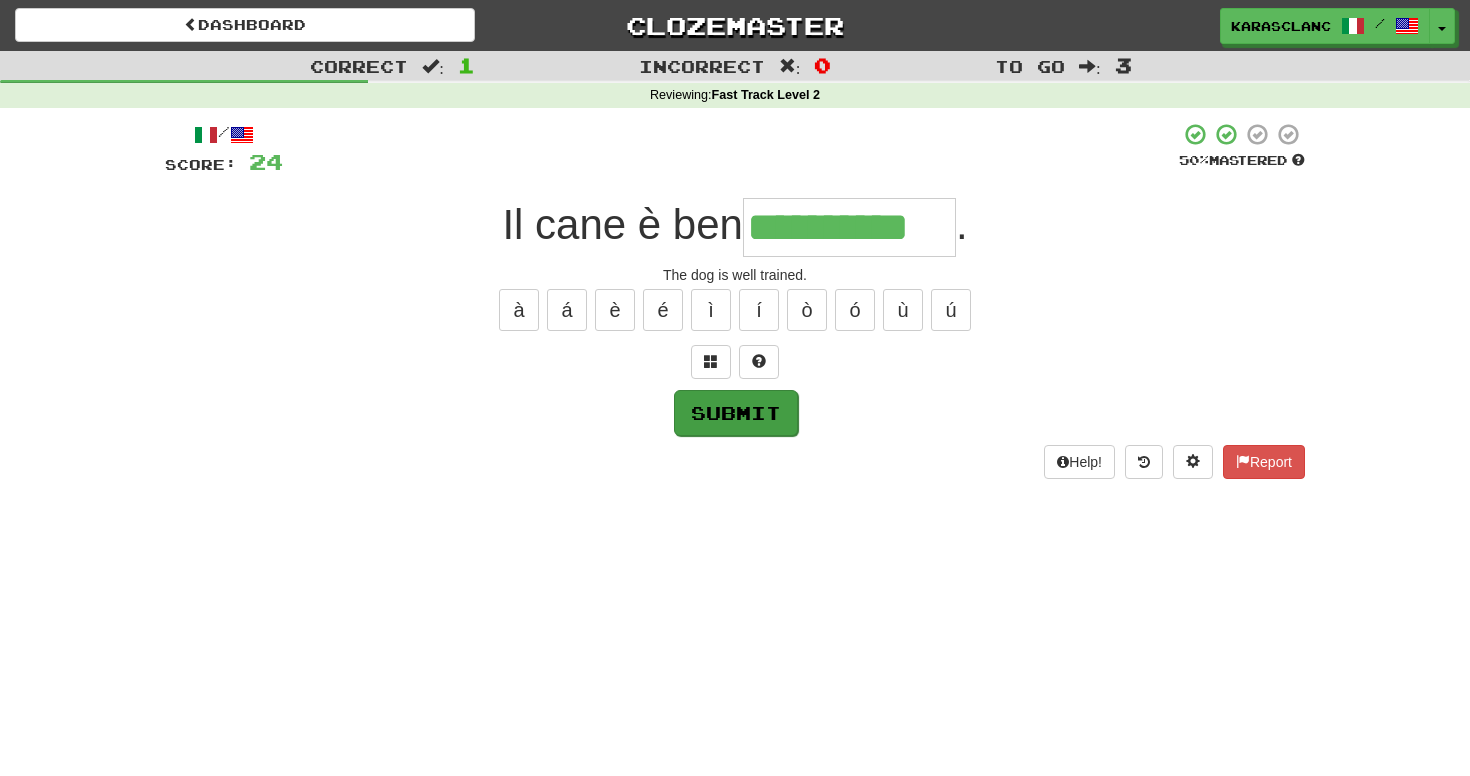 type on "**********" 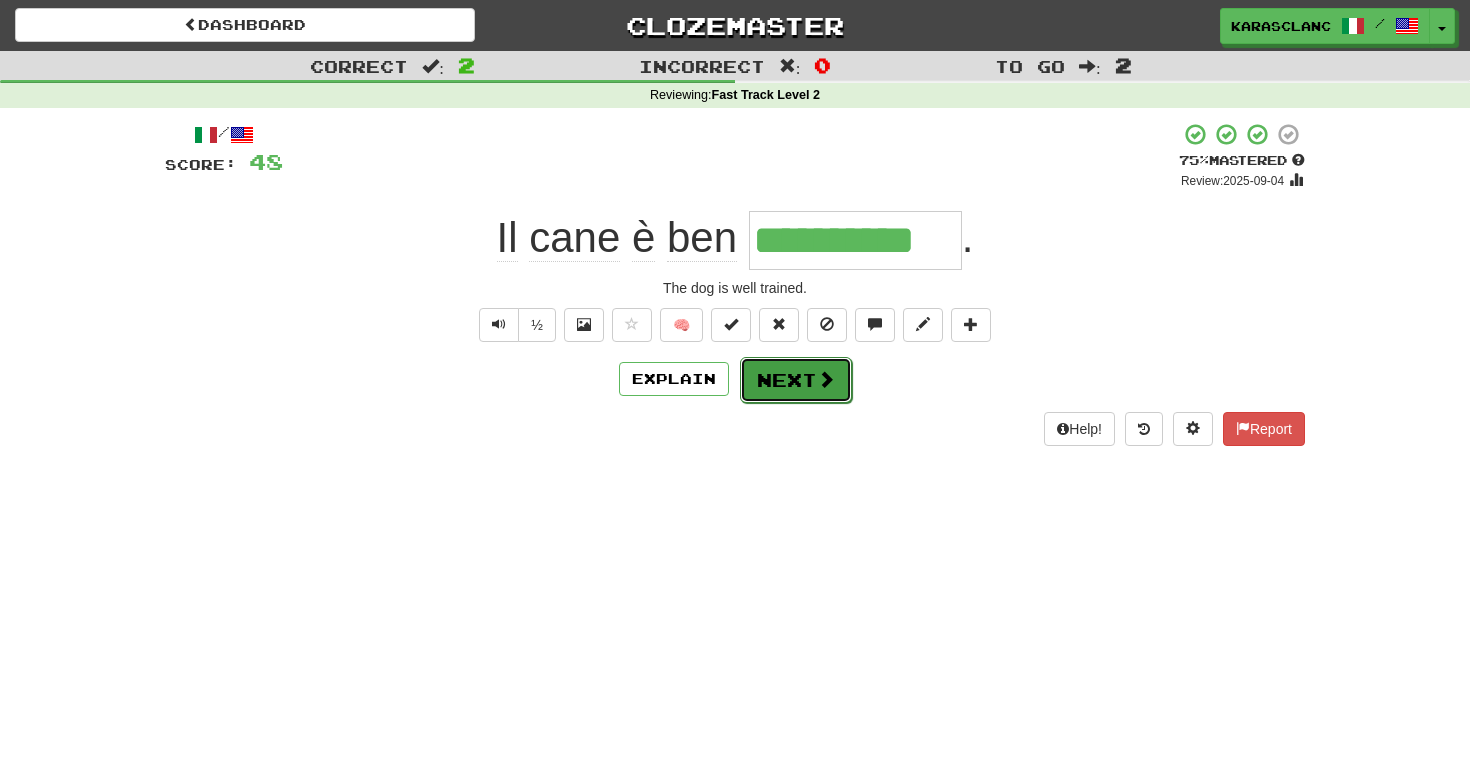 click on "Next" at bounding box center [796, 380] 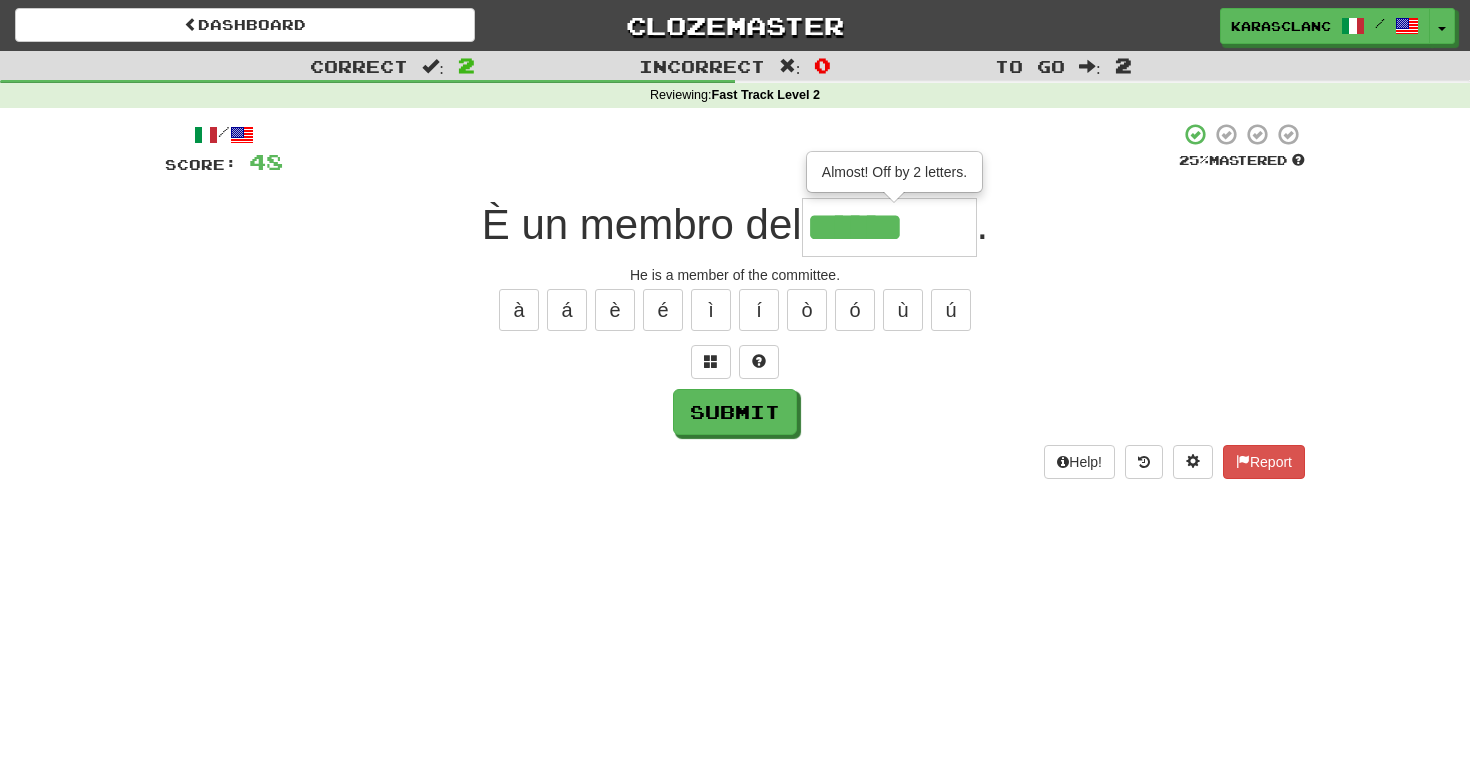 type on "********" 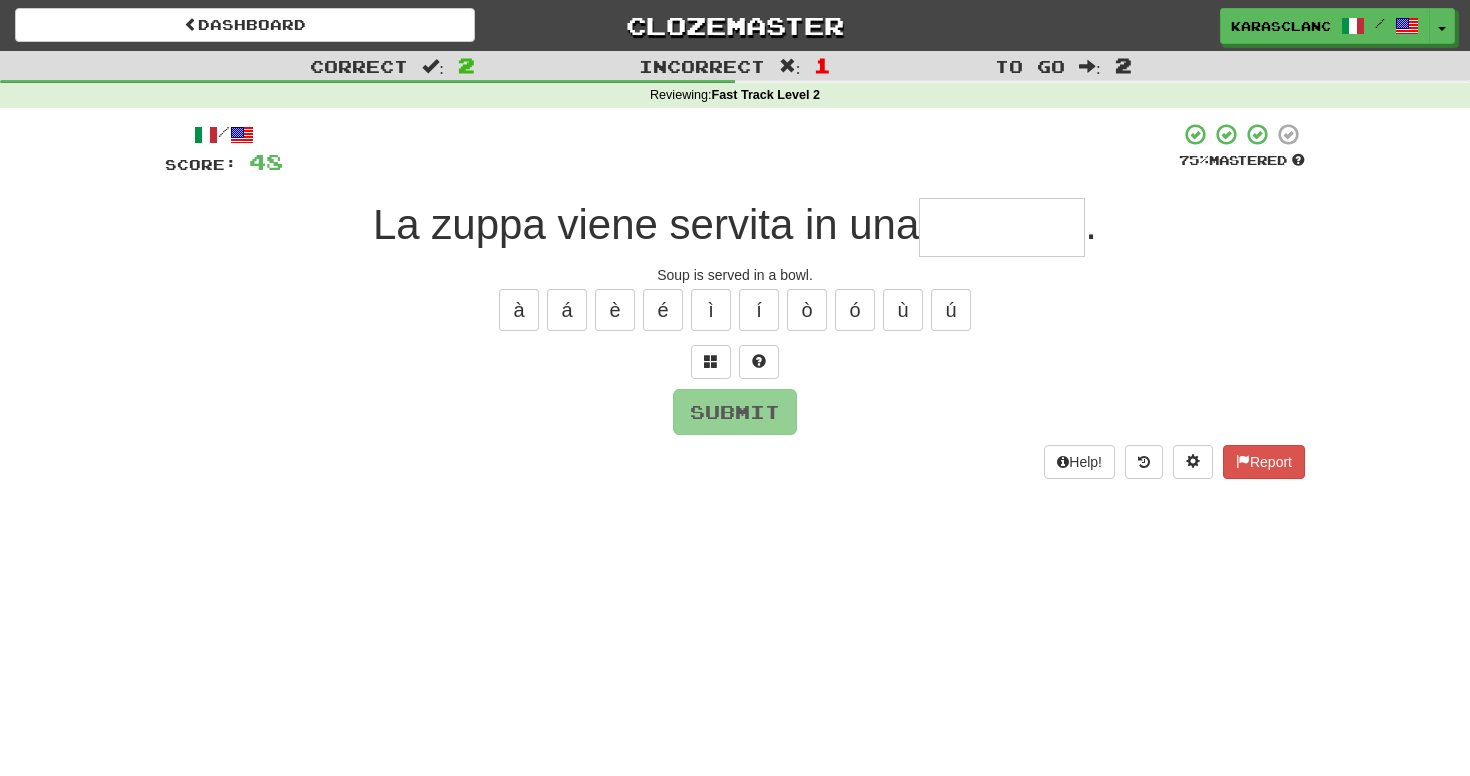 type on "*" 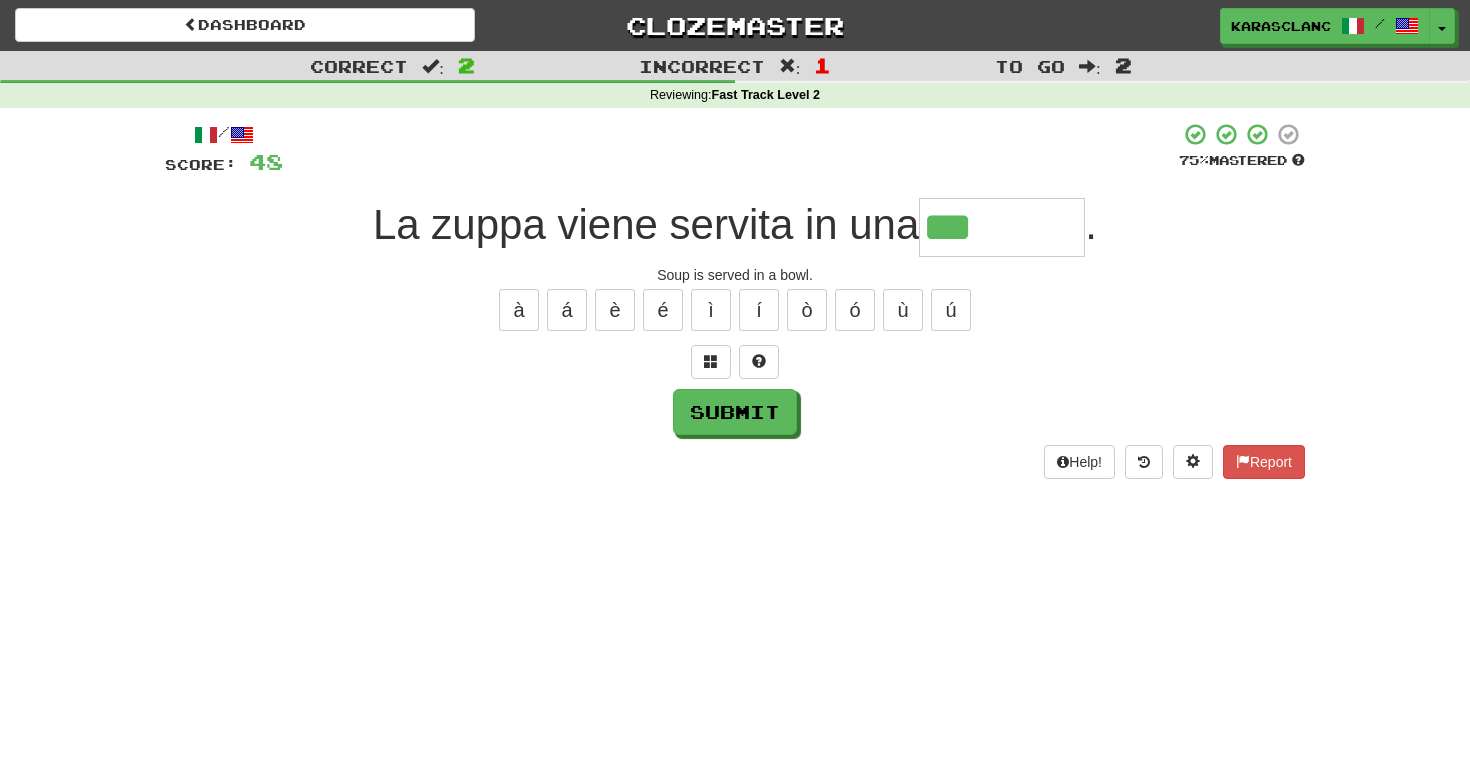 type on "********" 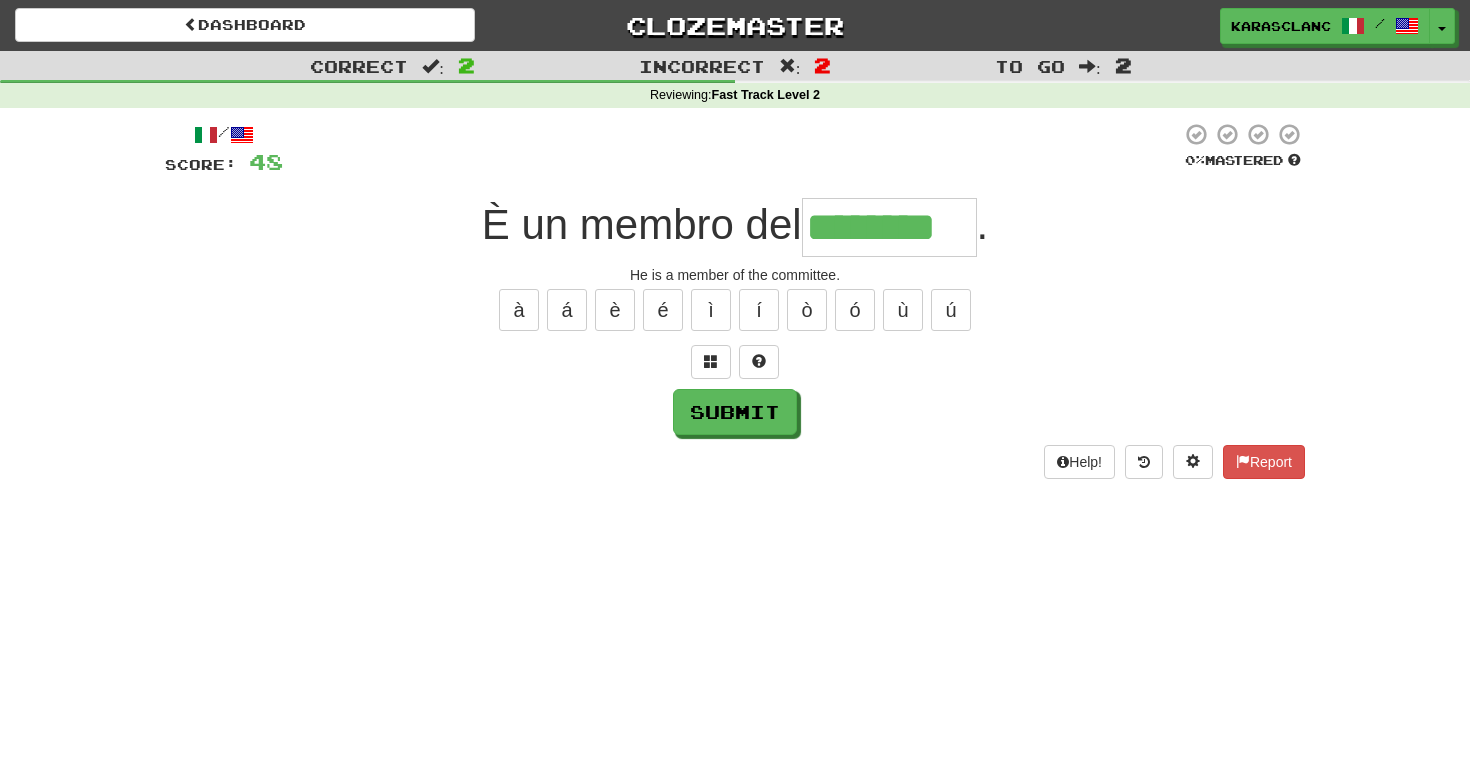 type on "********" 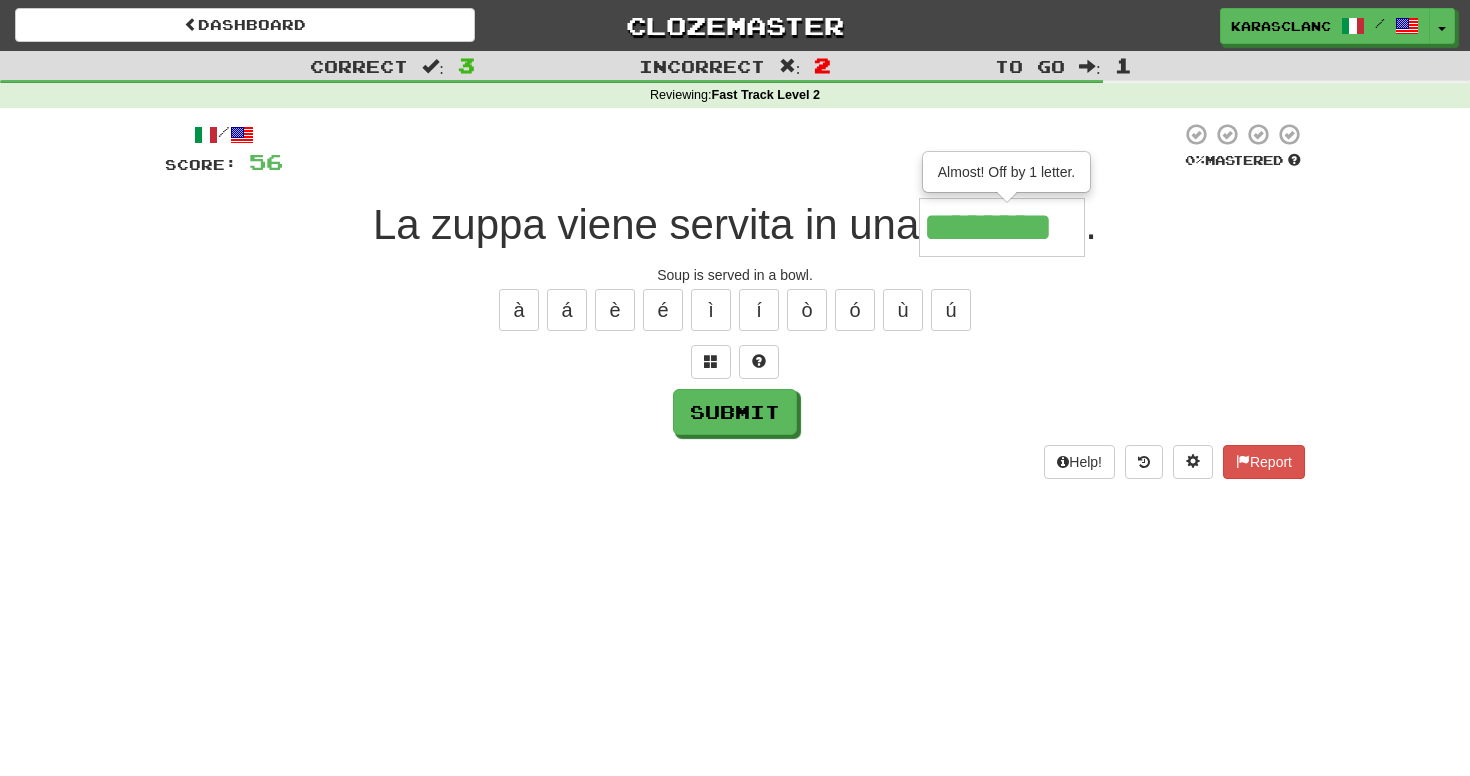 type on "********" 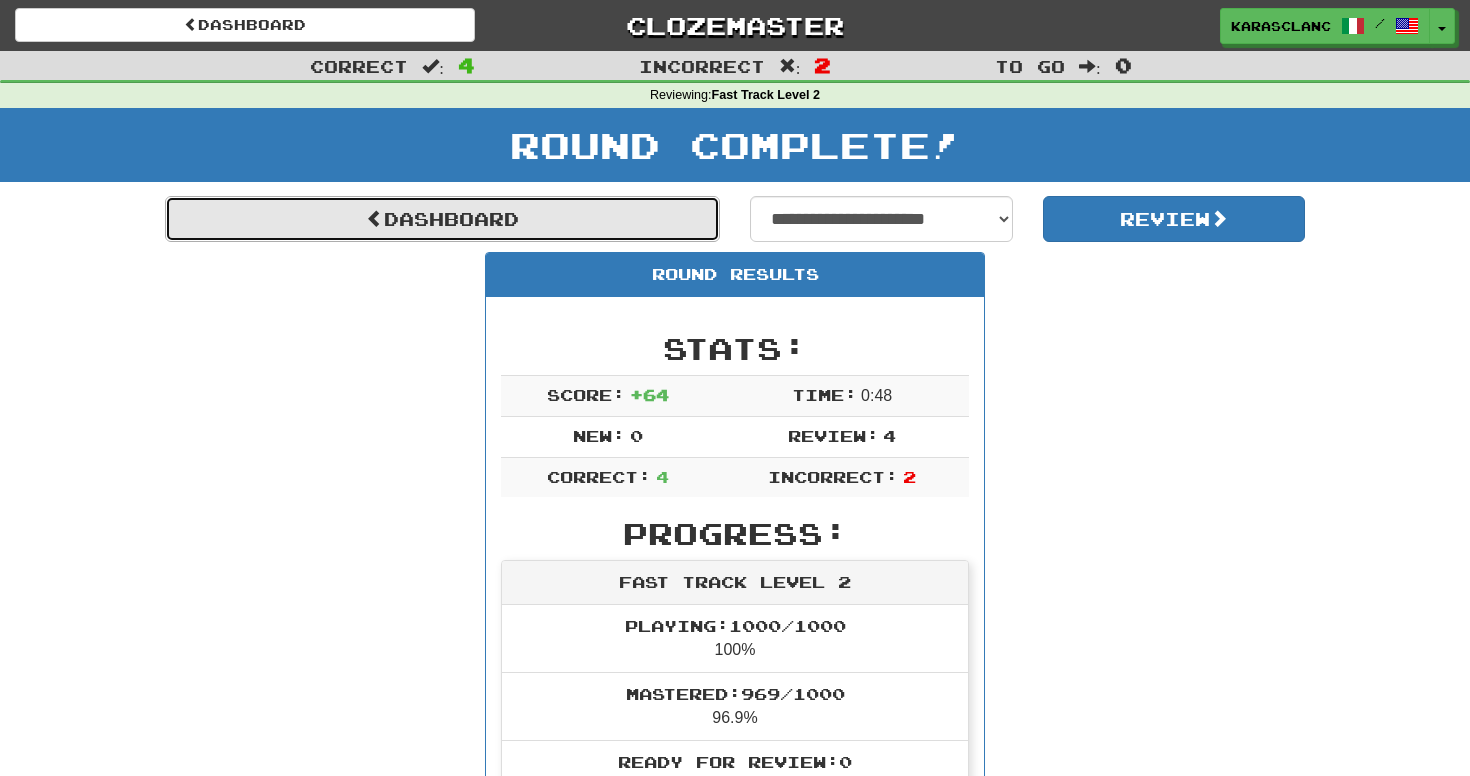 click on "Dashboard" at bounding box center [442, 219] 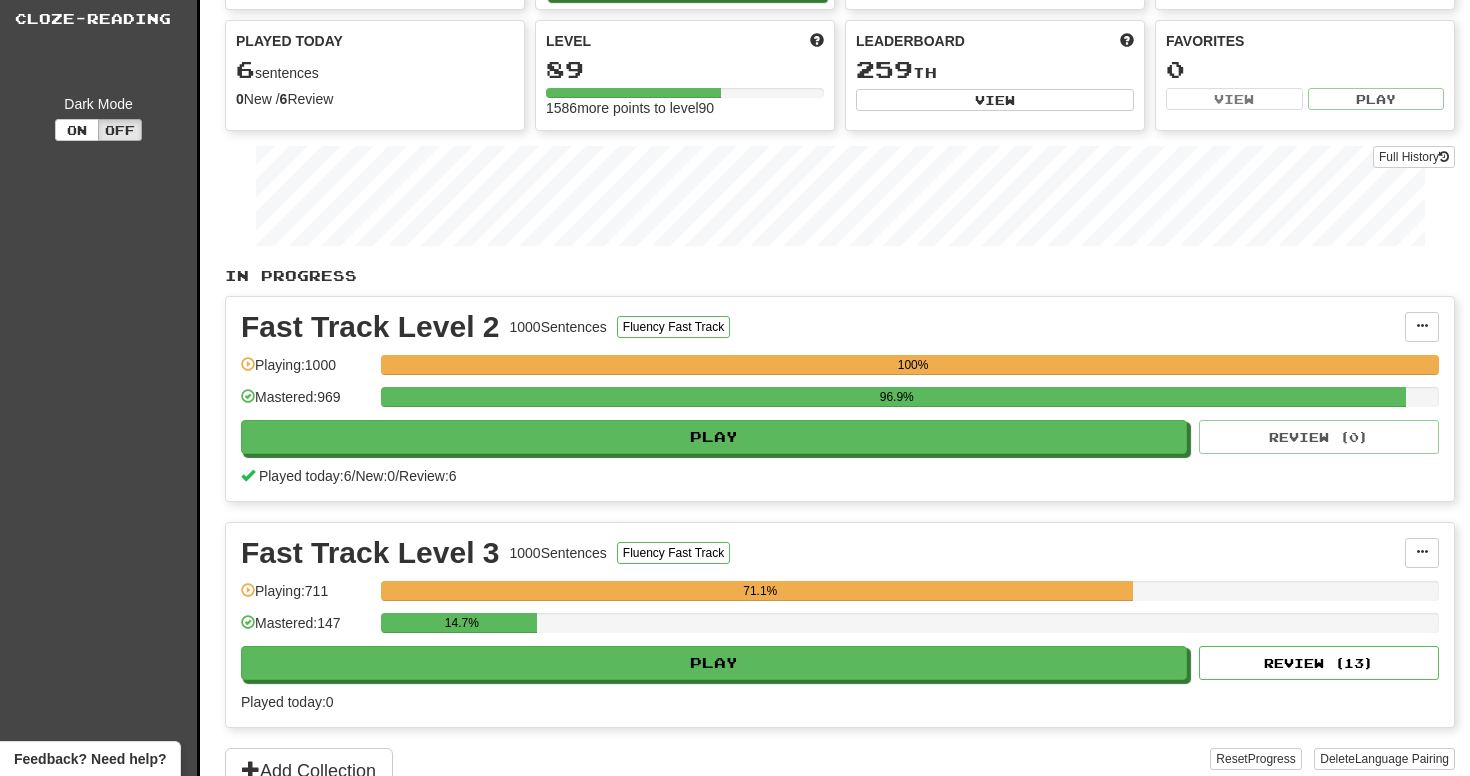 scroll, scrollTop: 335, scrollLeft: 0, axis: vertical 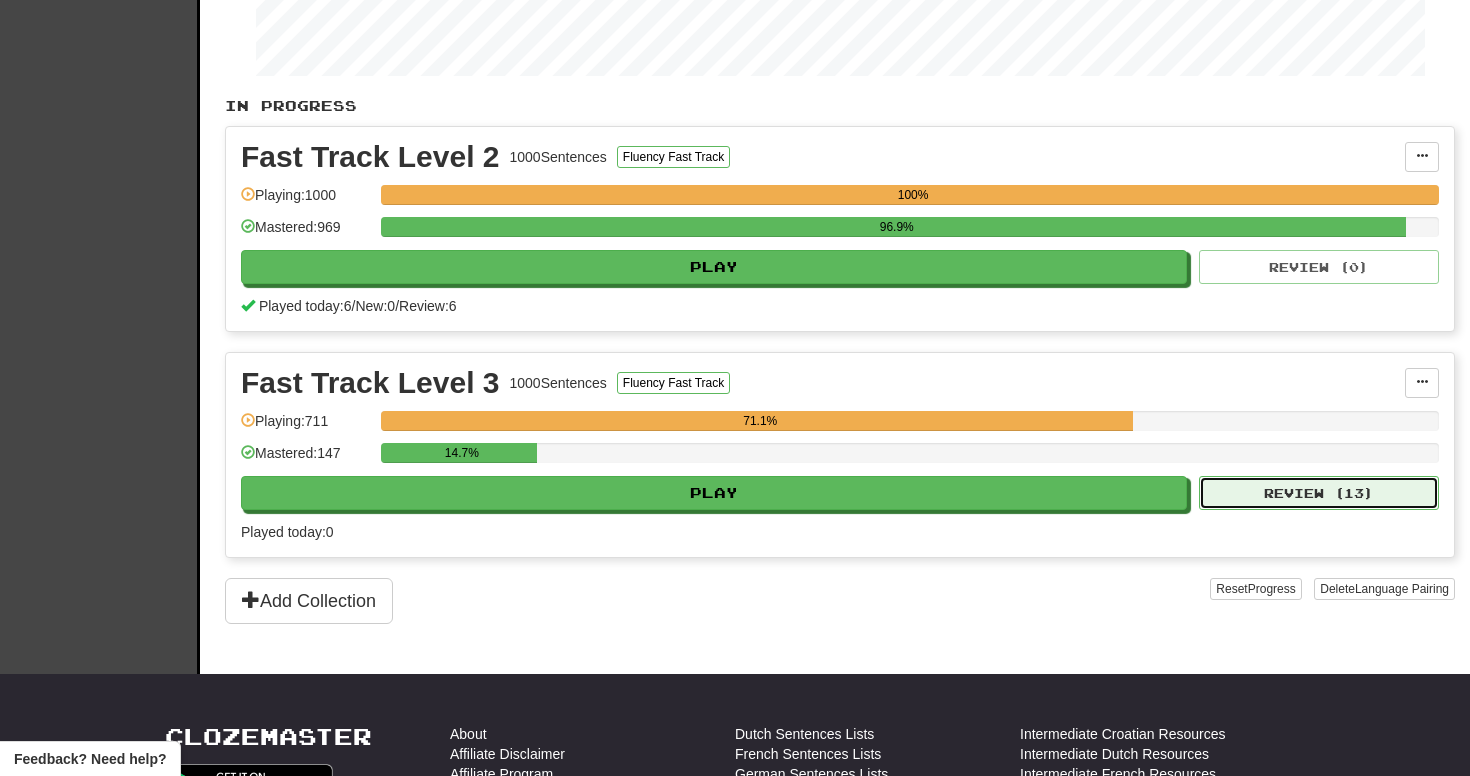 click on "Review ( 13 )" at bounding box center [1319, 493] 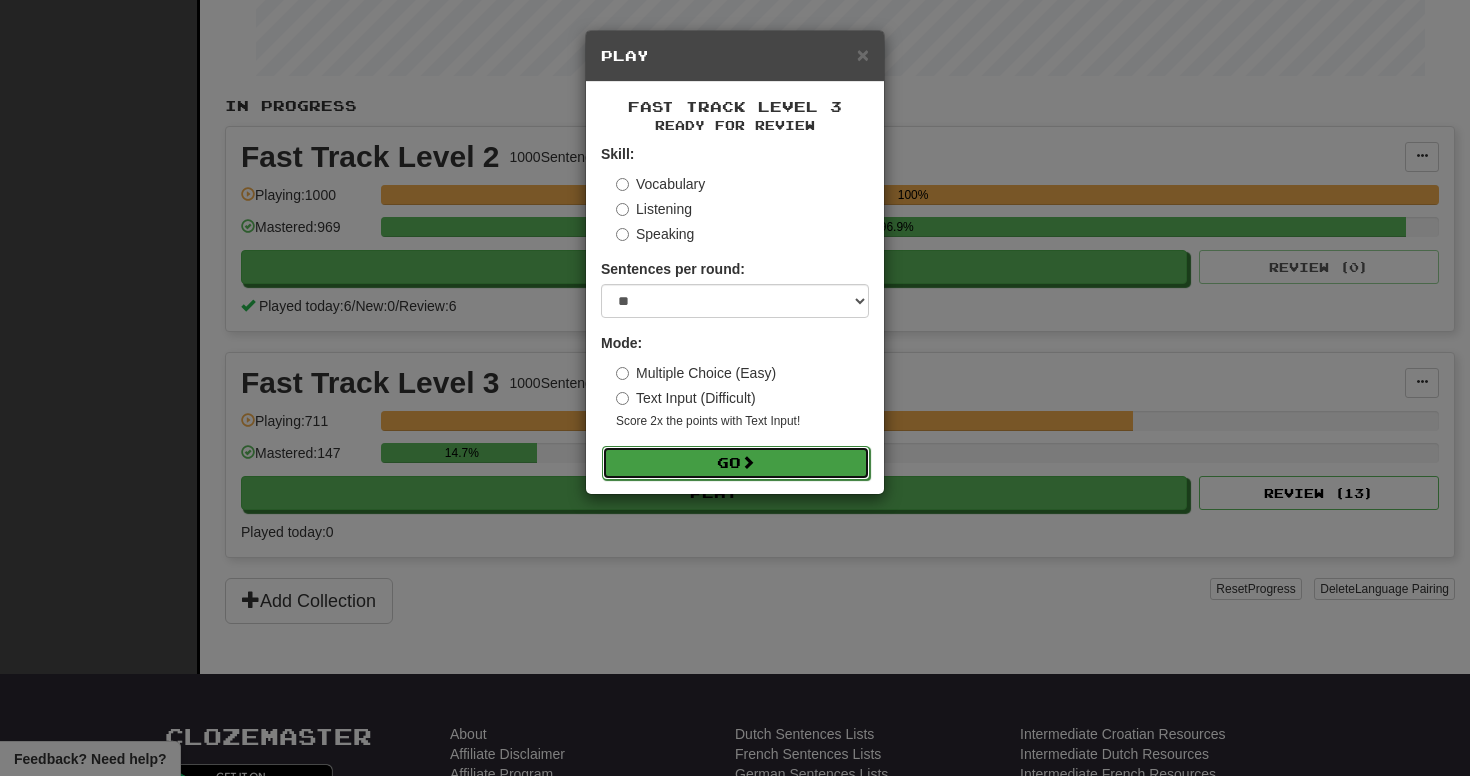 click on "Go" at bounding box center [736, 463] 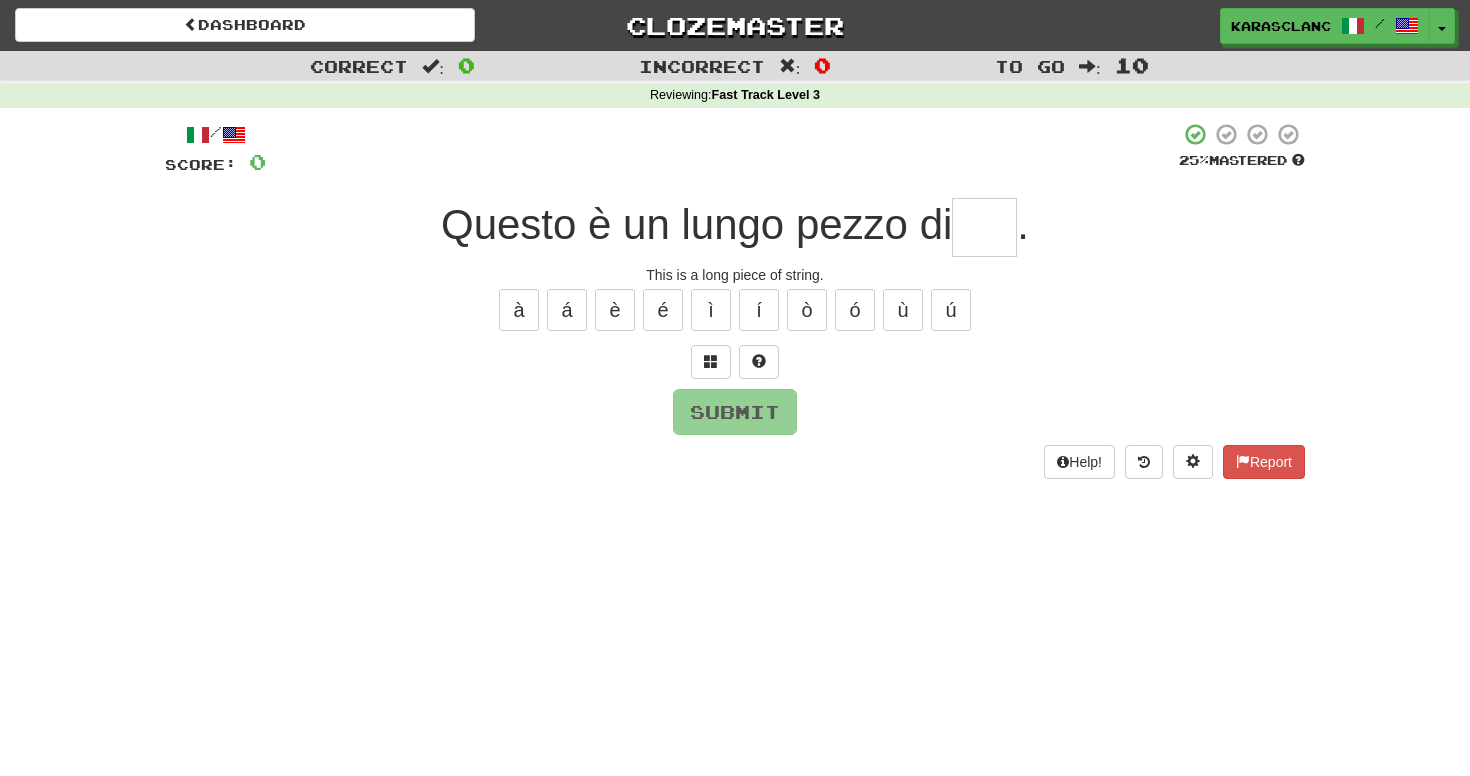 scroll, scrollTop: 0, scrollLeft: 0, axis: both 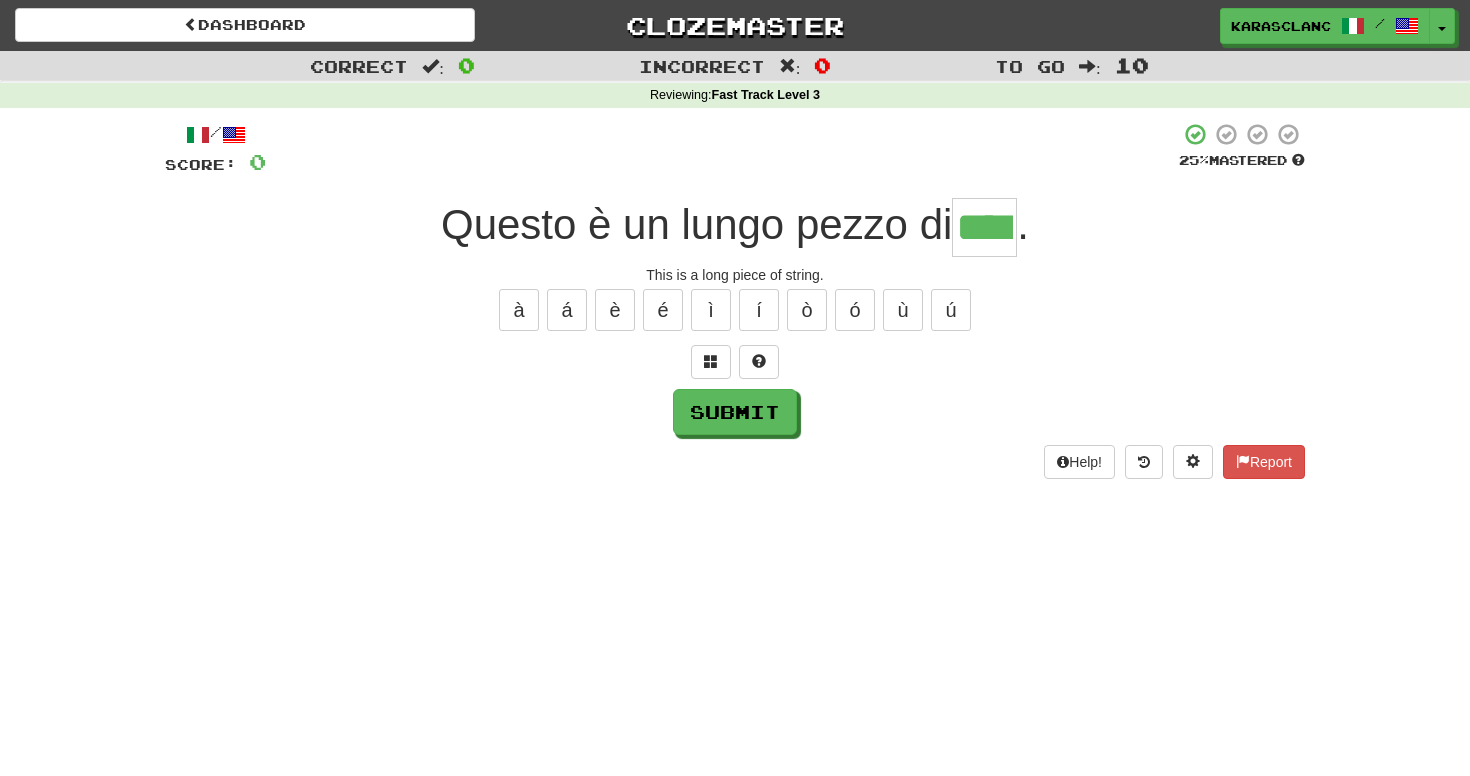 type on "****" 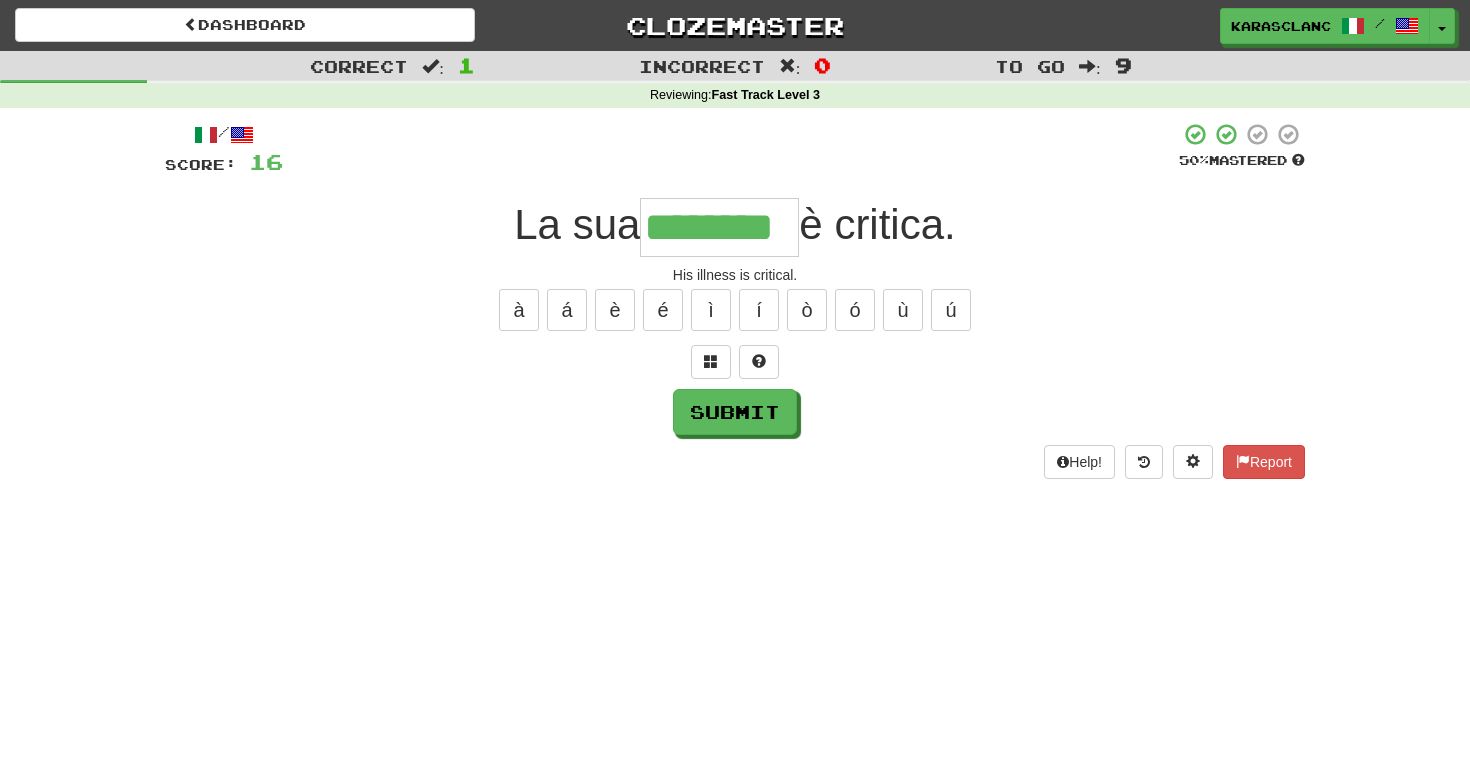 type on "********" 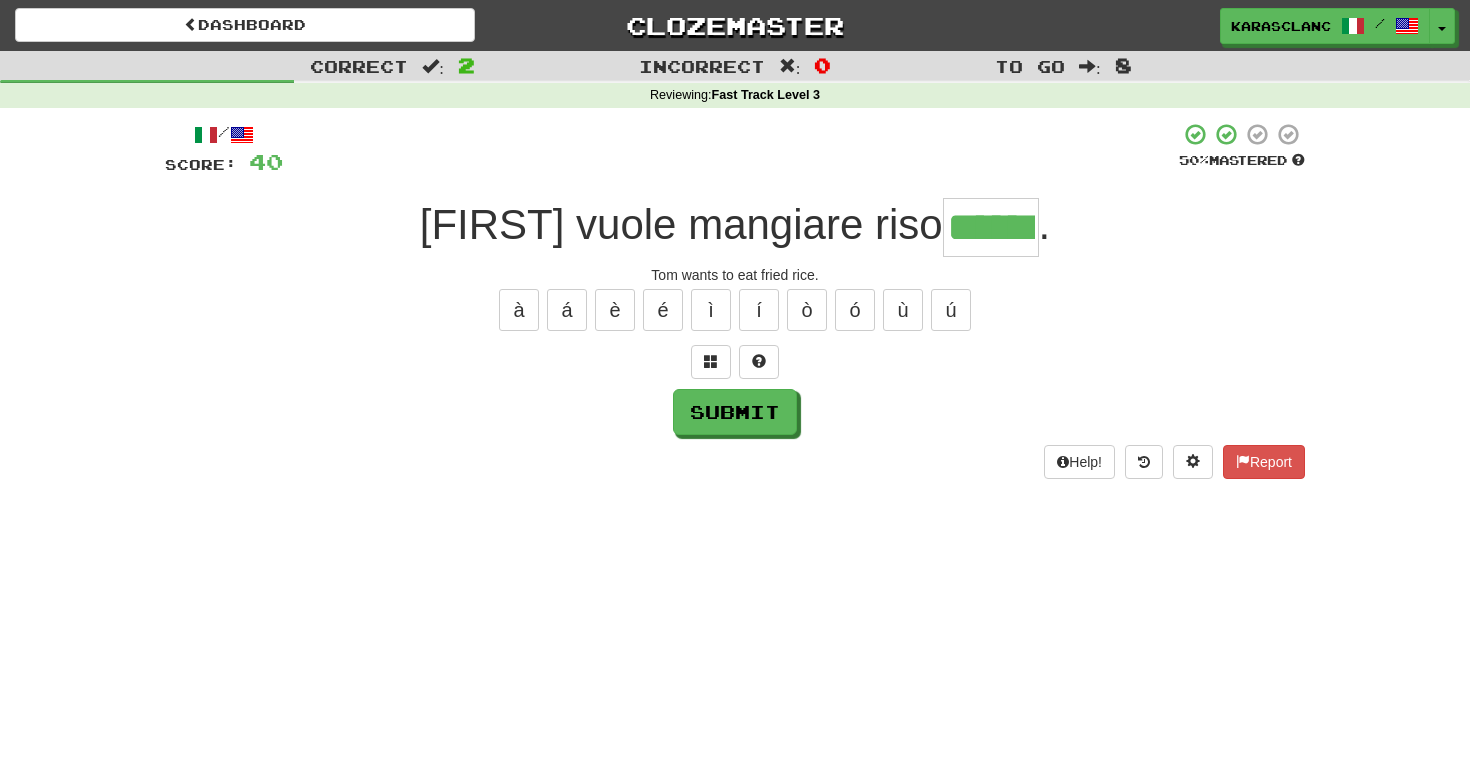 type on "******" 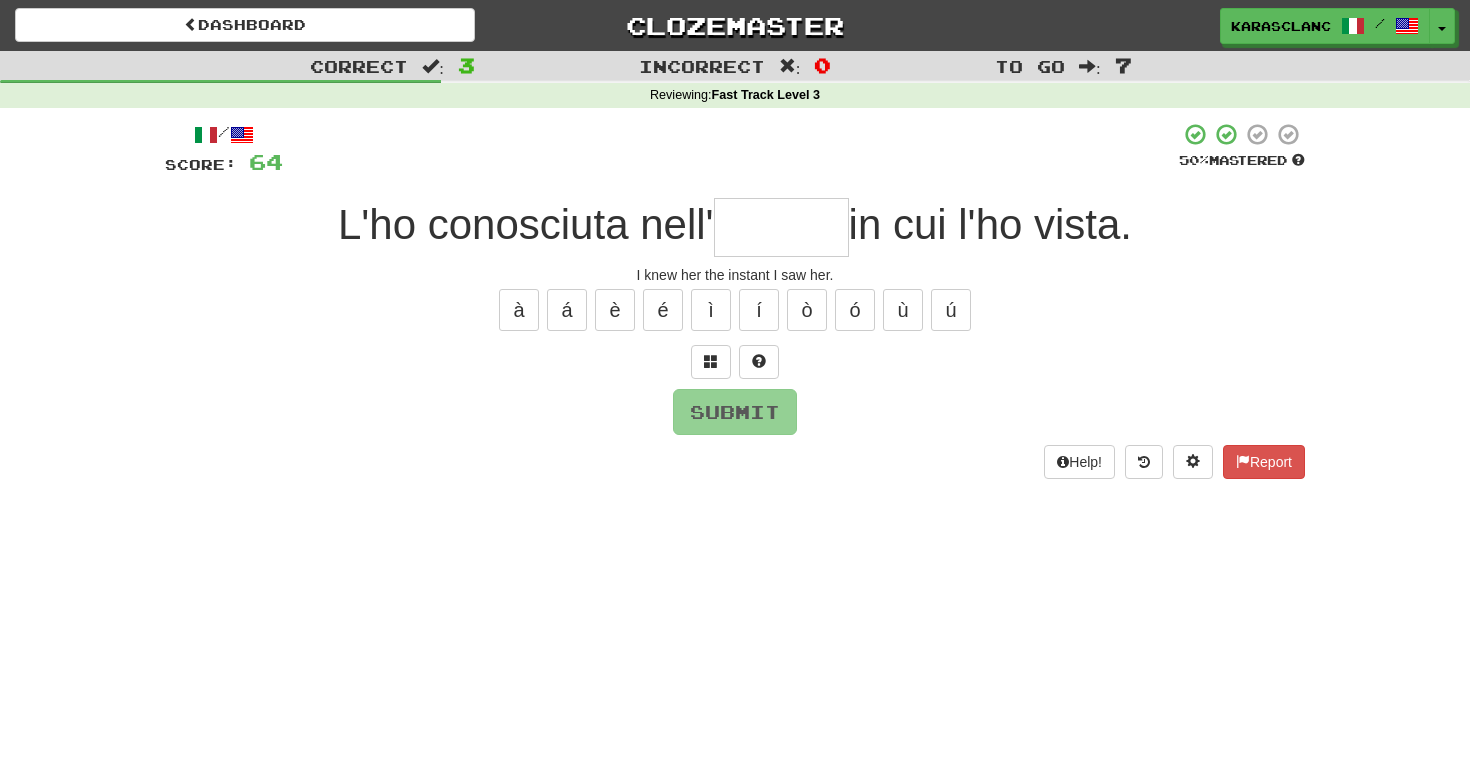 type on "*" 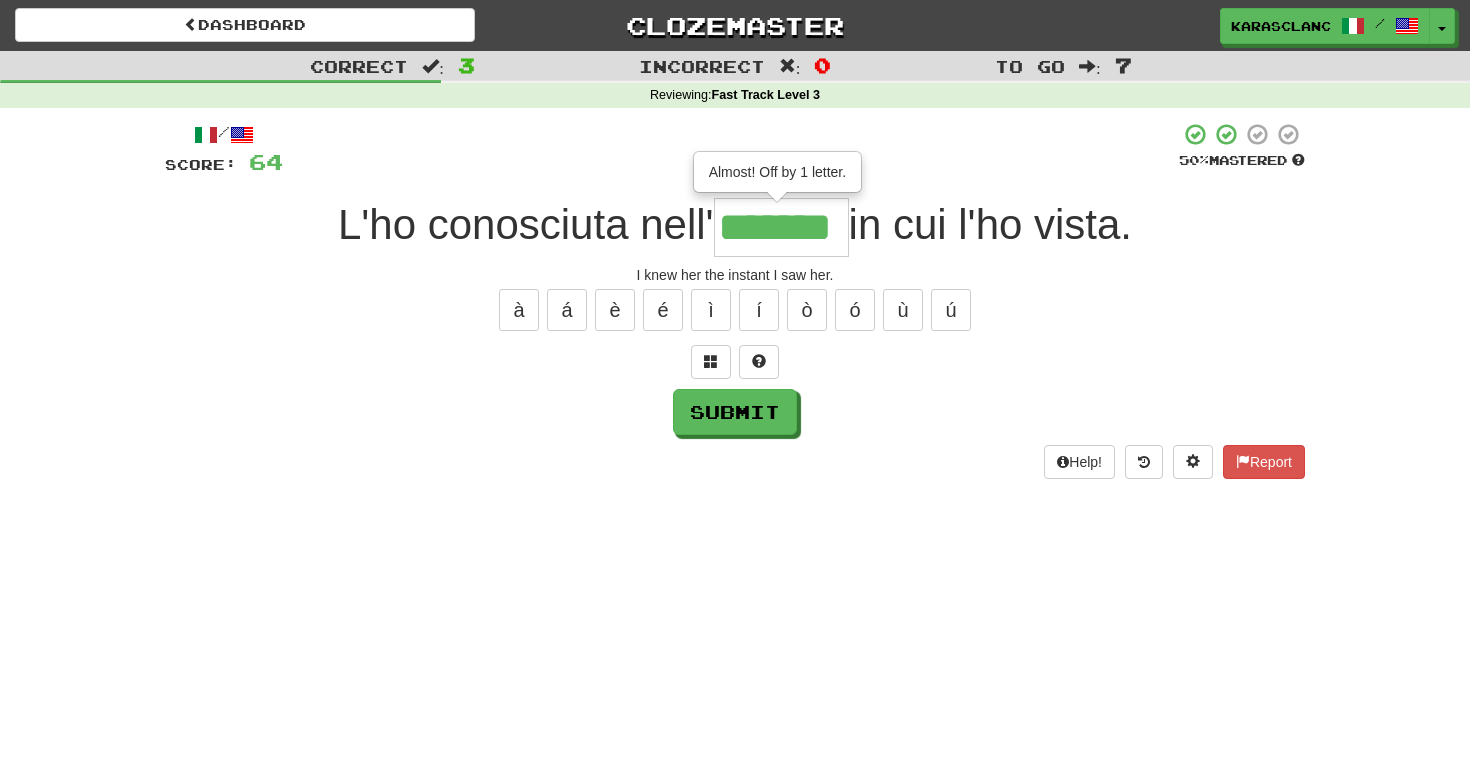type on "*******" 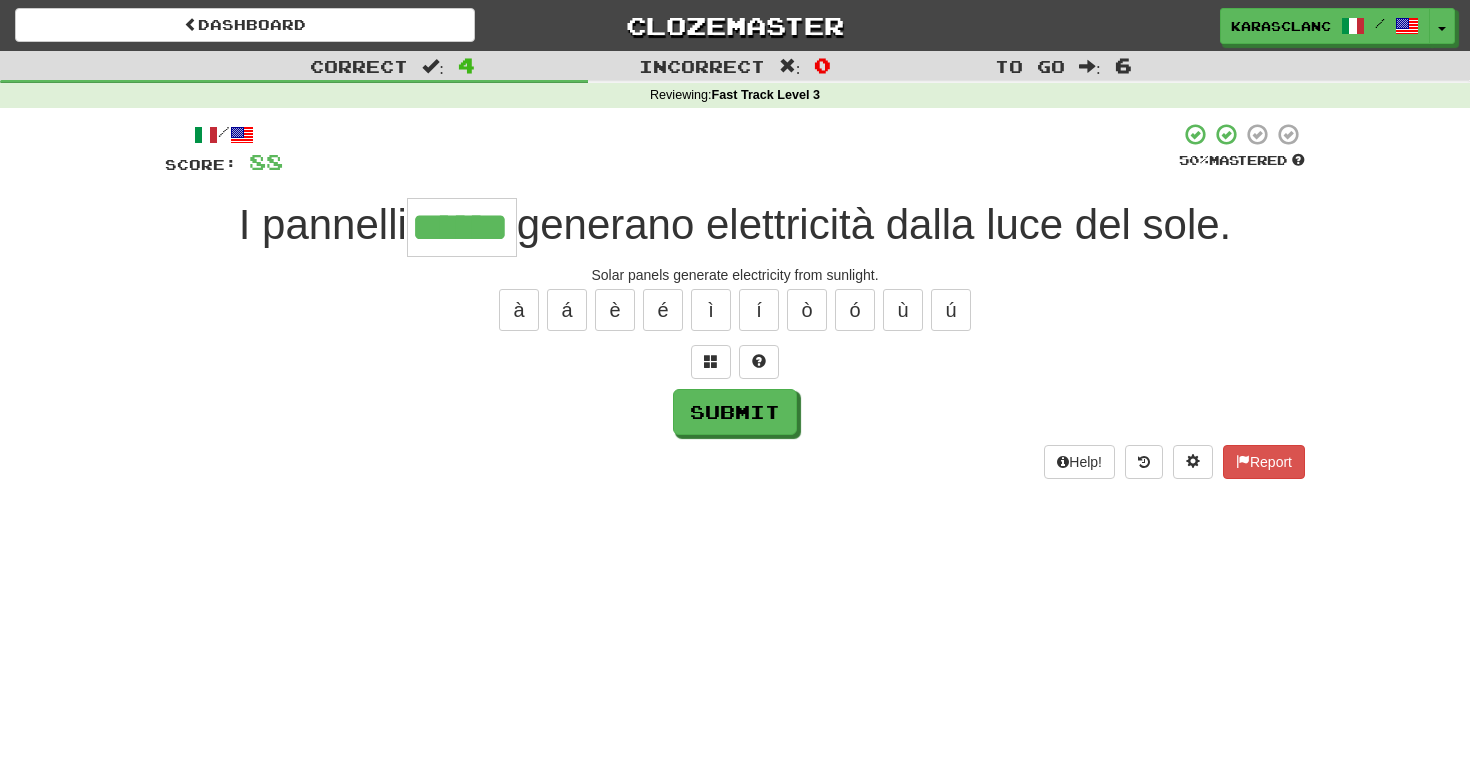 type on "******" 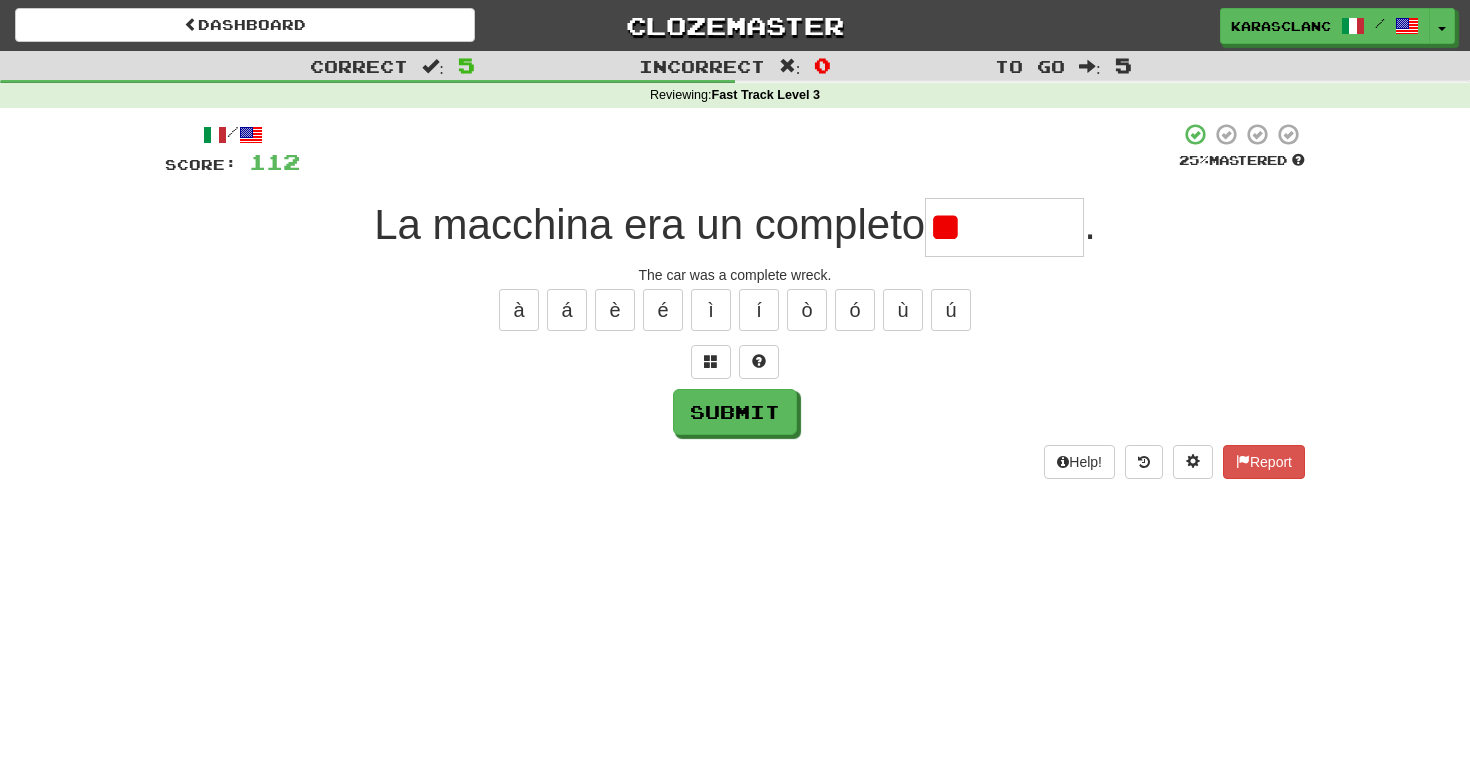 type on "*" 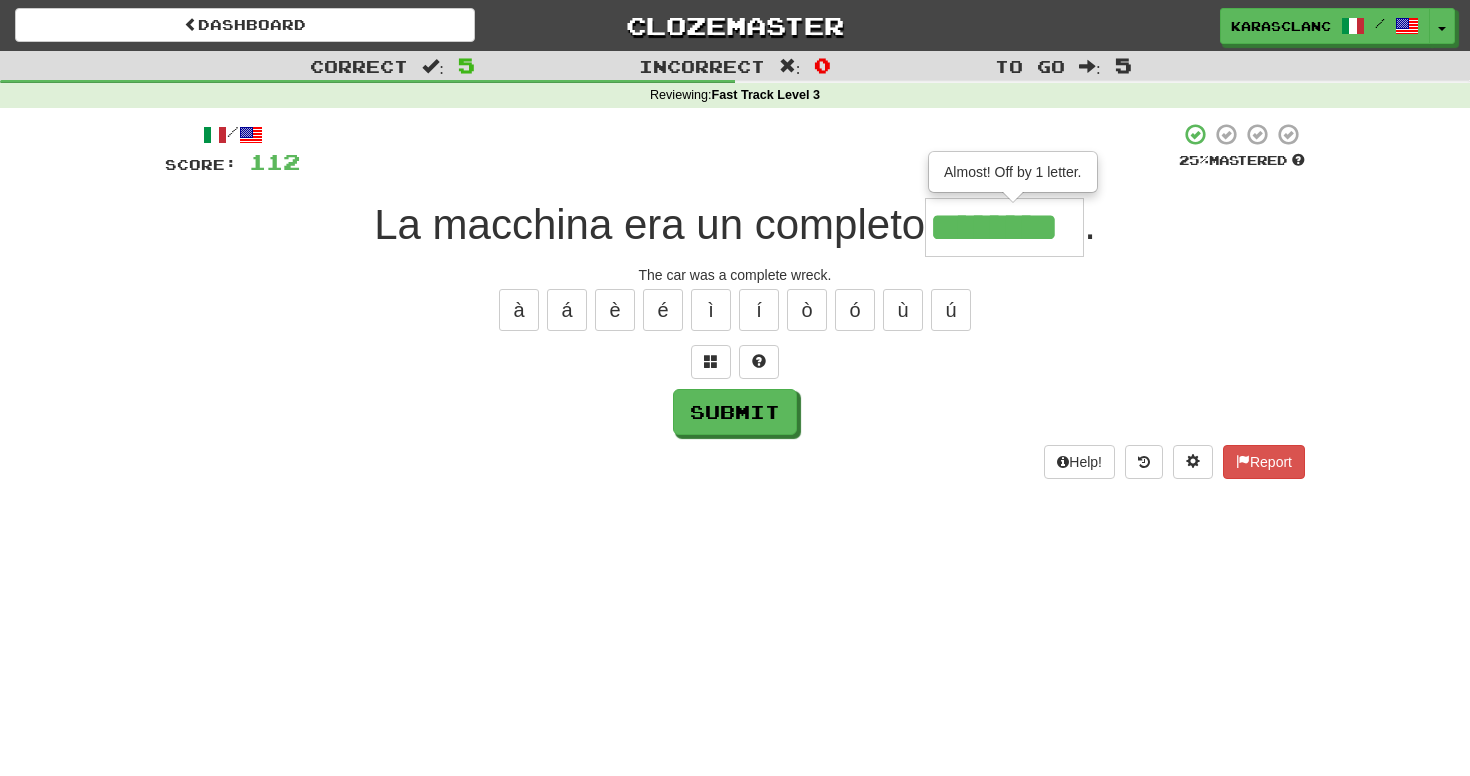 type on "********" 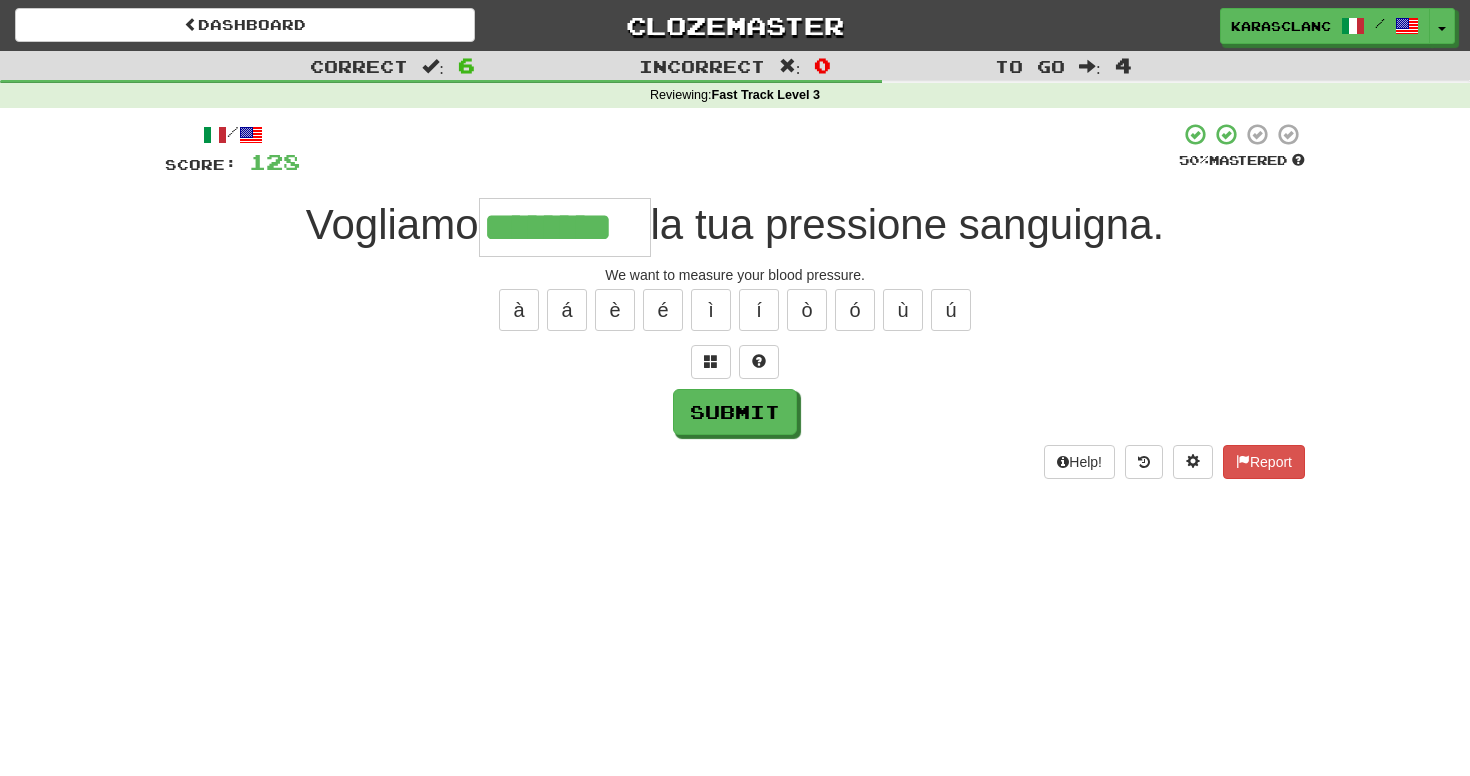 type on "********" 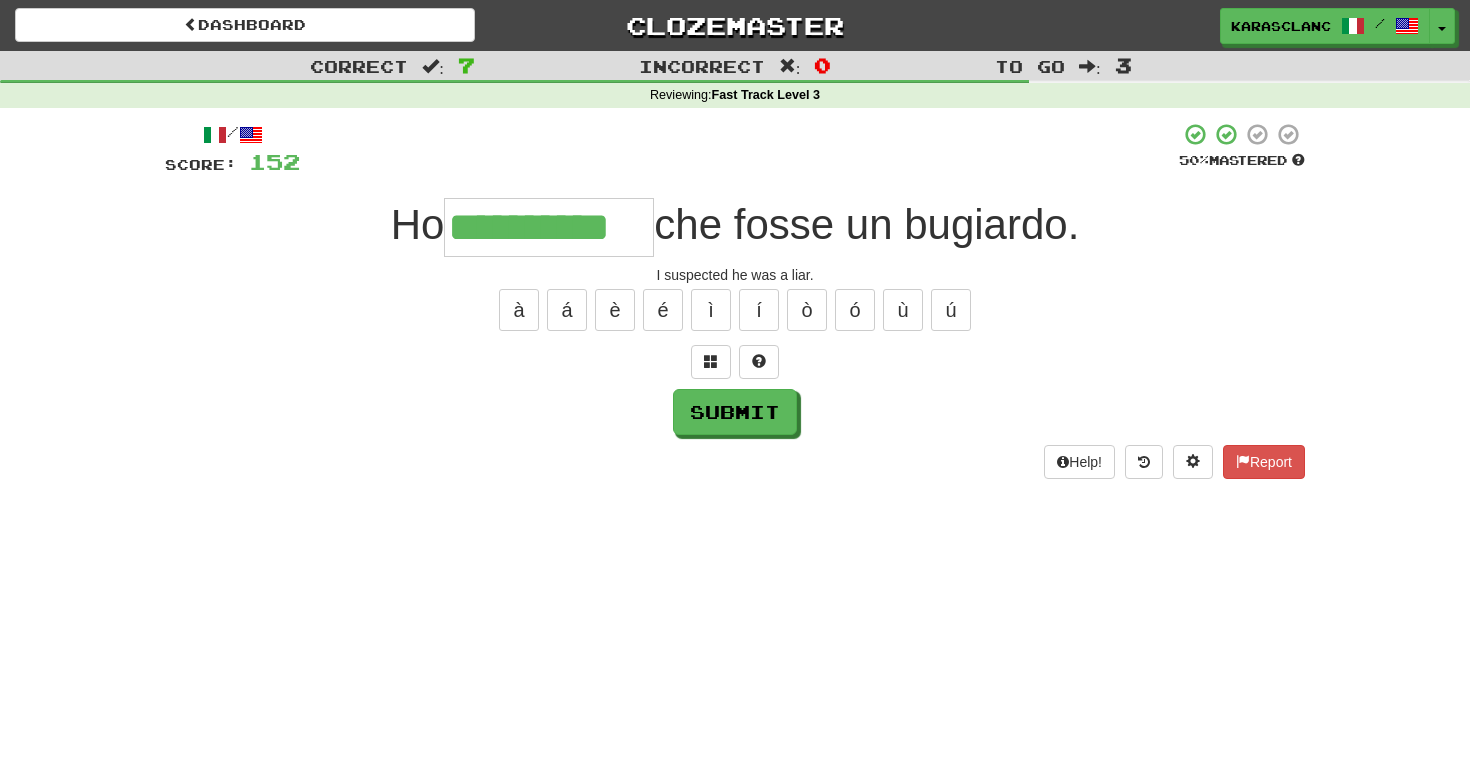 type on "**********" 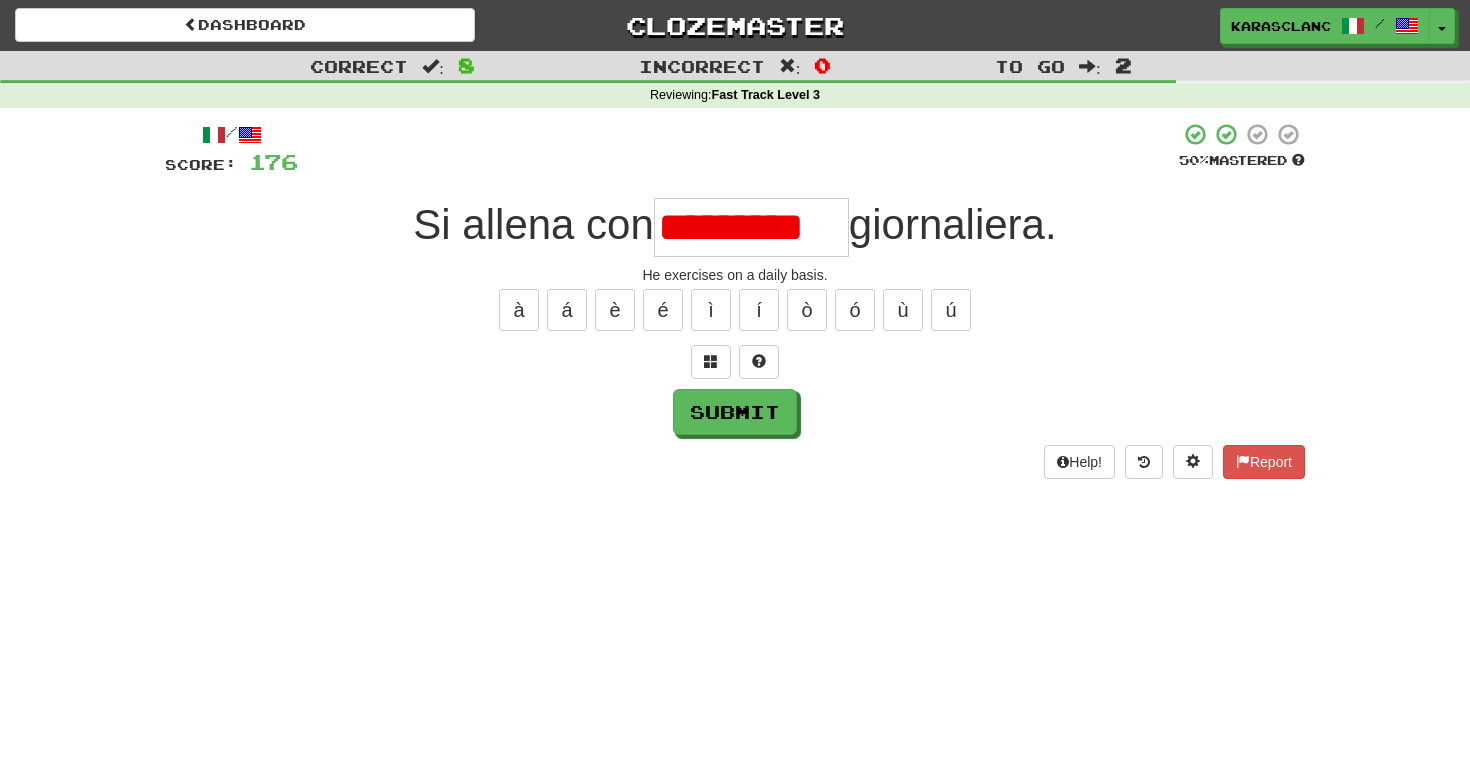 scroll, scrollTop: 0, scrollLeft: 0, axis: both 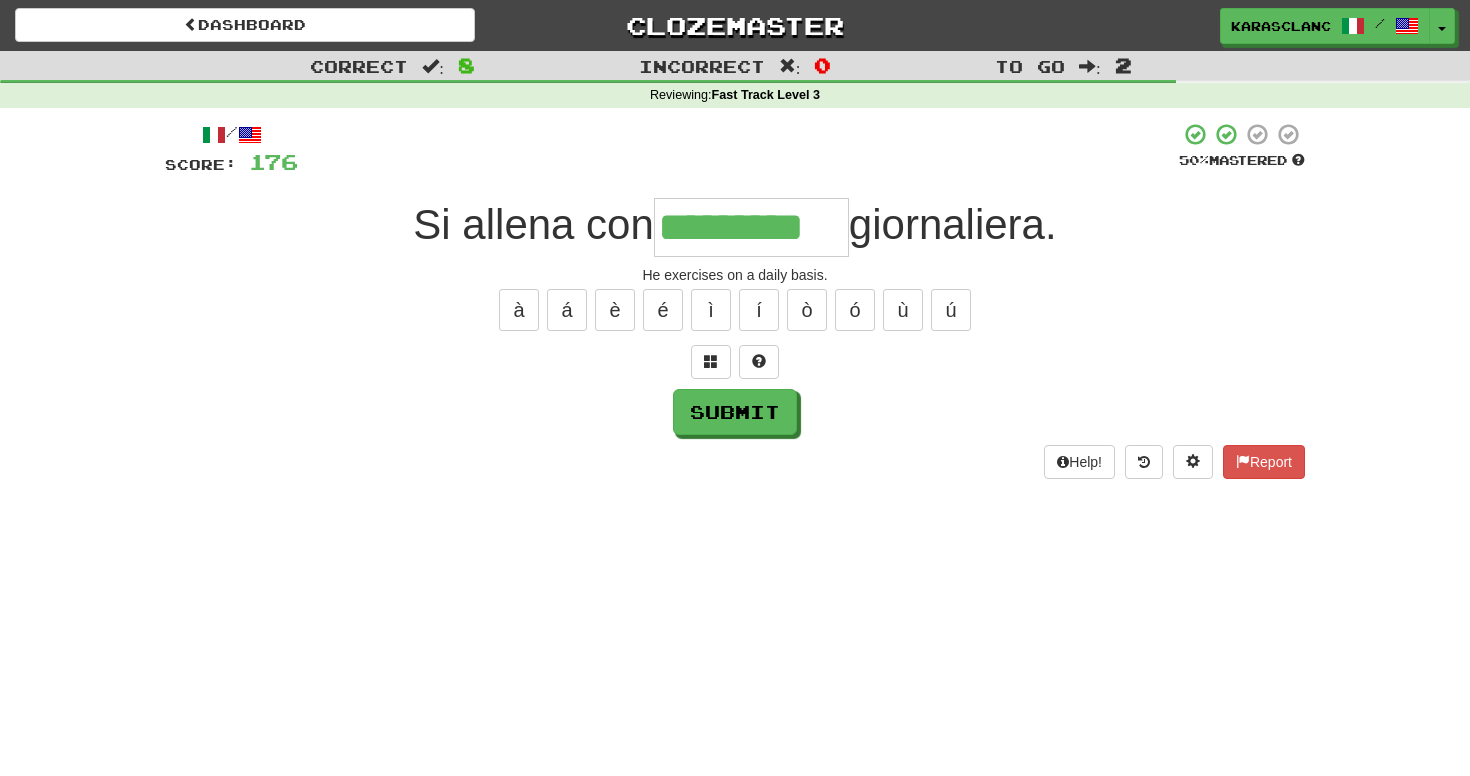 type on "*********" 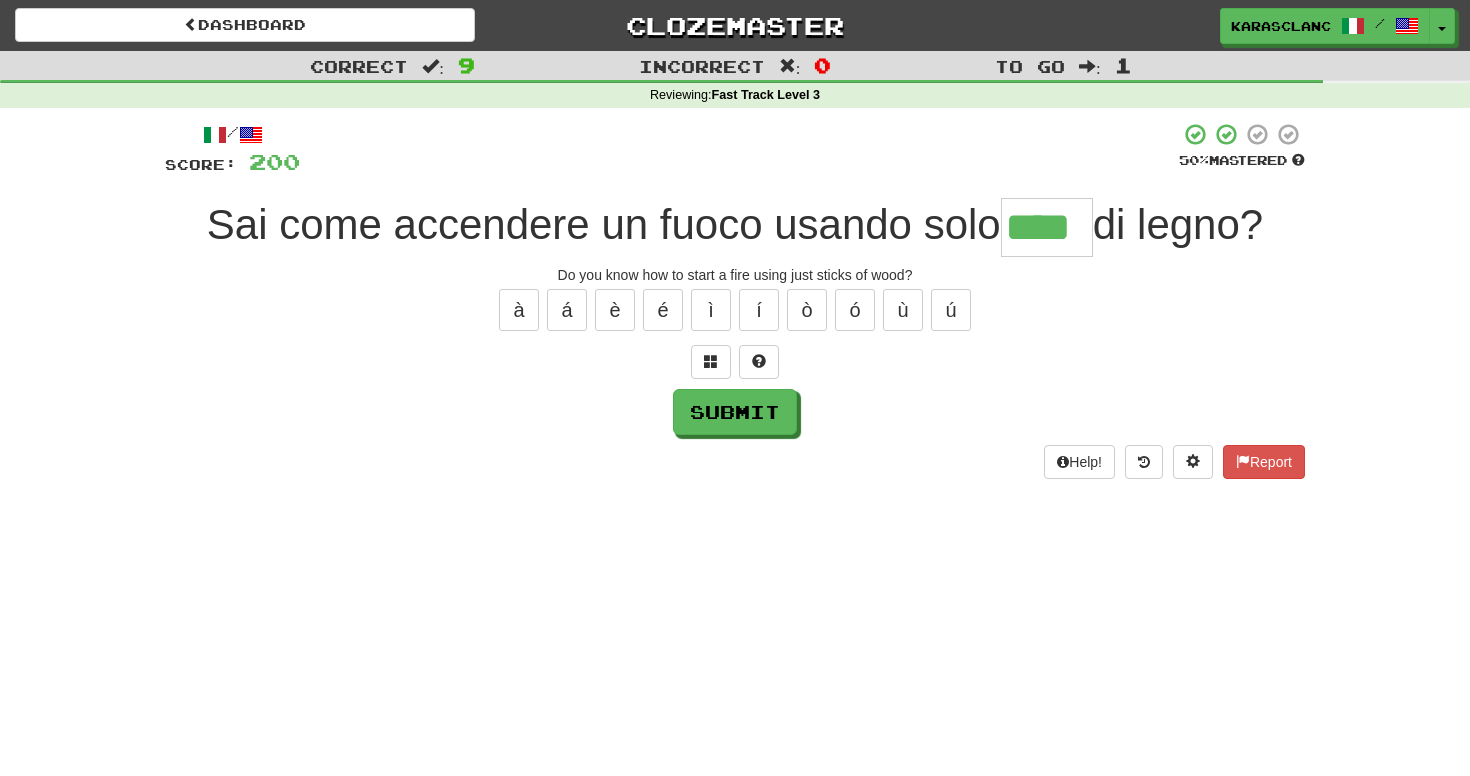 type on "****" 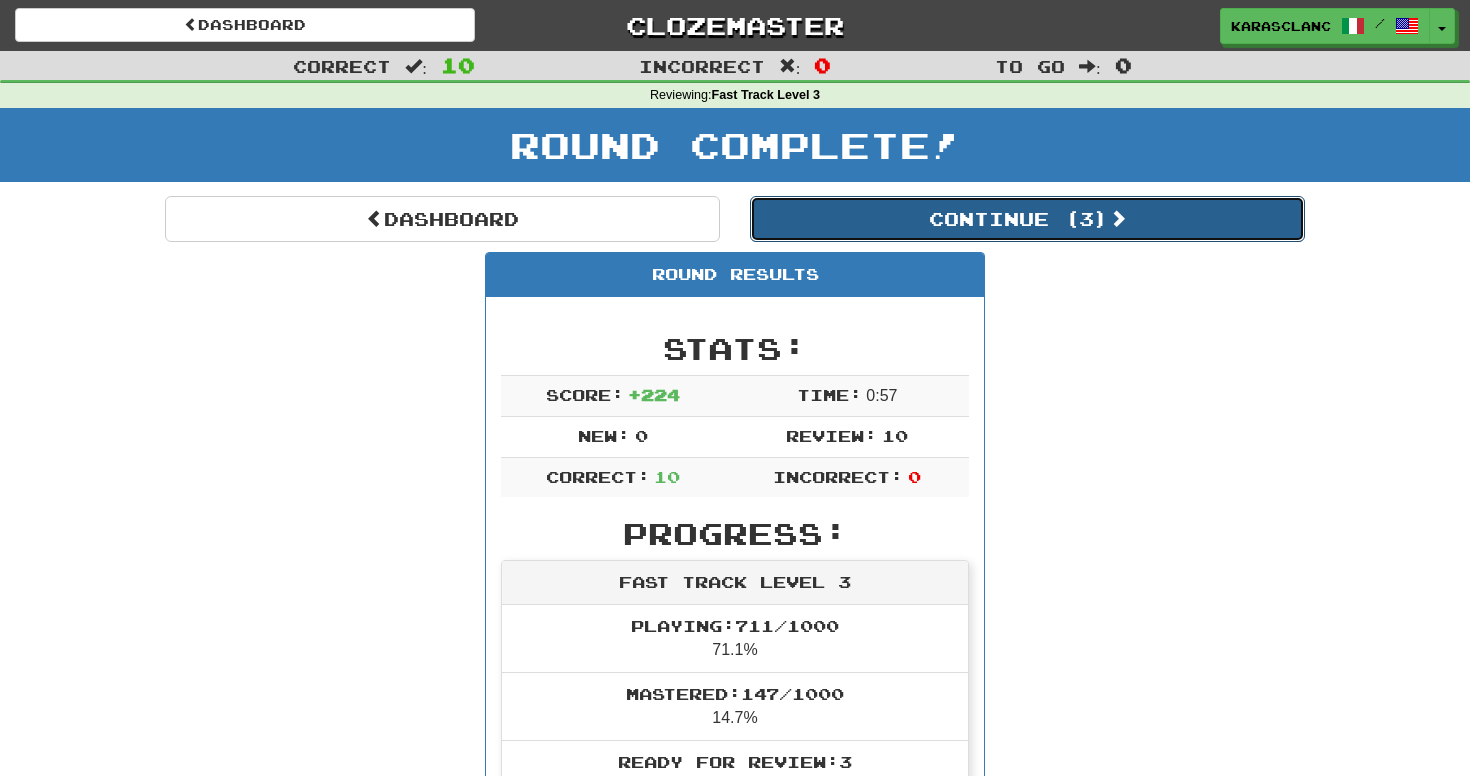 click on "Continue ( 3 )" at bounding box center (1027, 219) 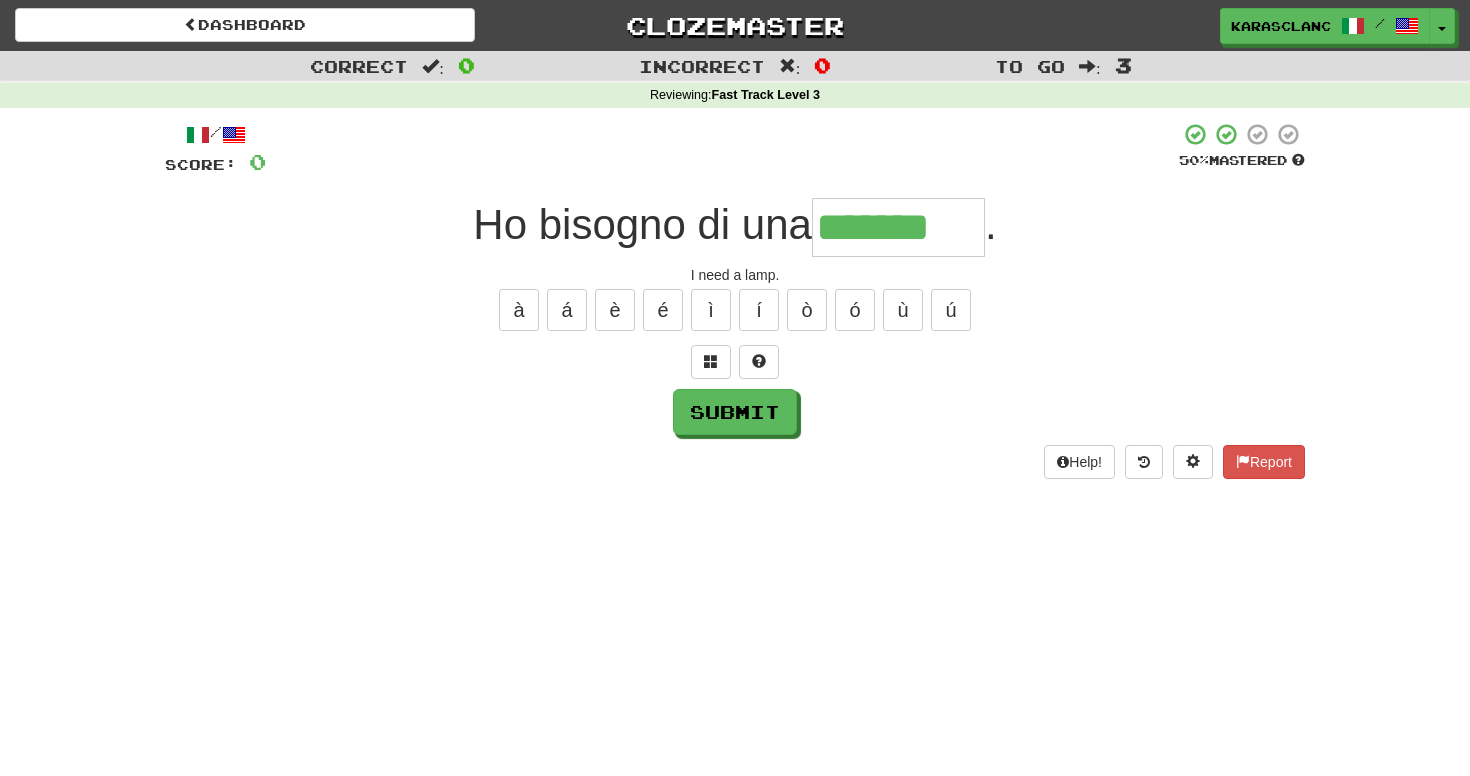 type on "*******" 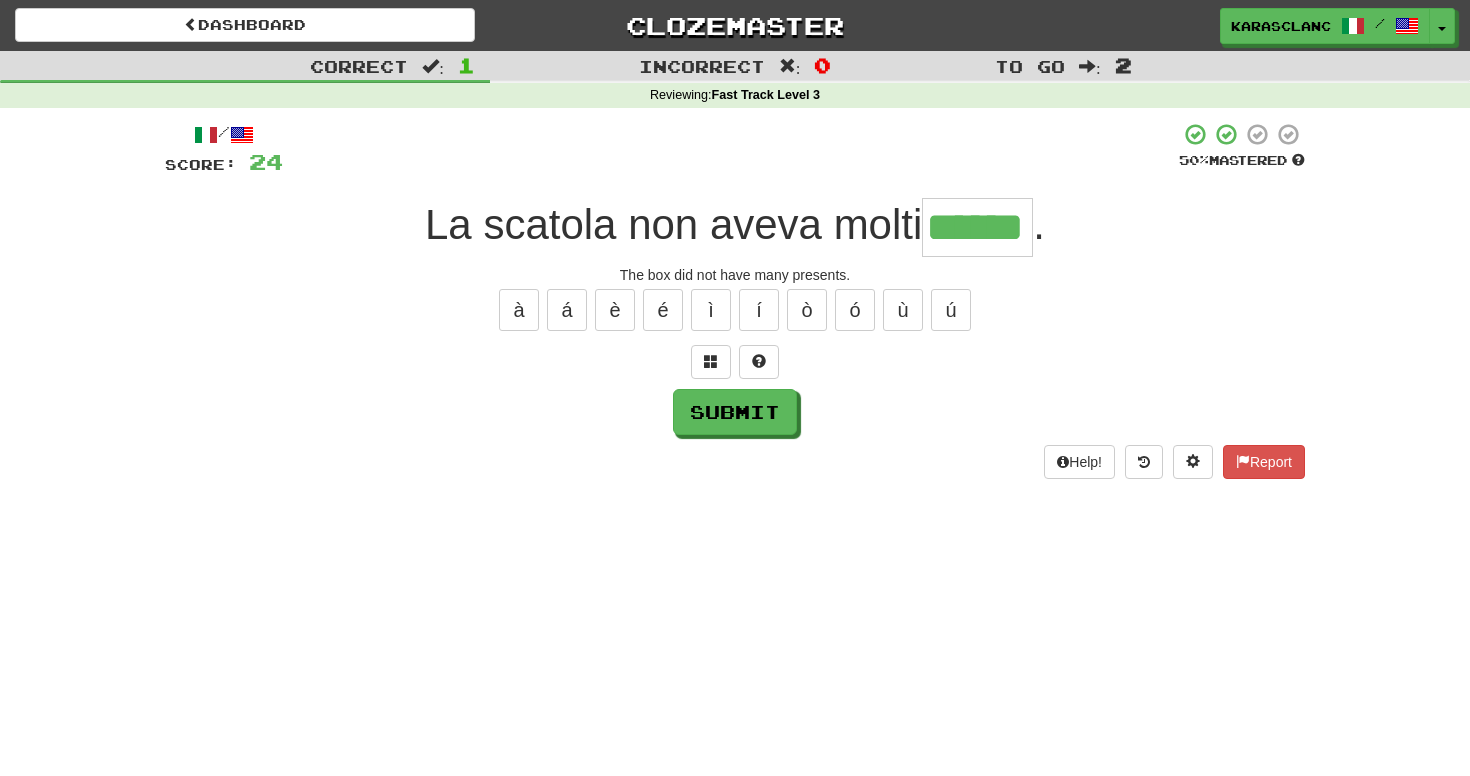 type on "******" 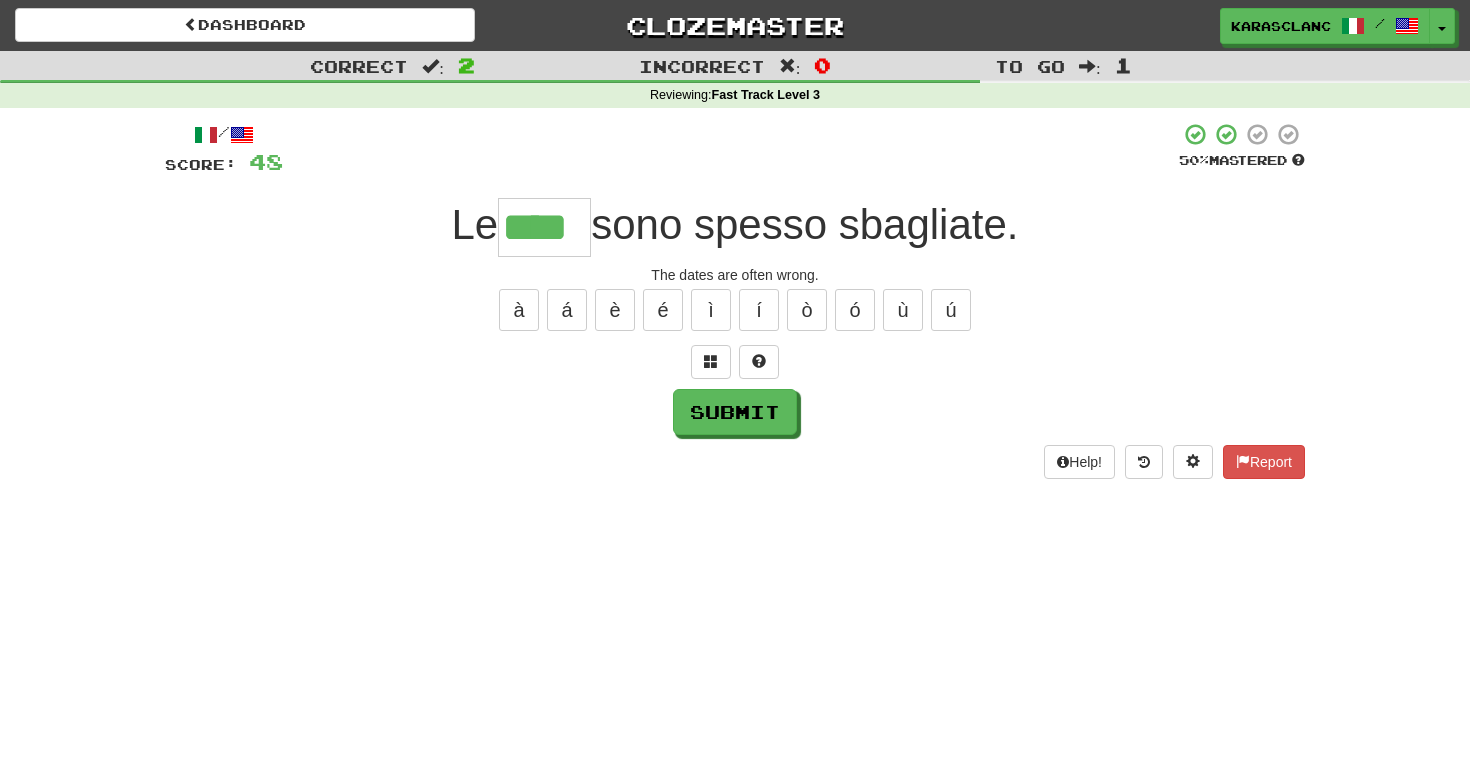 type on "****" 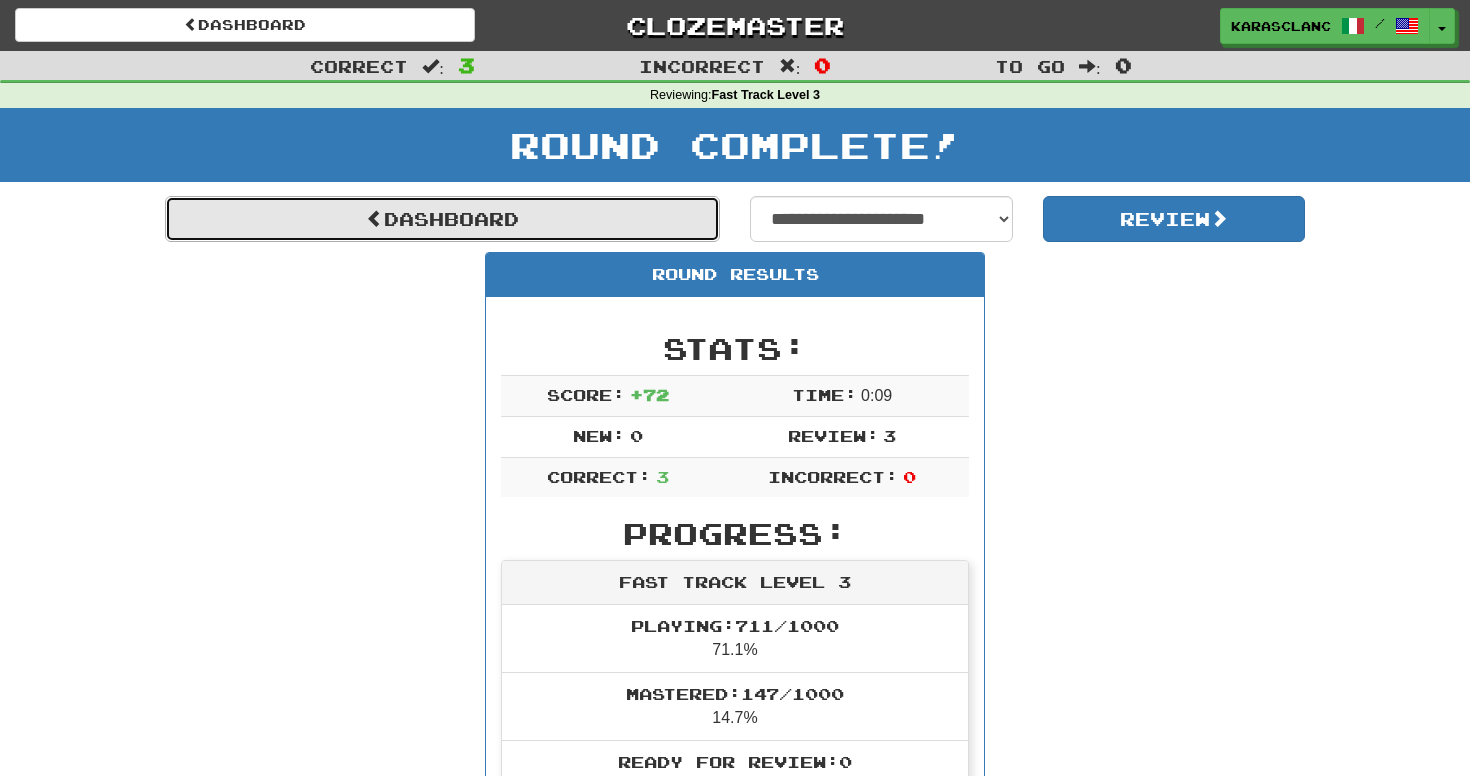 click on "Dashboard" at bounding box center [442, 219] 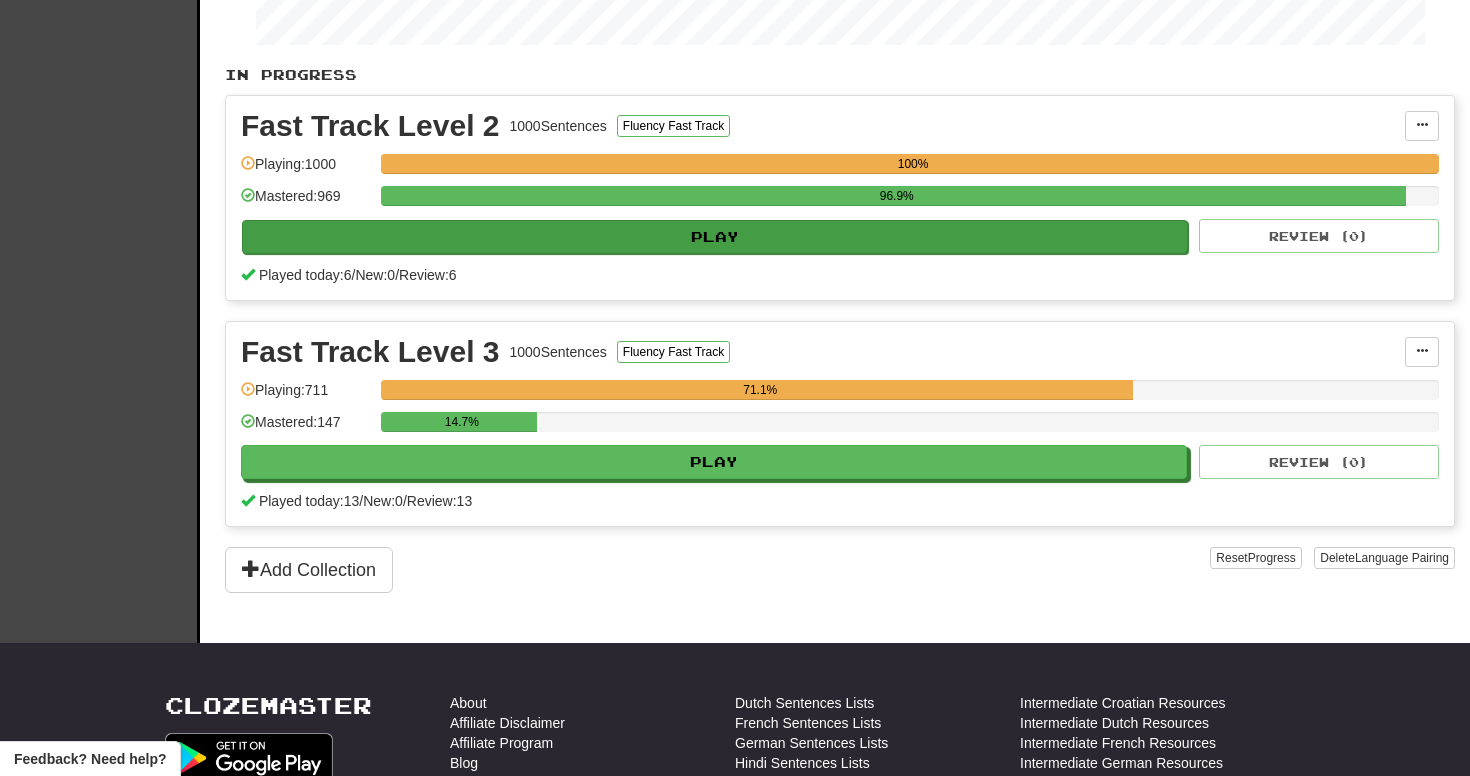 scroll, scrollTop: 368, scrollLeft: 0, axis: vertical 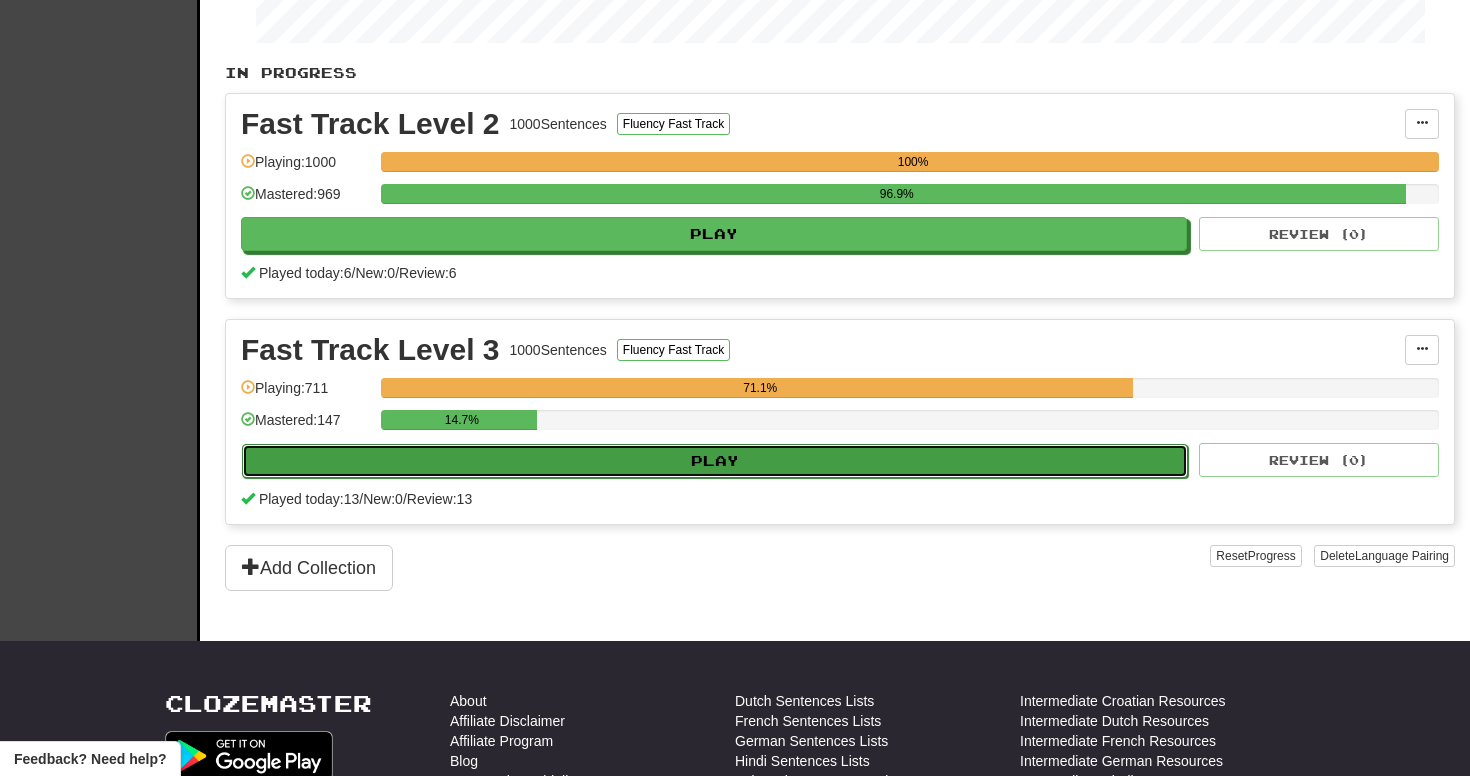 click on "Play" at bounding box center (715, 461) 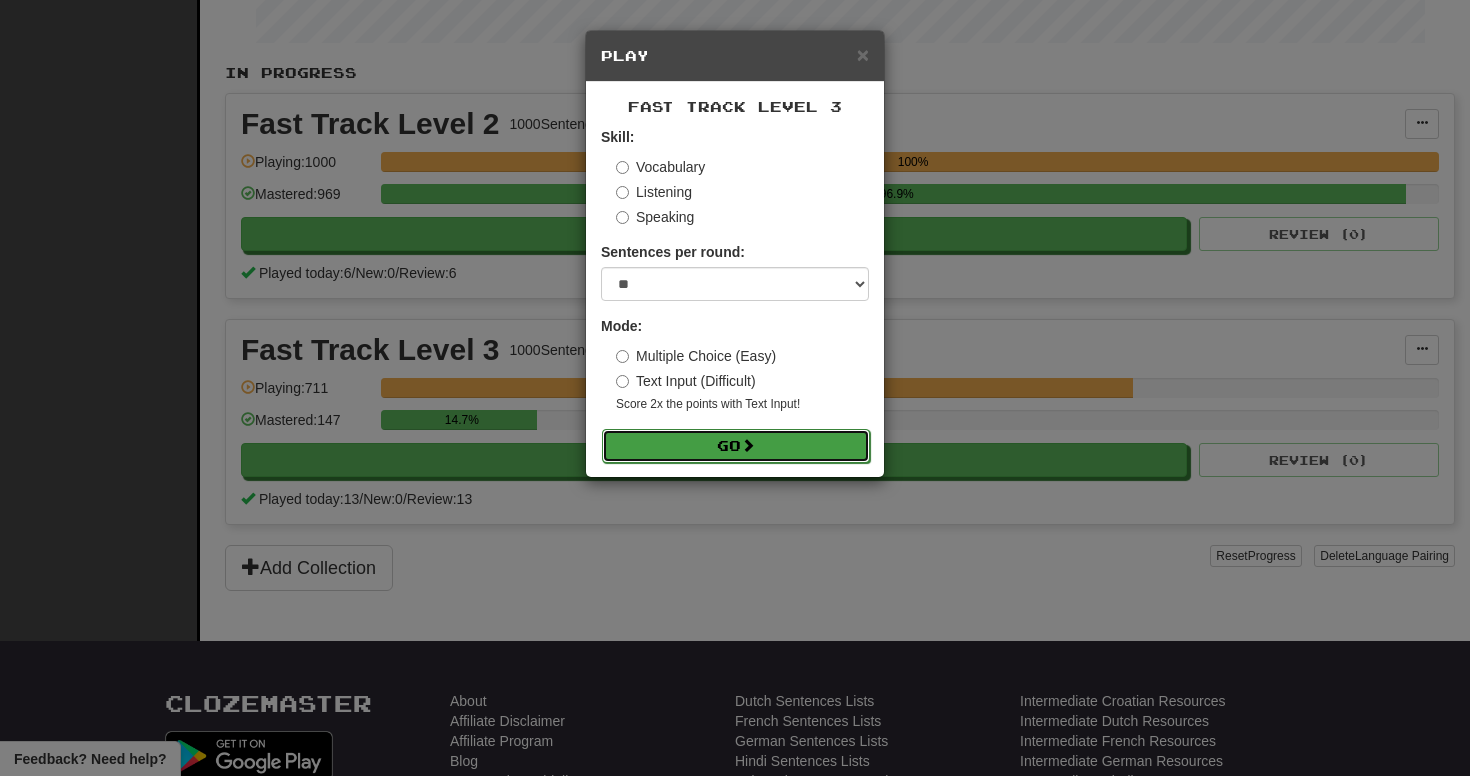 click on "Go" at bounding box center (736, 446) 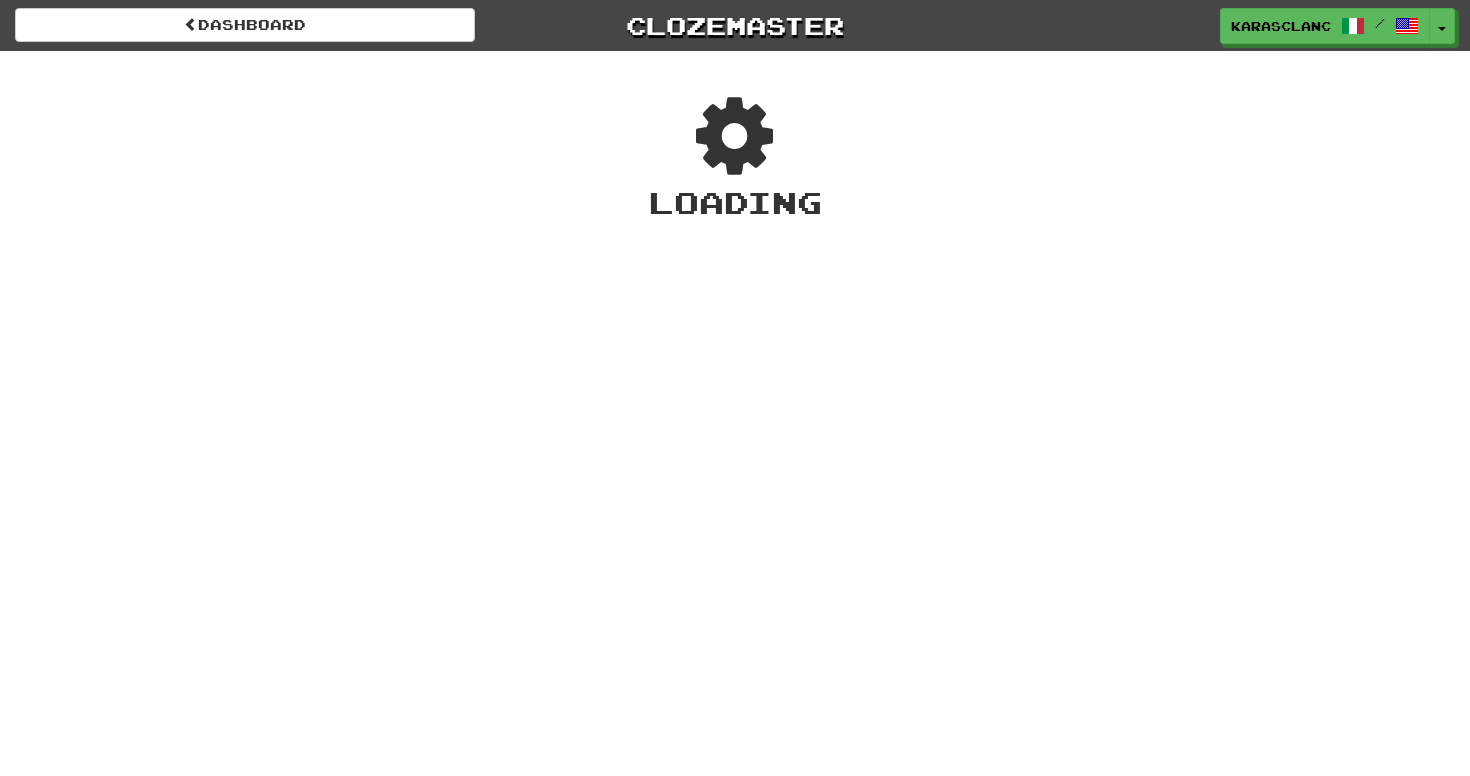 scroll, scrollTop: 0, scrollLeft: 0, axis: both 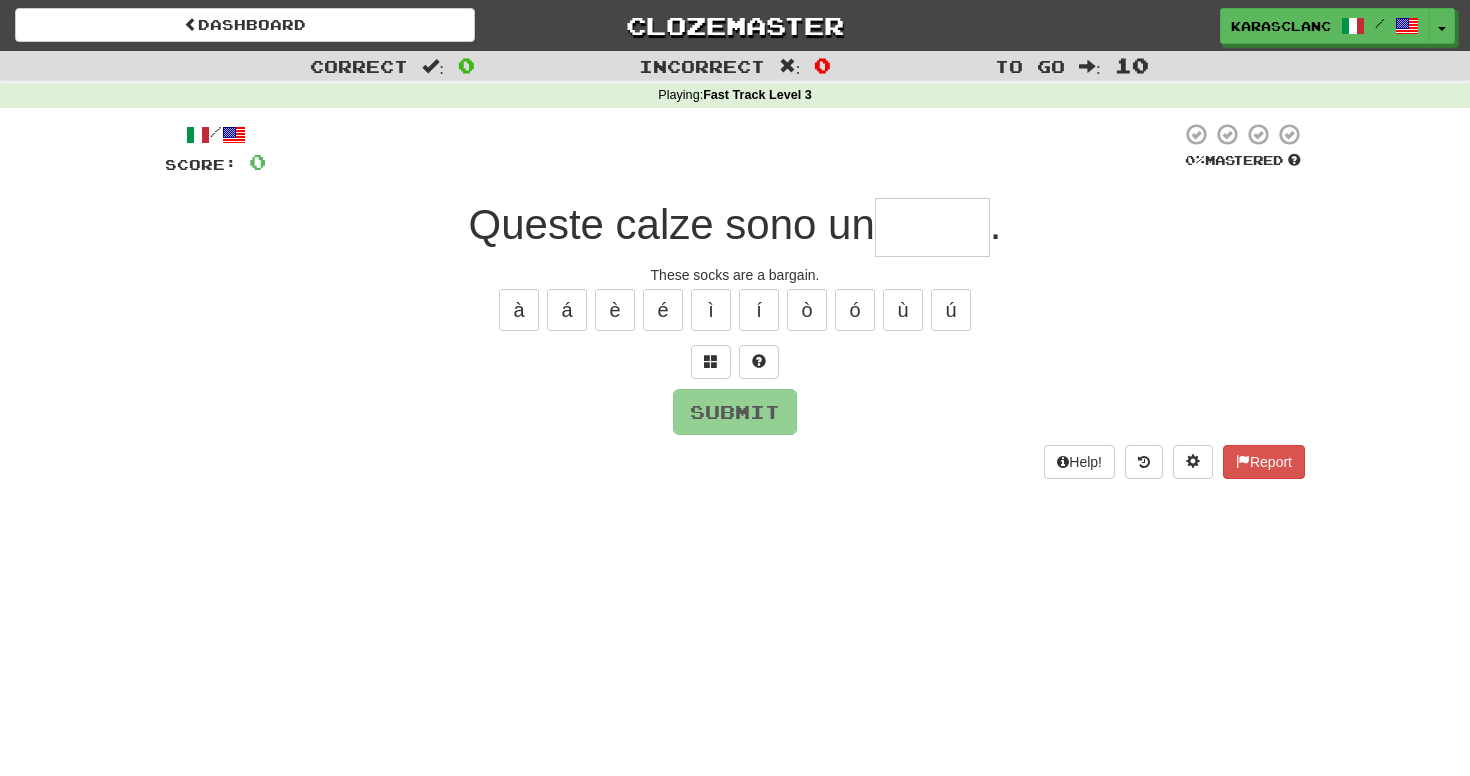 type on "*" 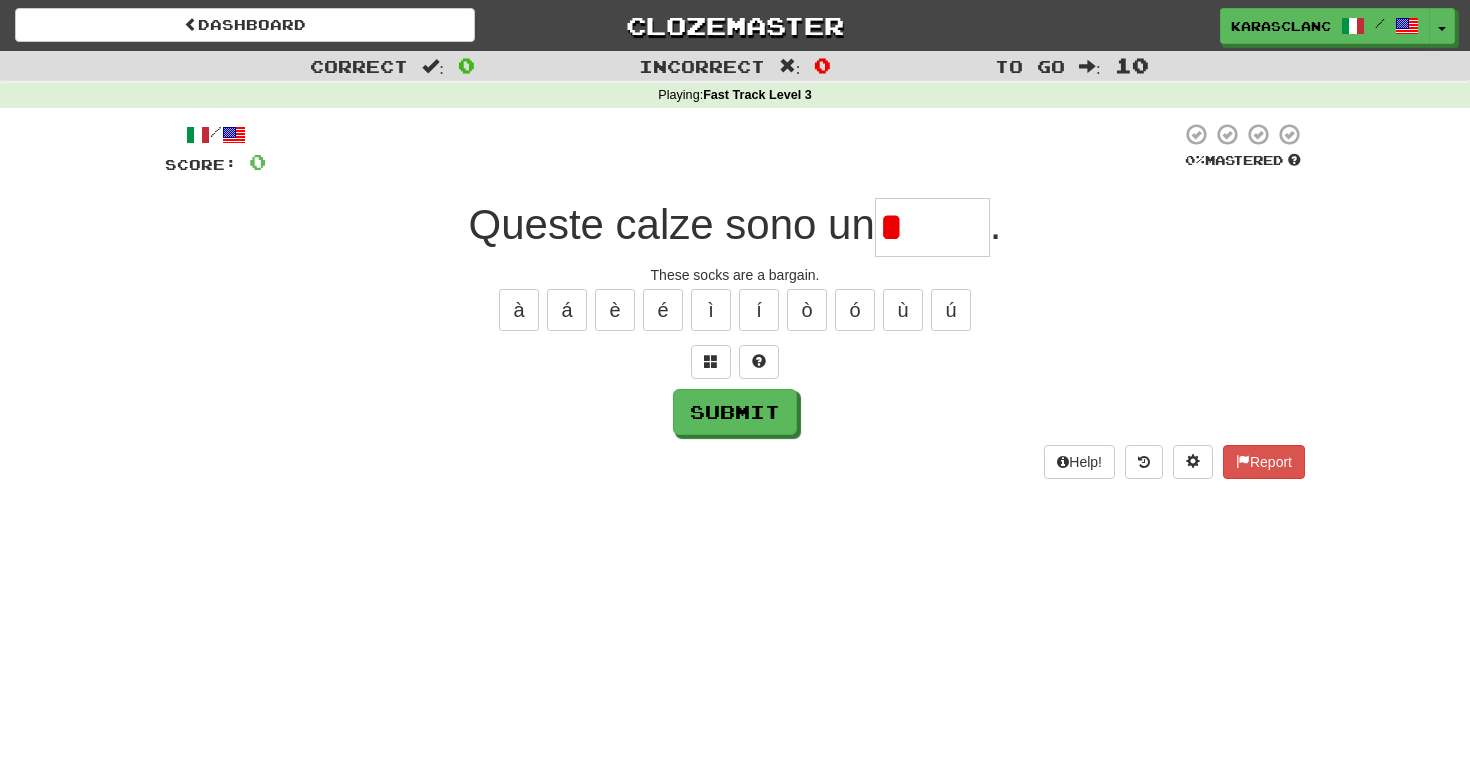 type on "******" 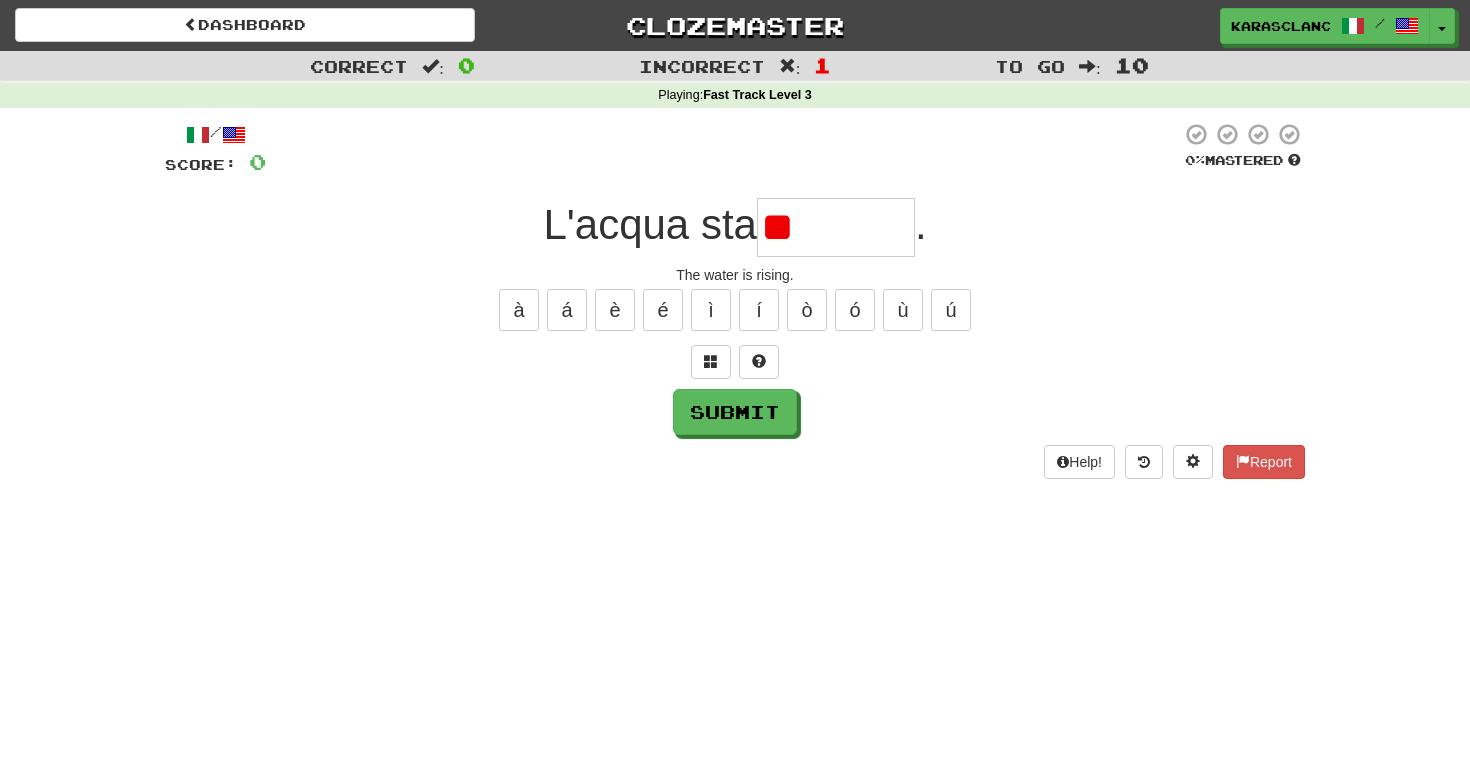 type on "*" 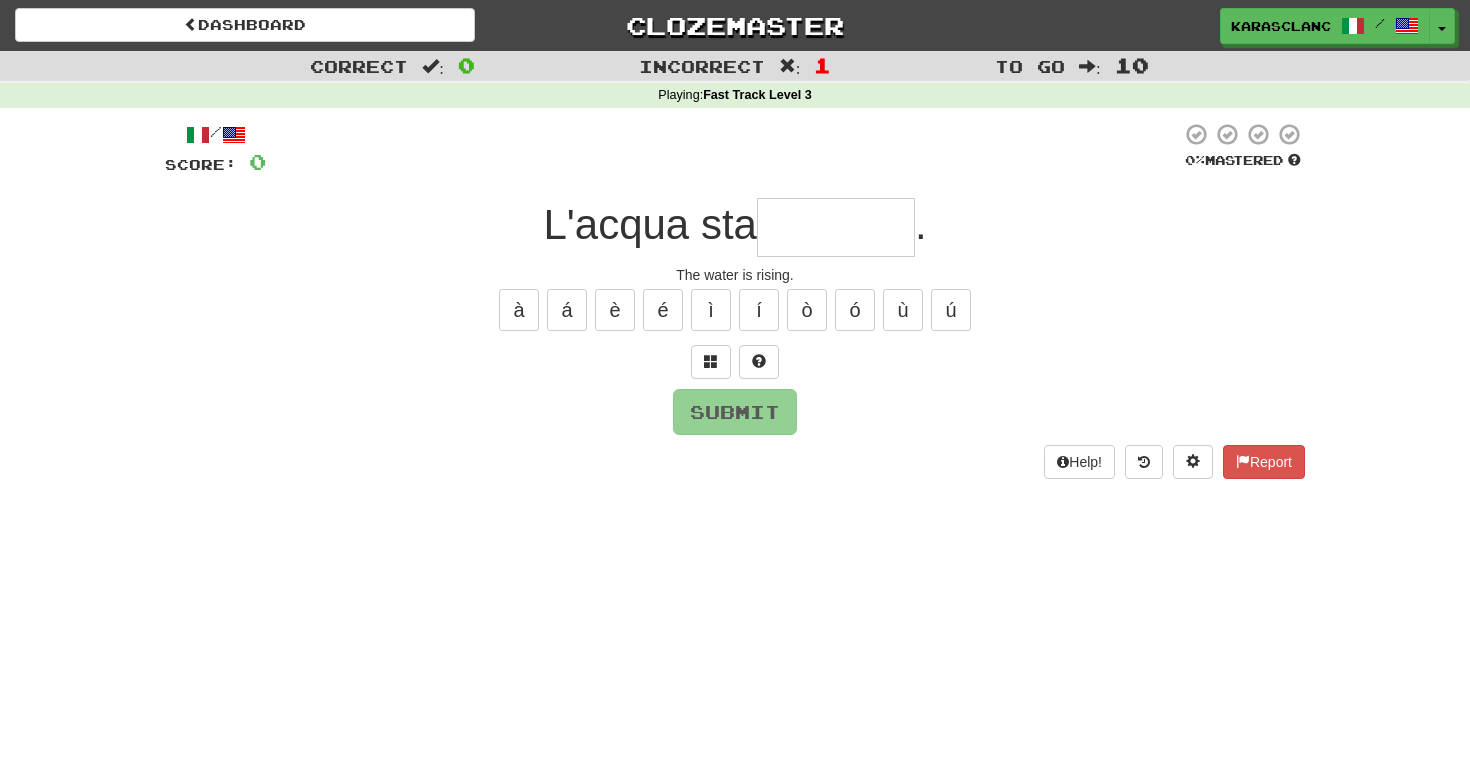 type on "*******" 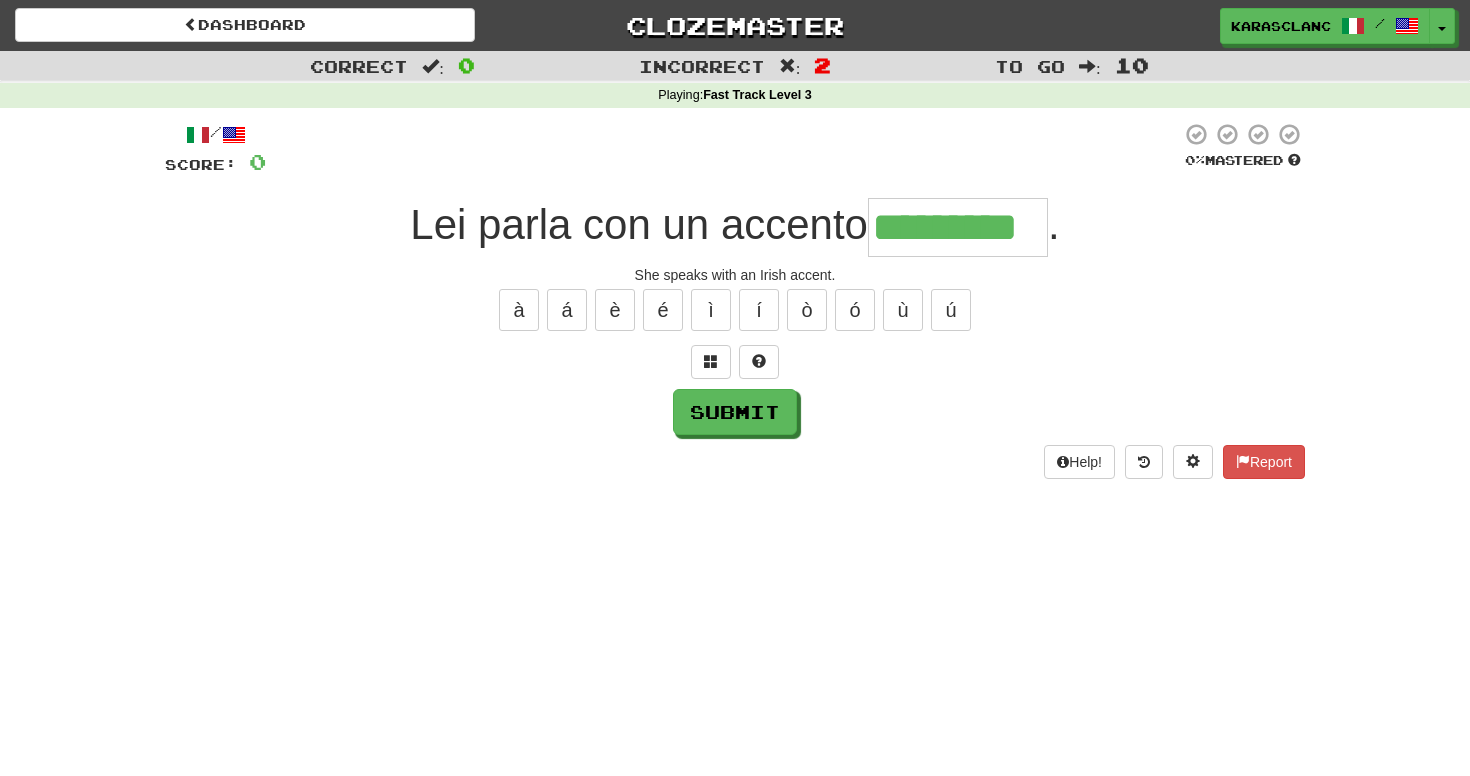 type on "*********" 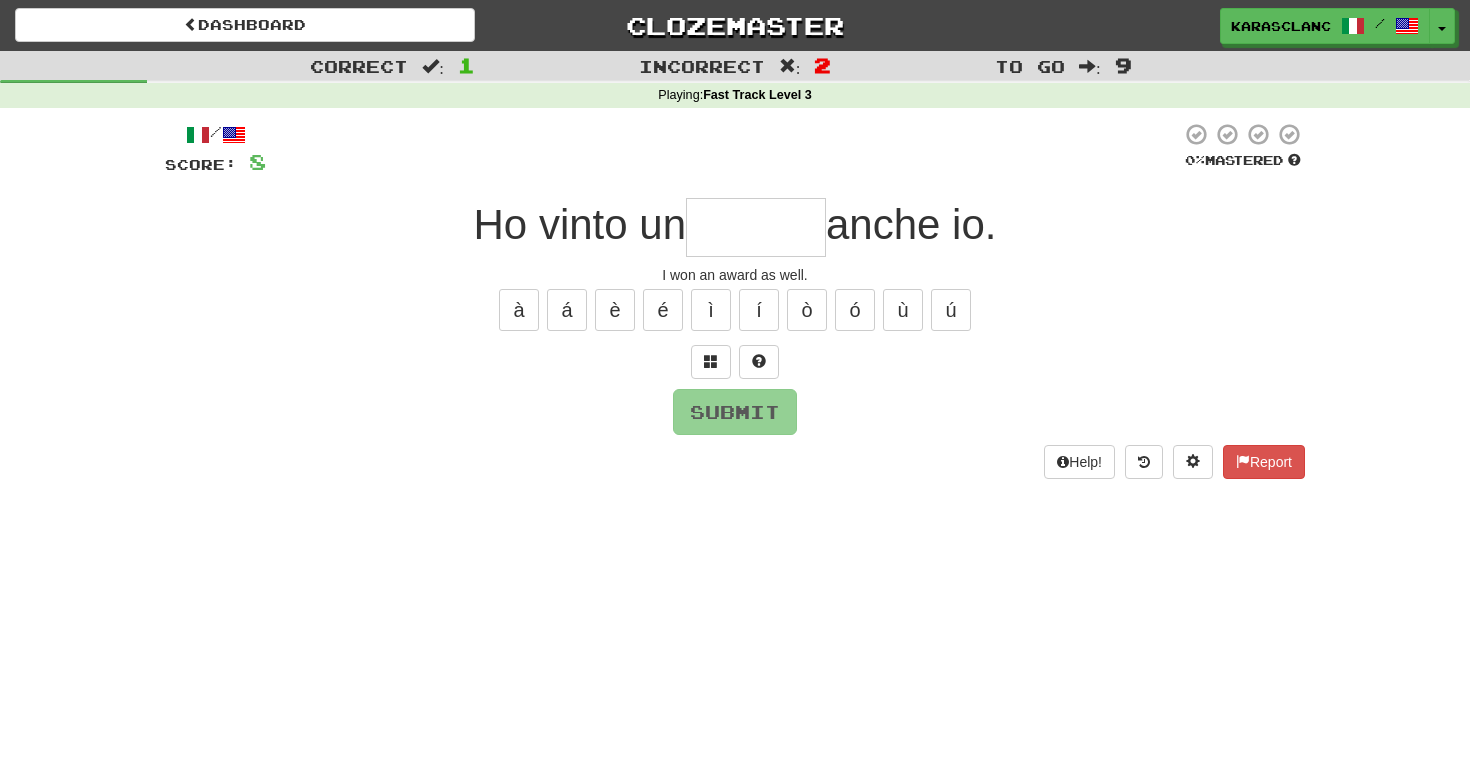 type on "*" 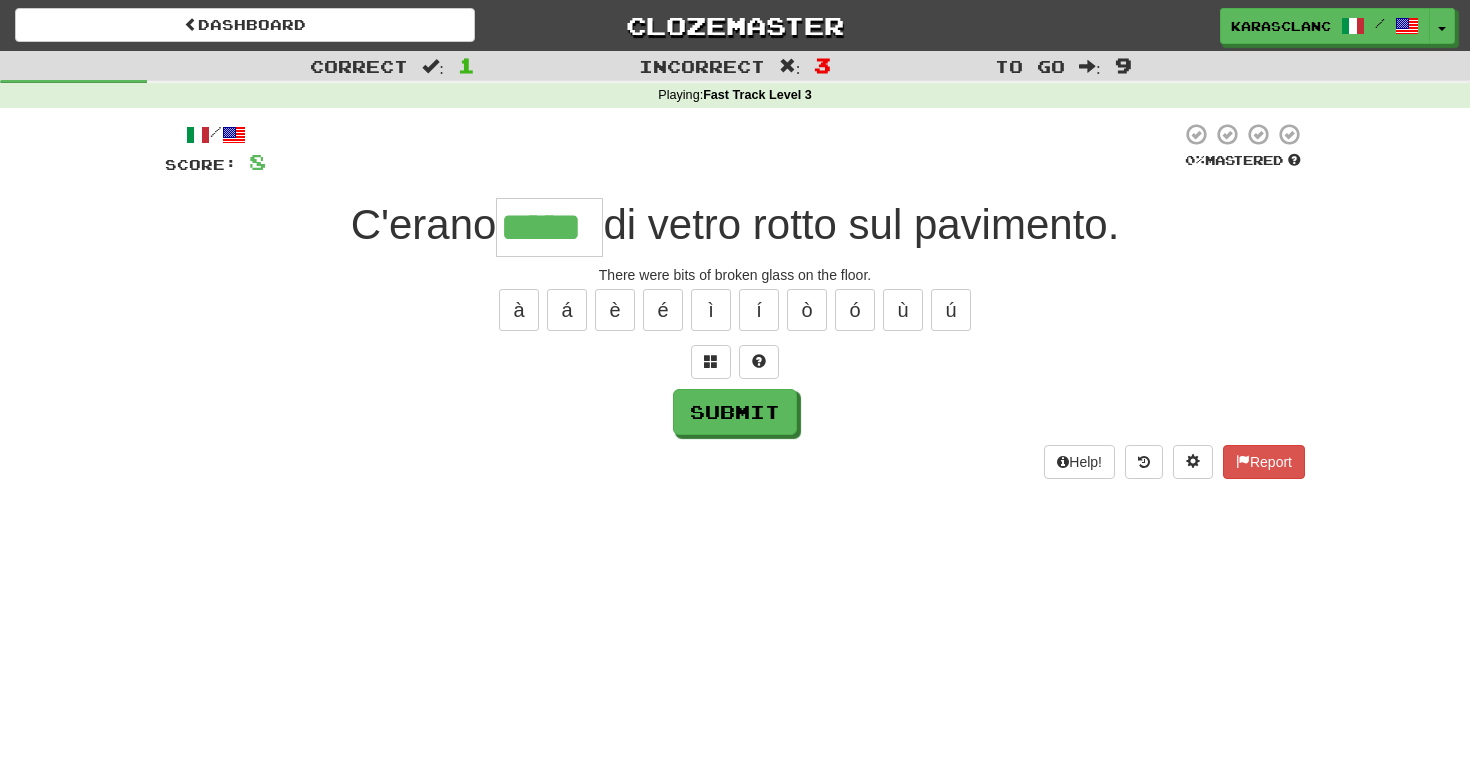 type on "*****" 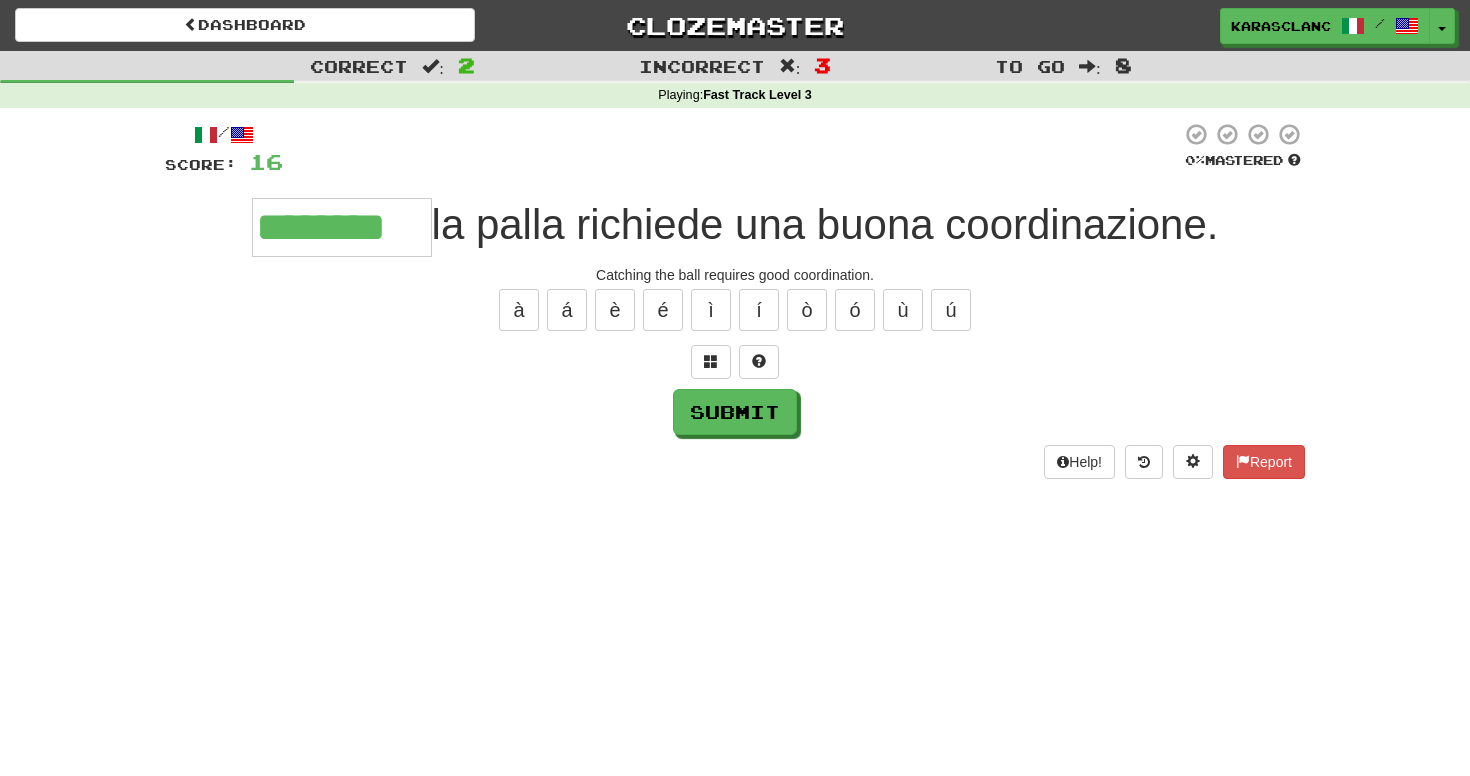 type on "********" 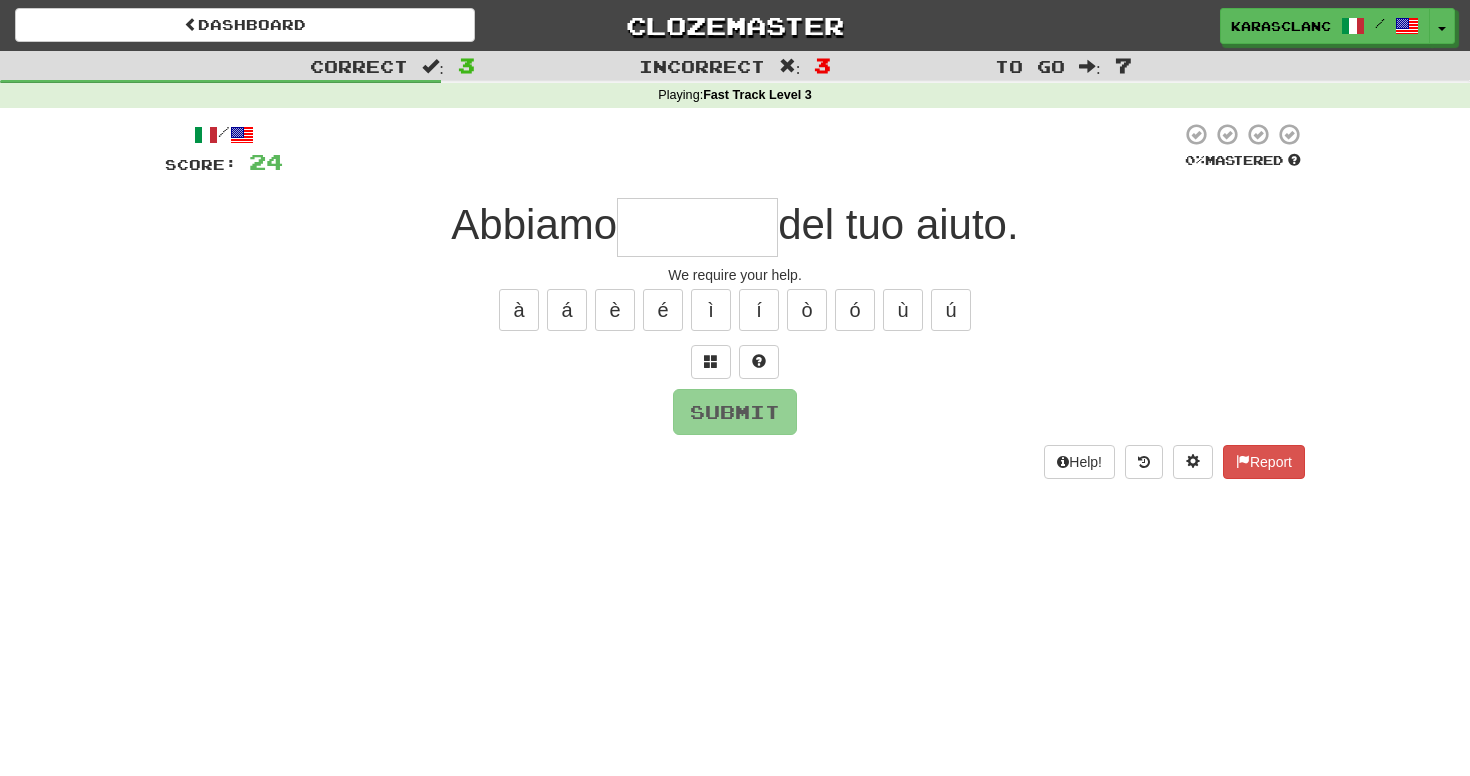 type on "*" 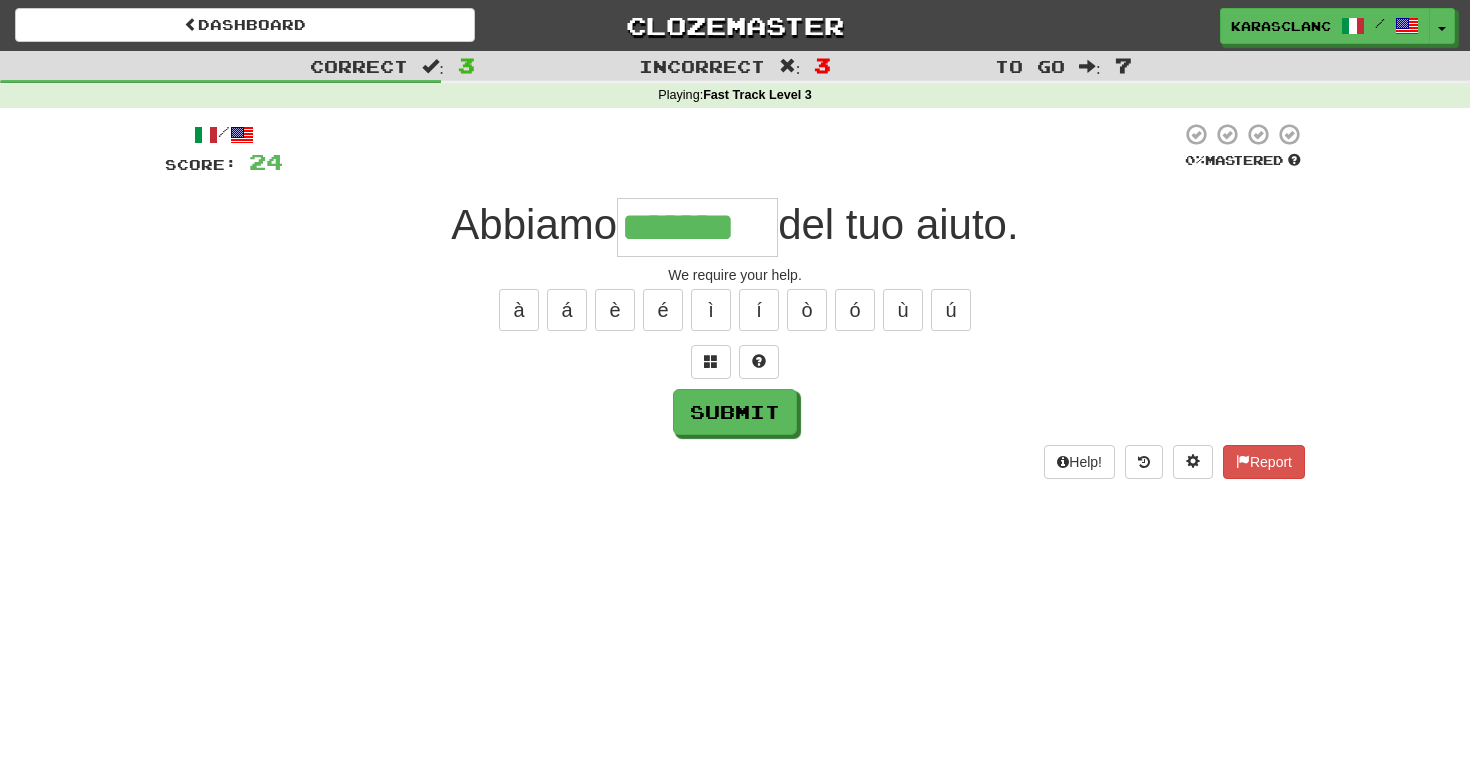 type on "*******" 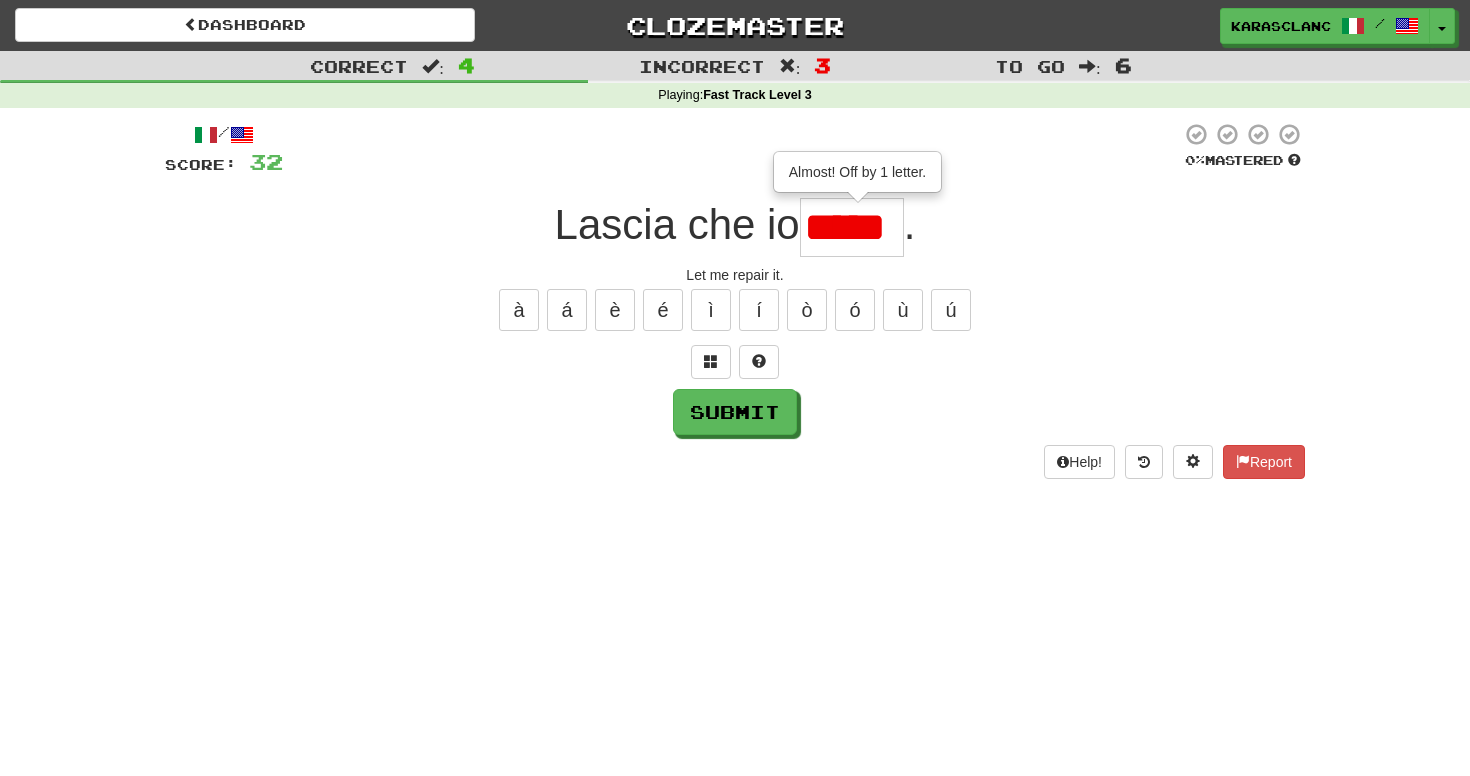 scroll, scrollTop: 0, scrollLeft: 0, axis: both 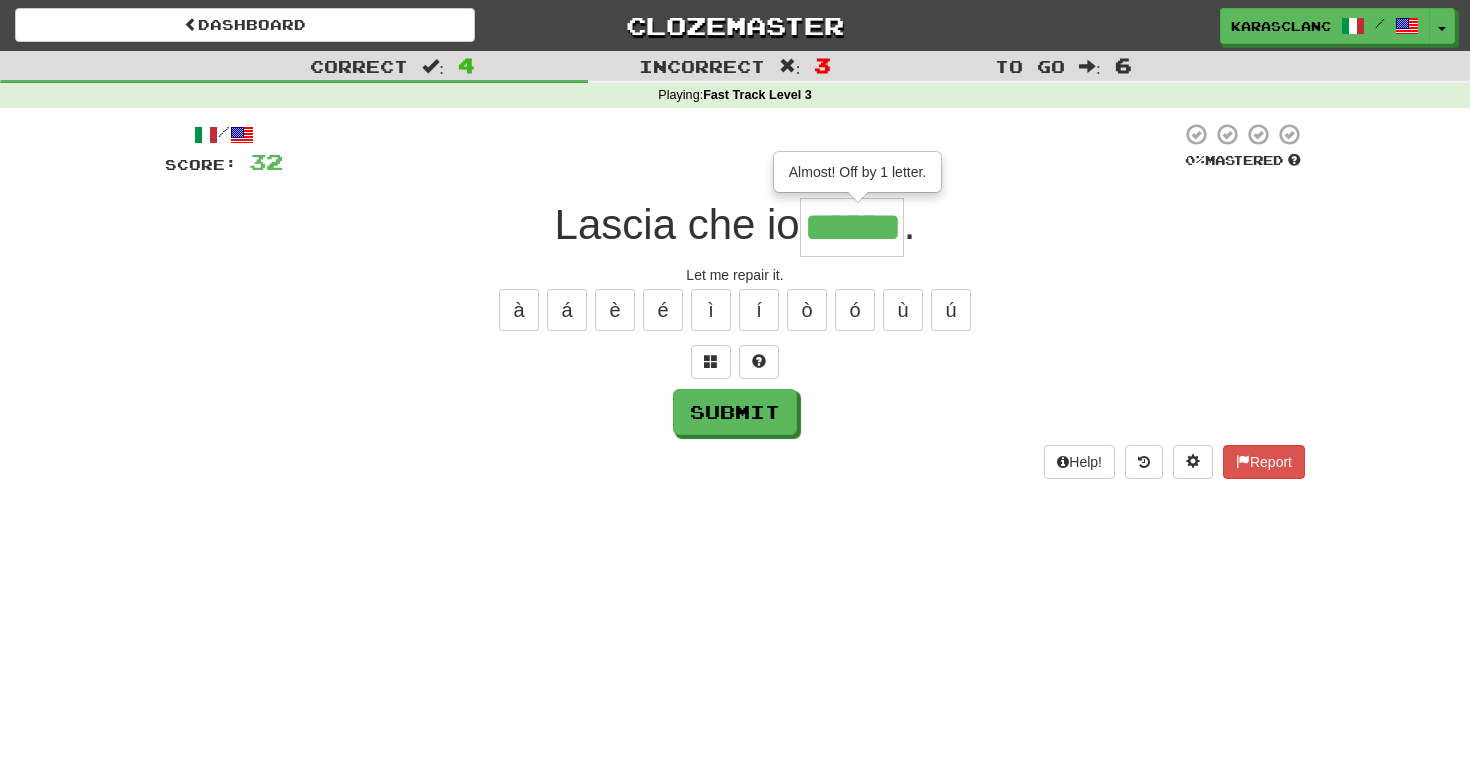 type on "******" 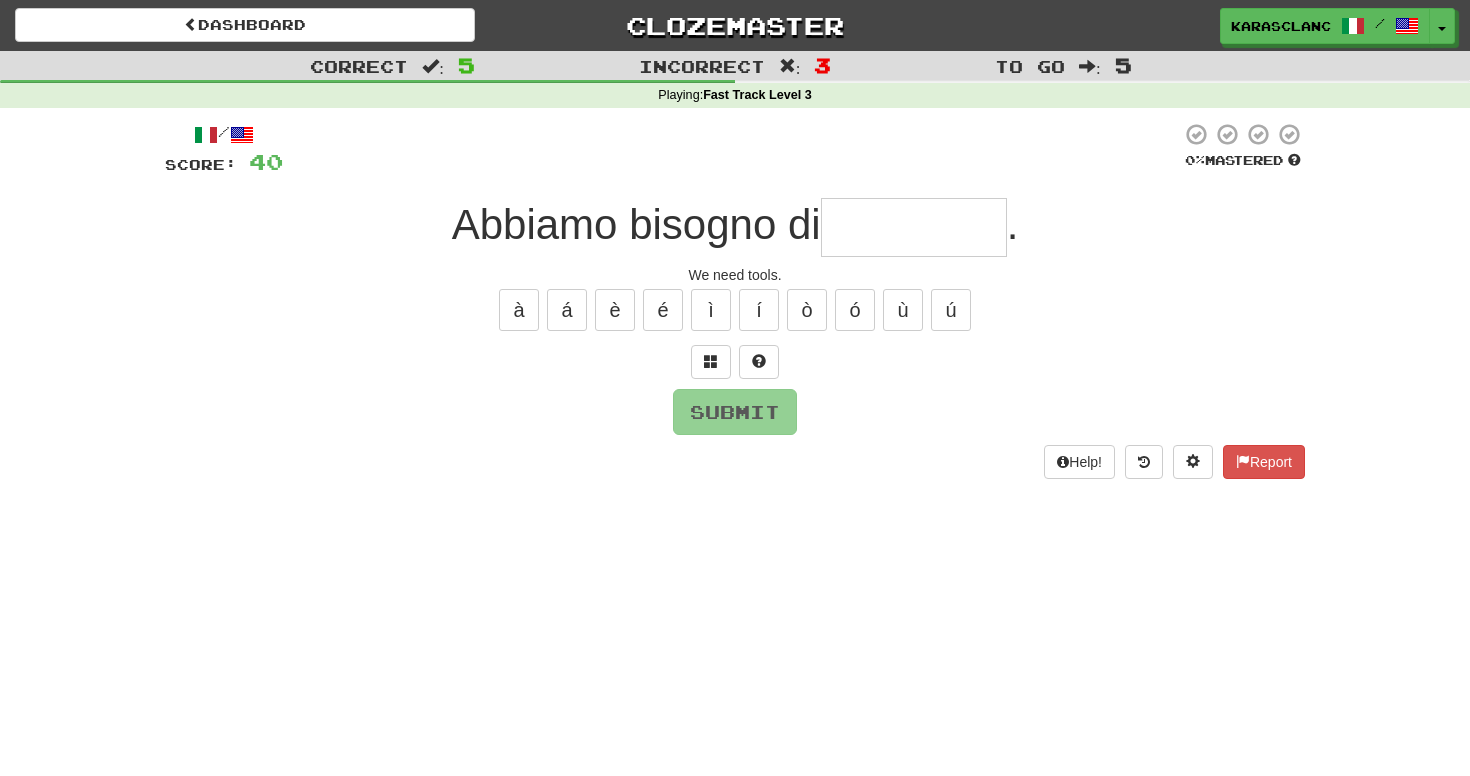 type on "*********" 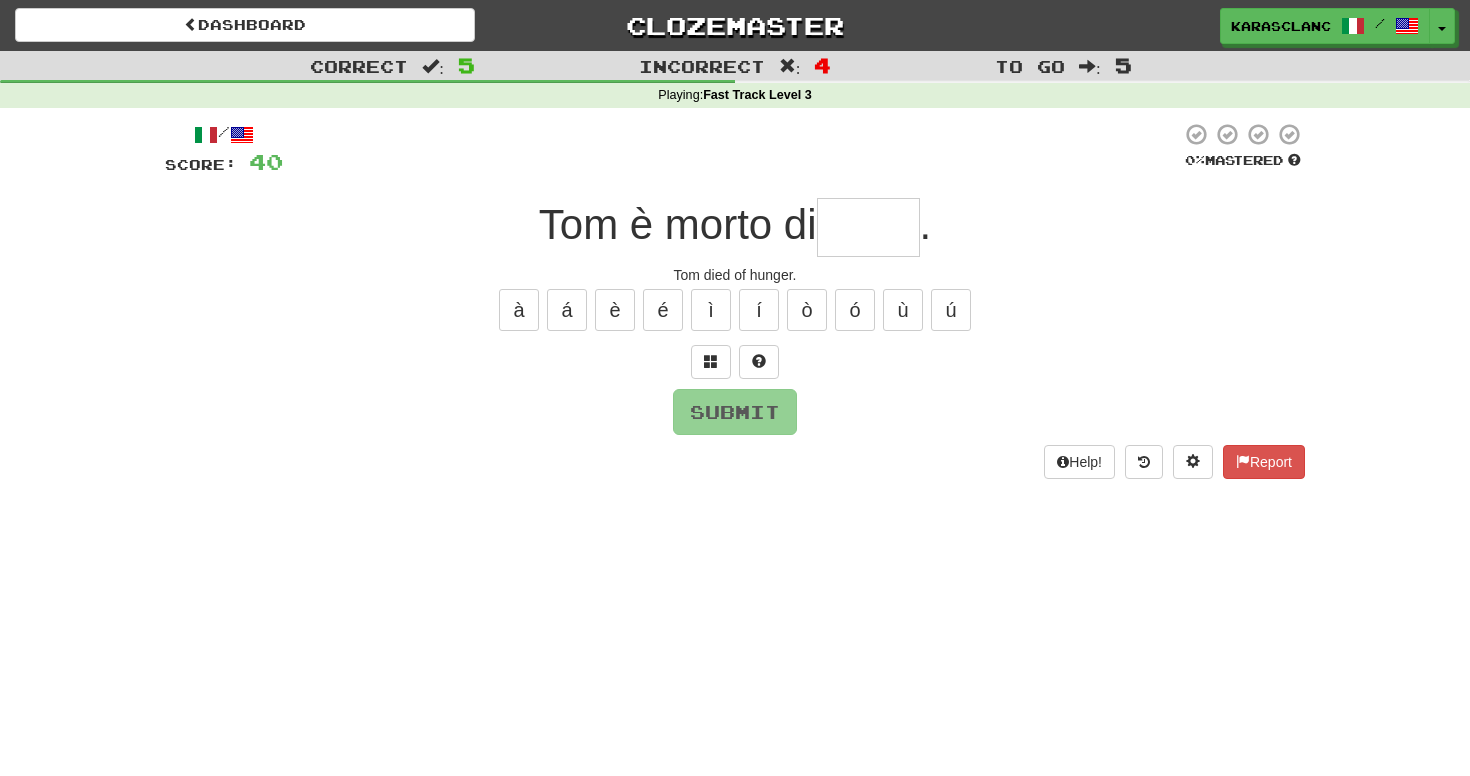 type on "****" 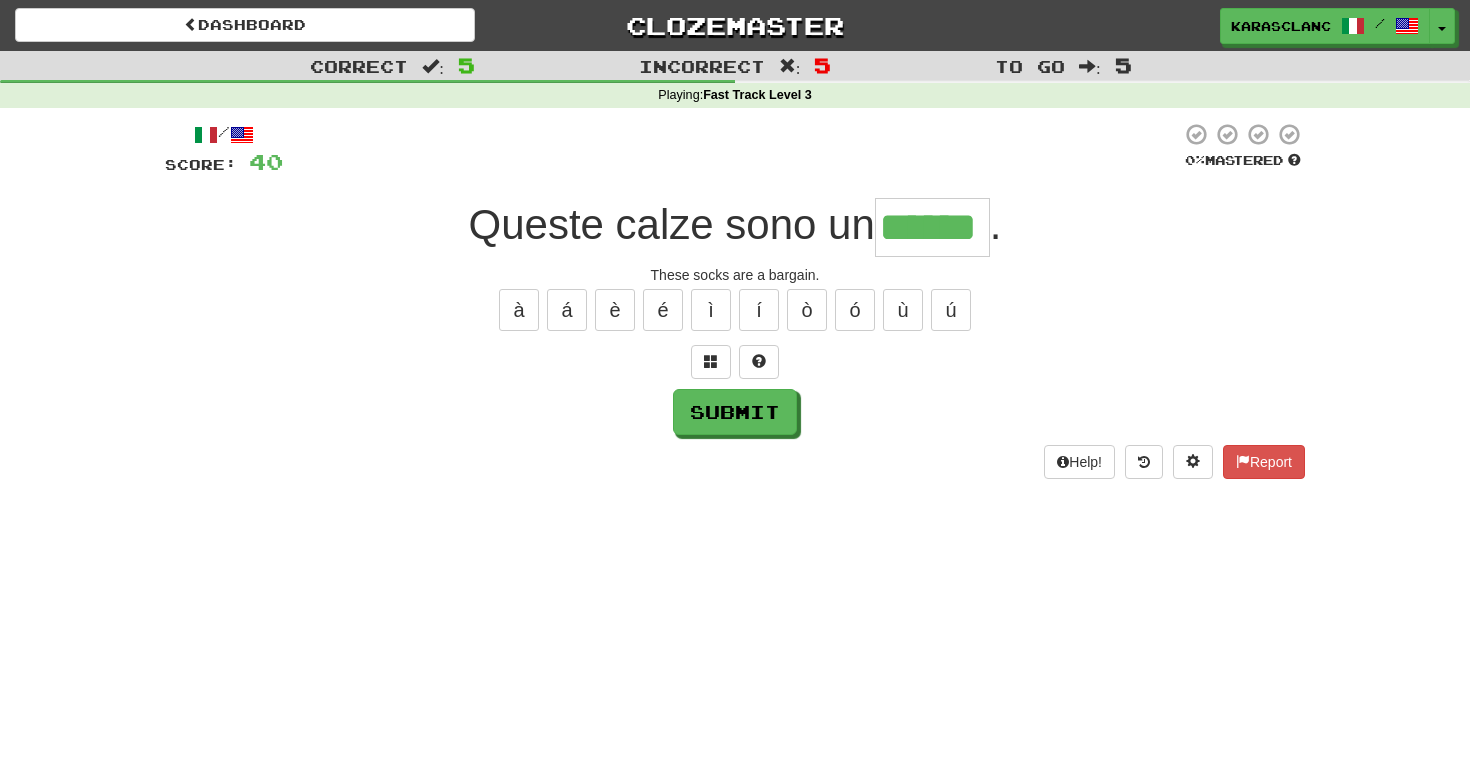 type on "******" 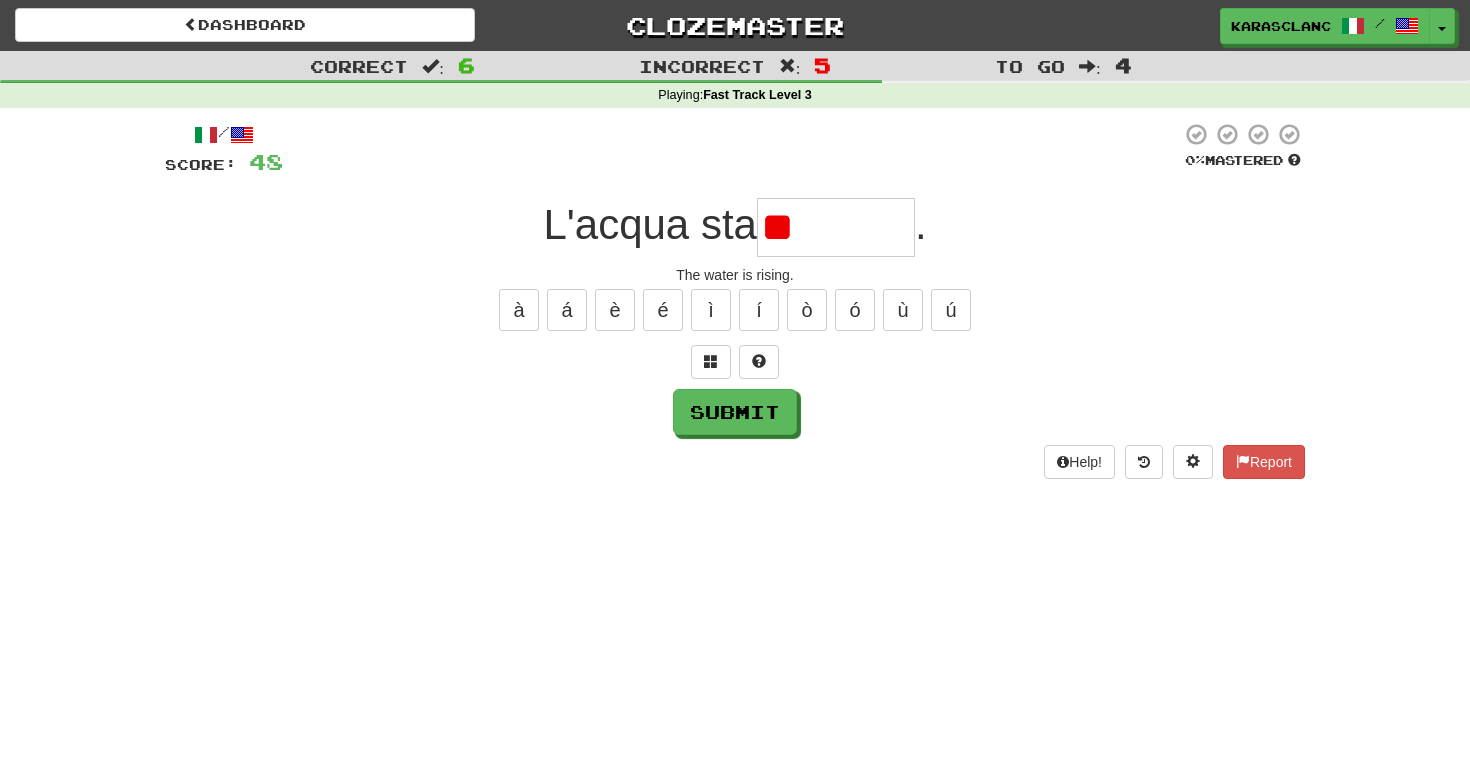 type on "*******" 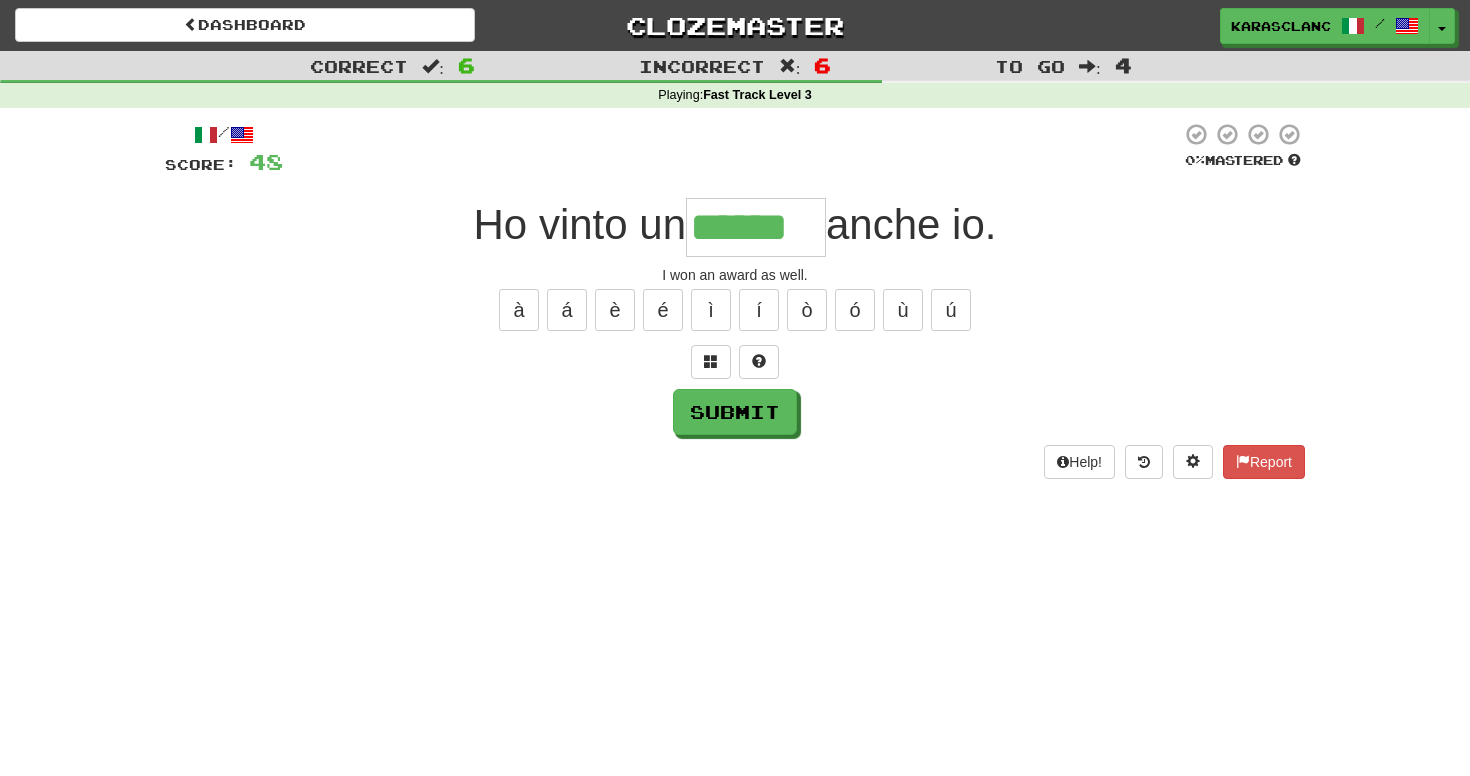 type on "******" 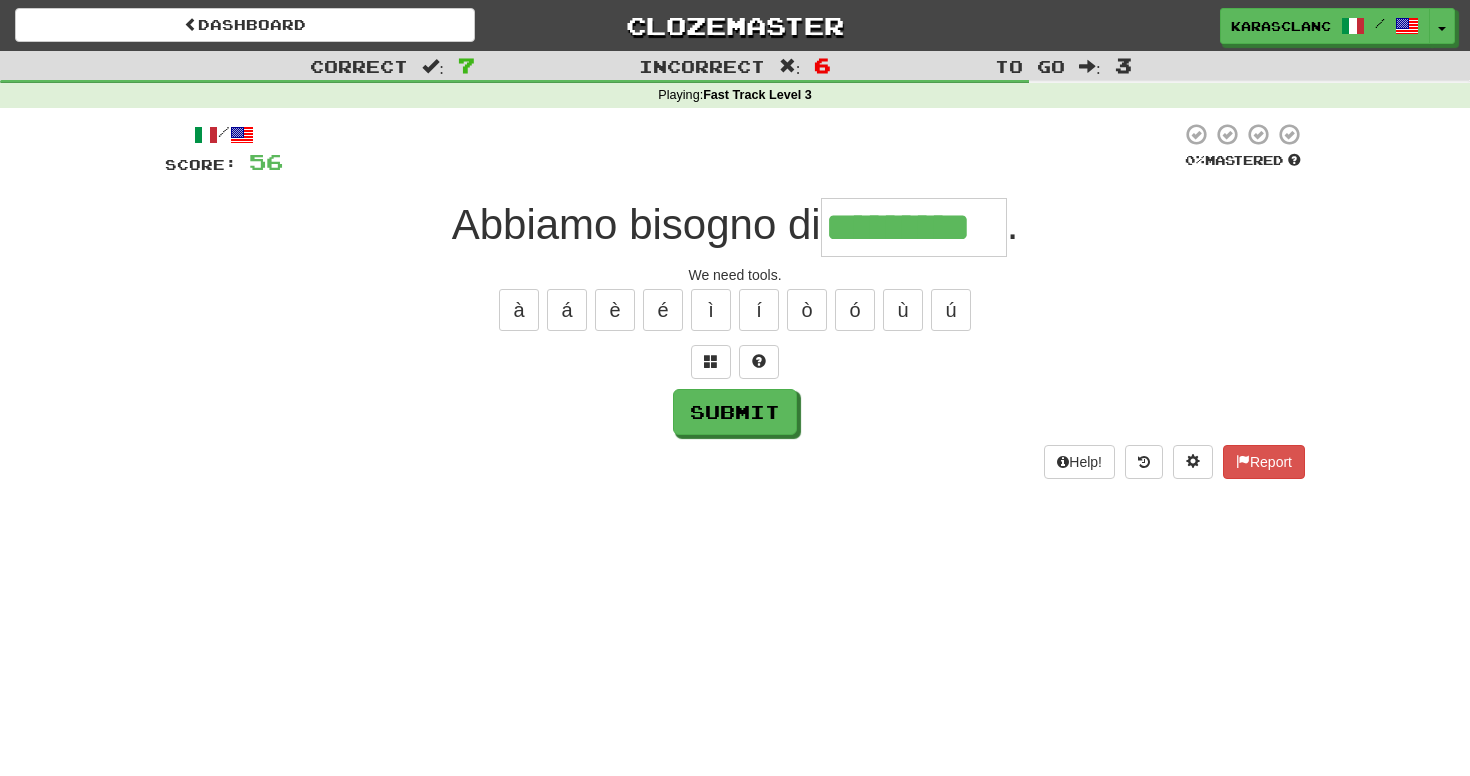 type on "*********" 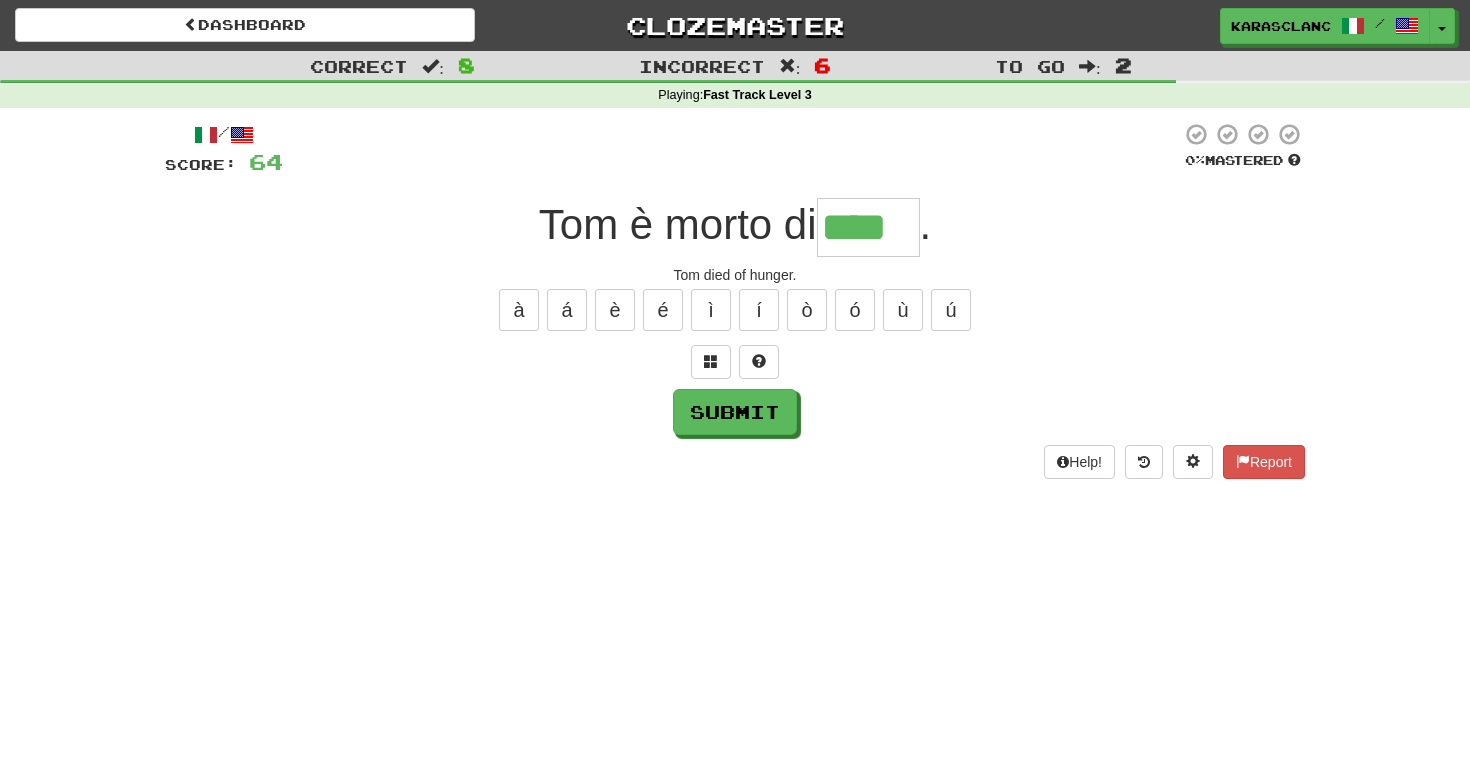 type on "****" 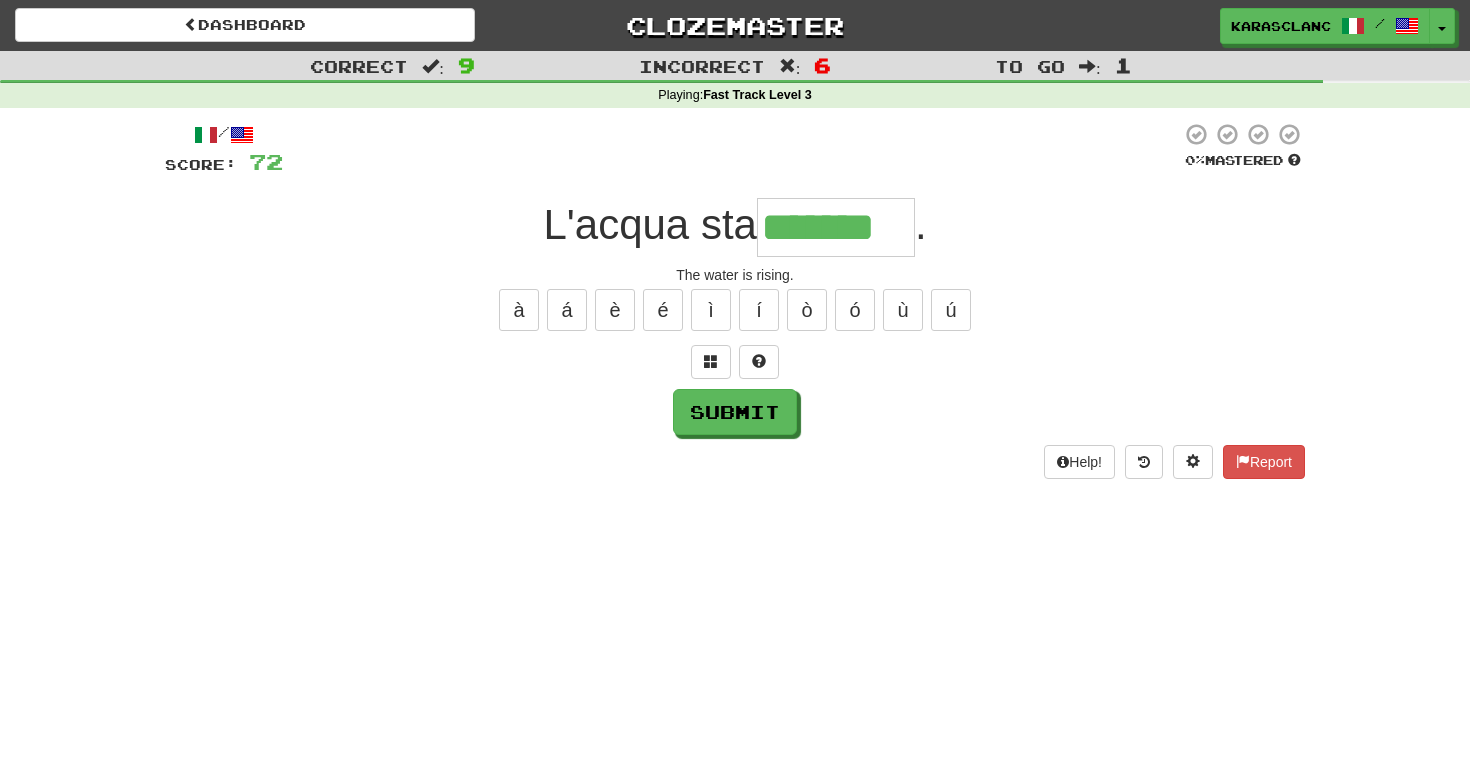 type on "*******" 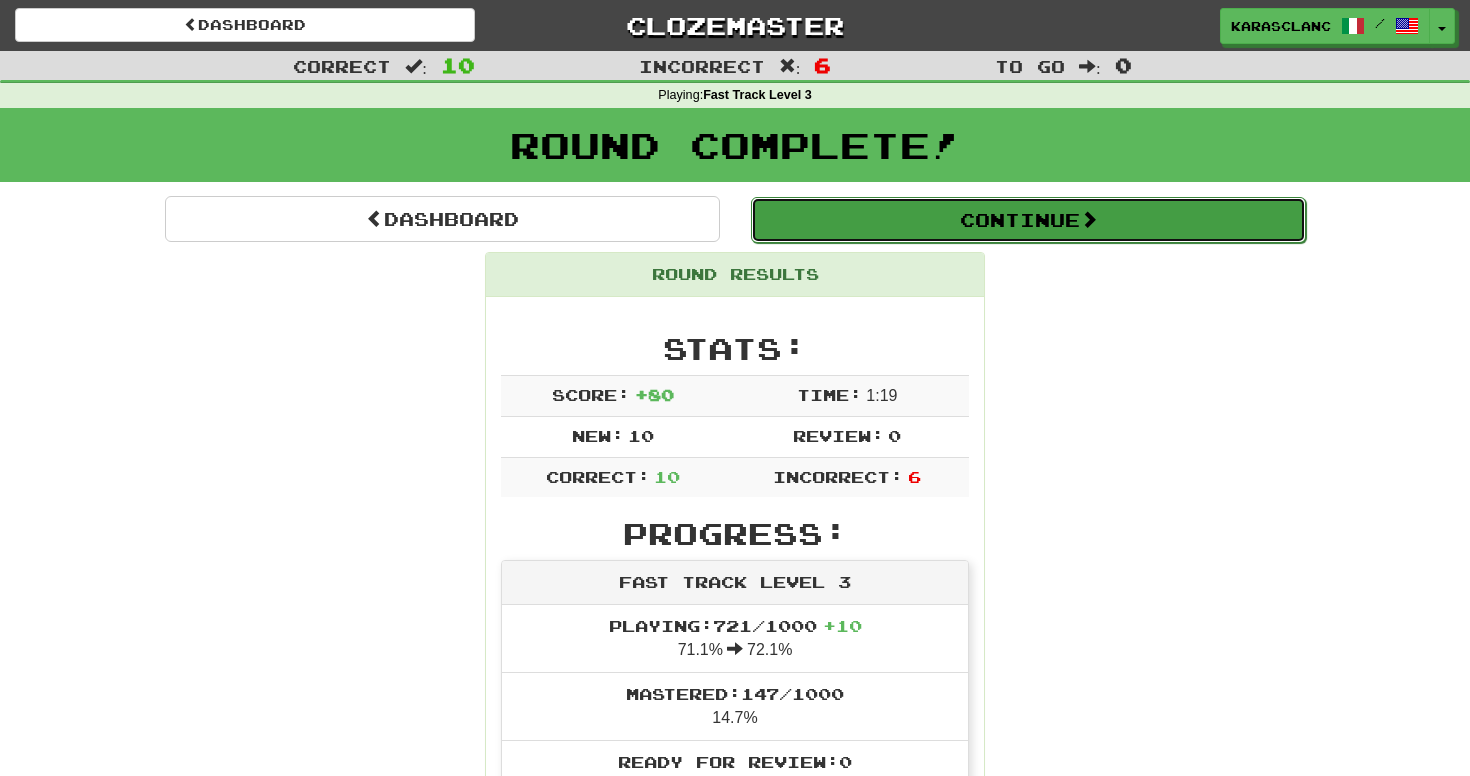 click on "Continue" at bounding box center (1028, 220) 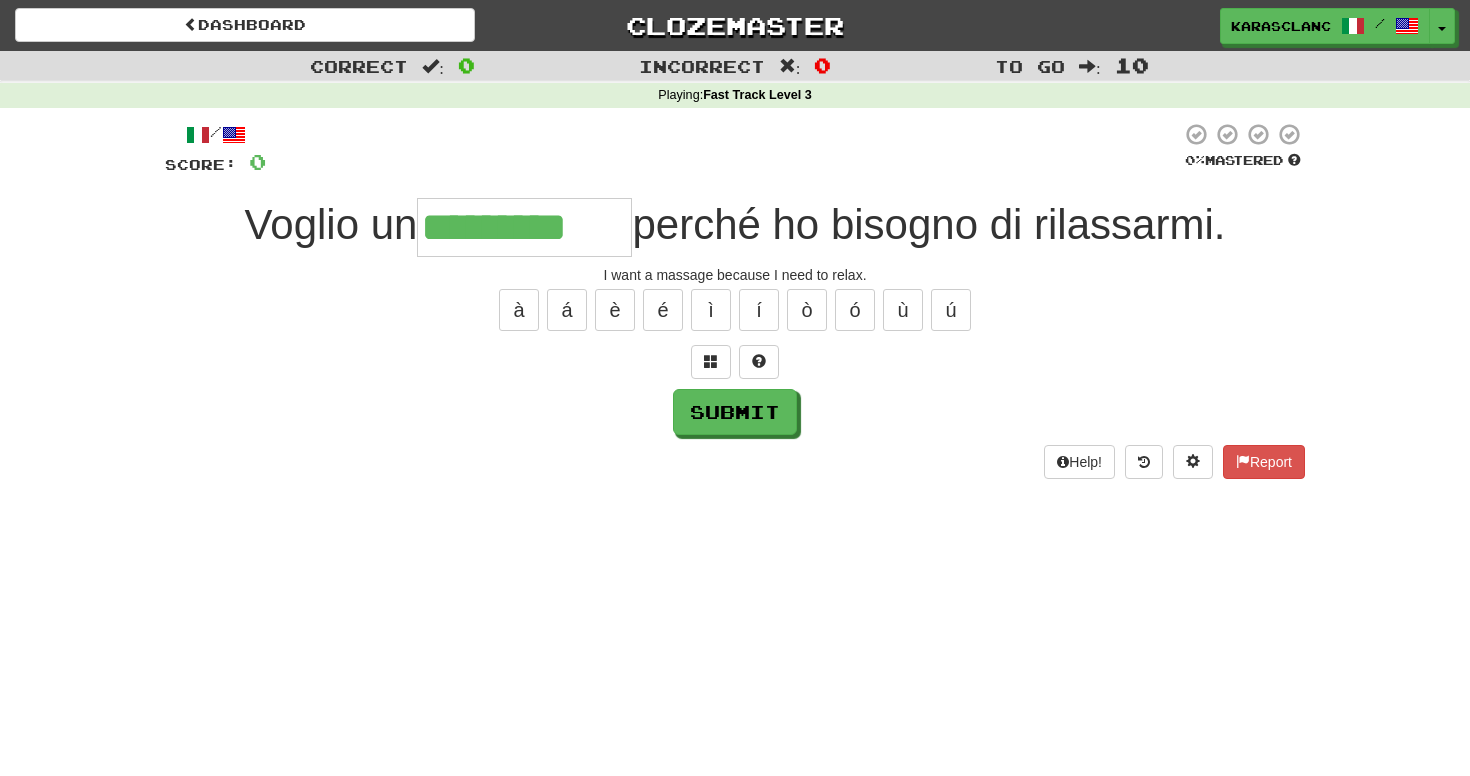 type on "*********" 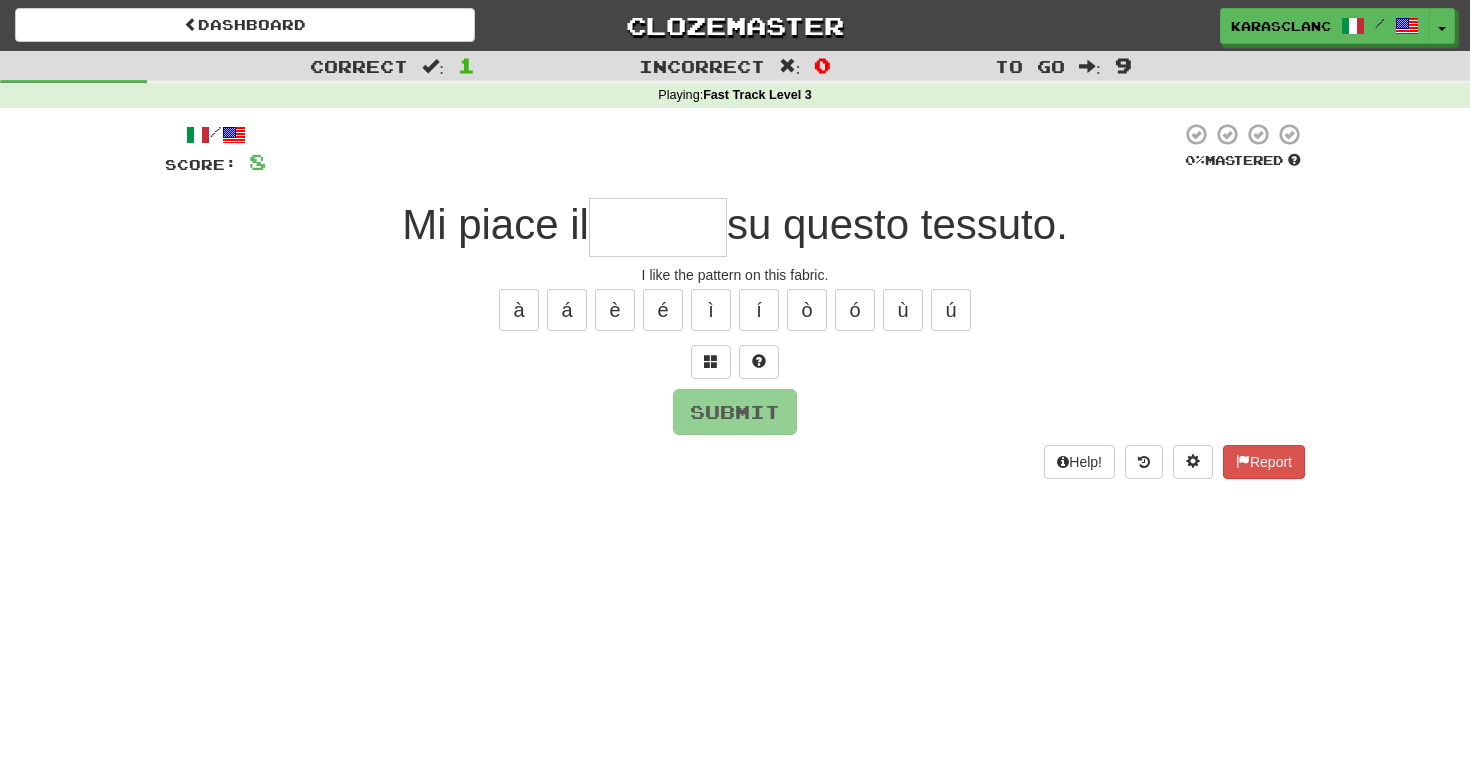 type on "******" 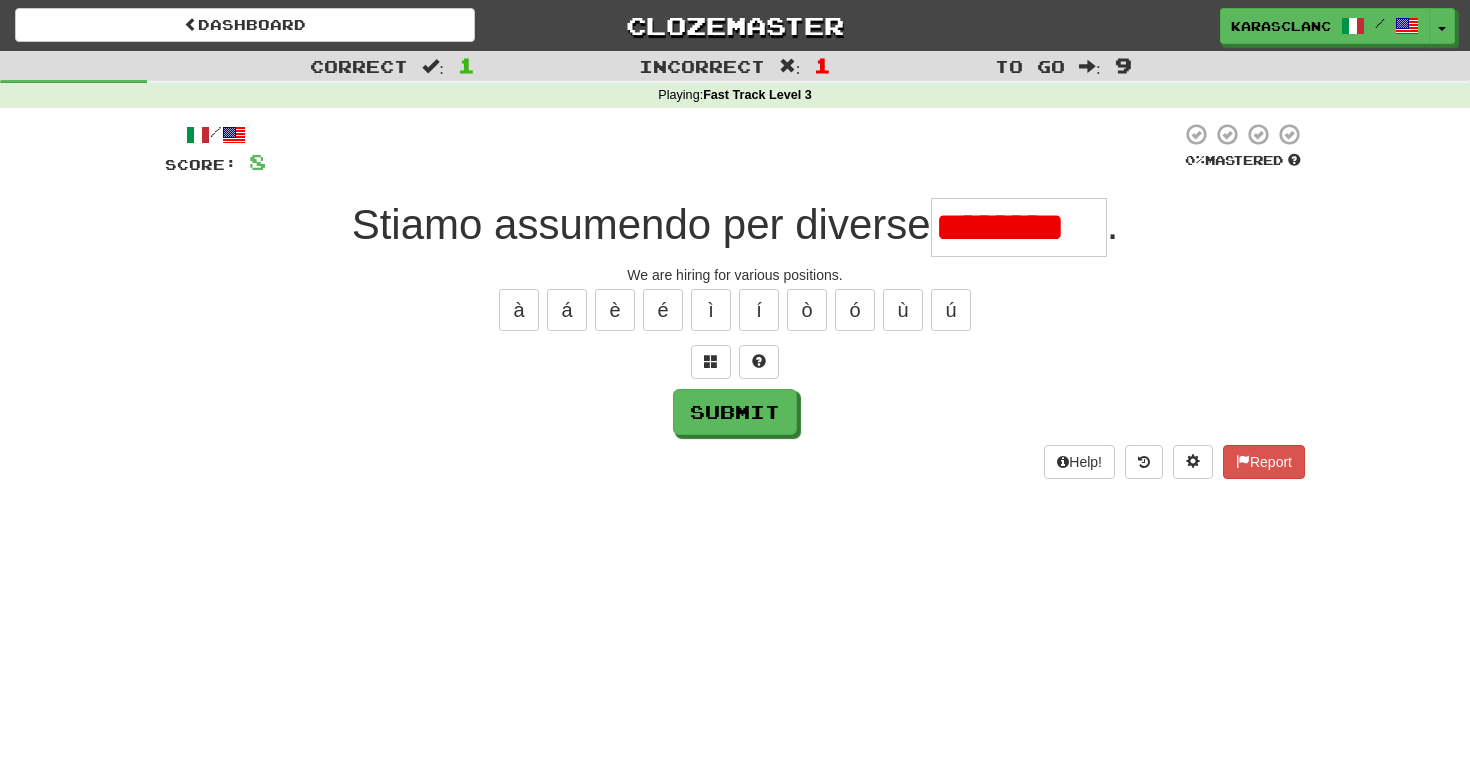 scroll, scrollTop: 0, scrollLeft: 0, axis: both 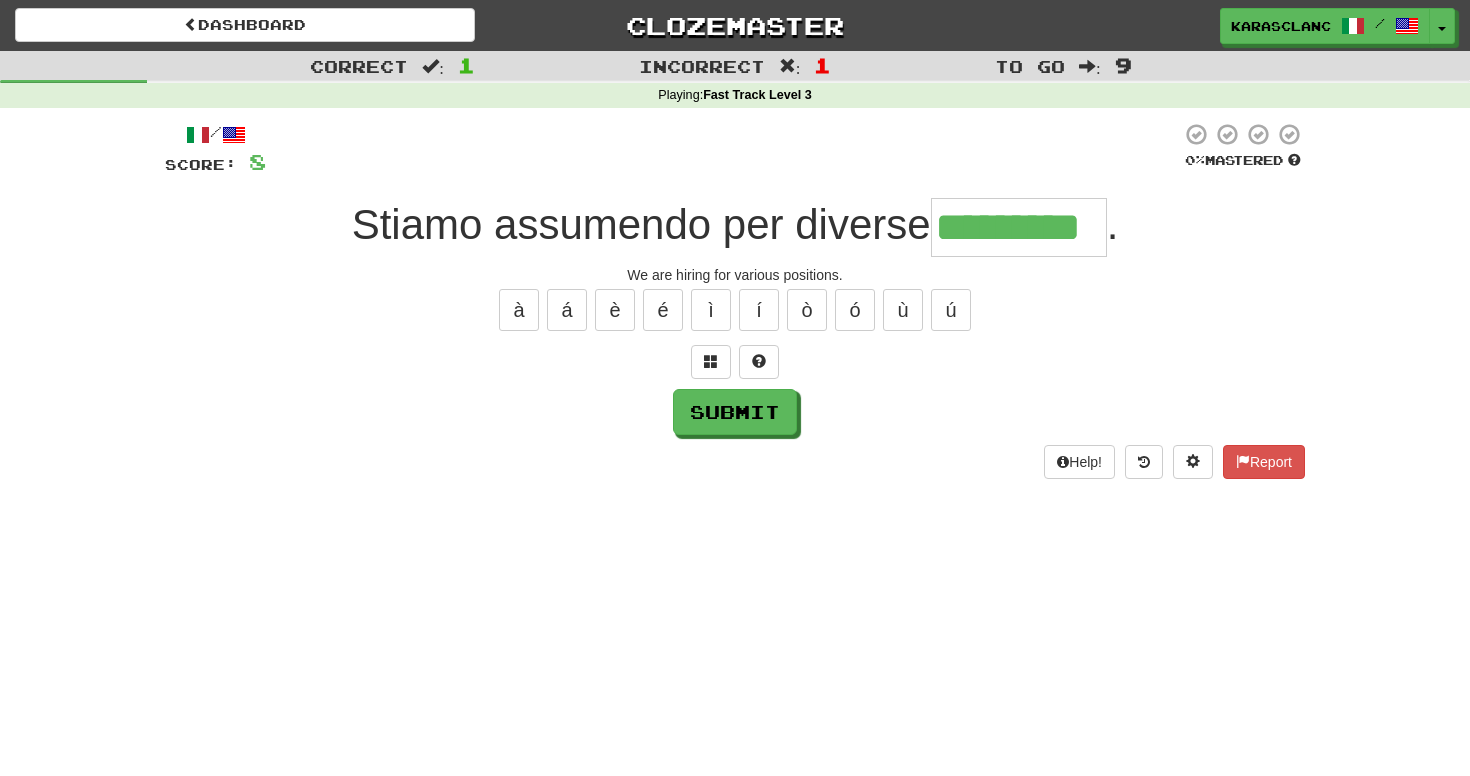type on "*********" 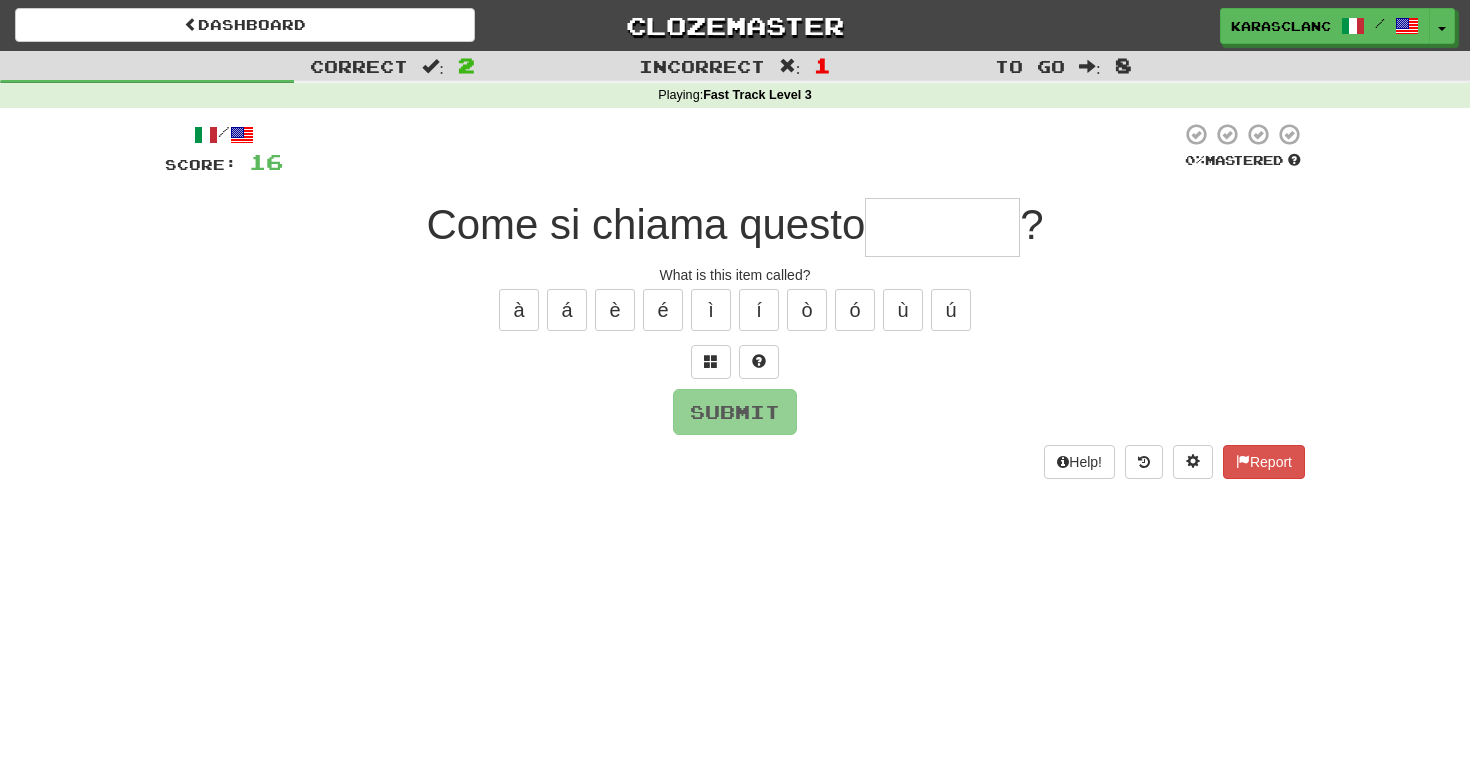 type on "*******" 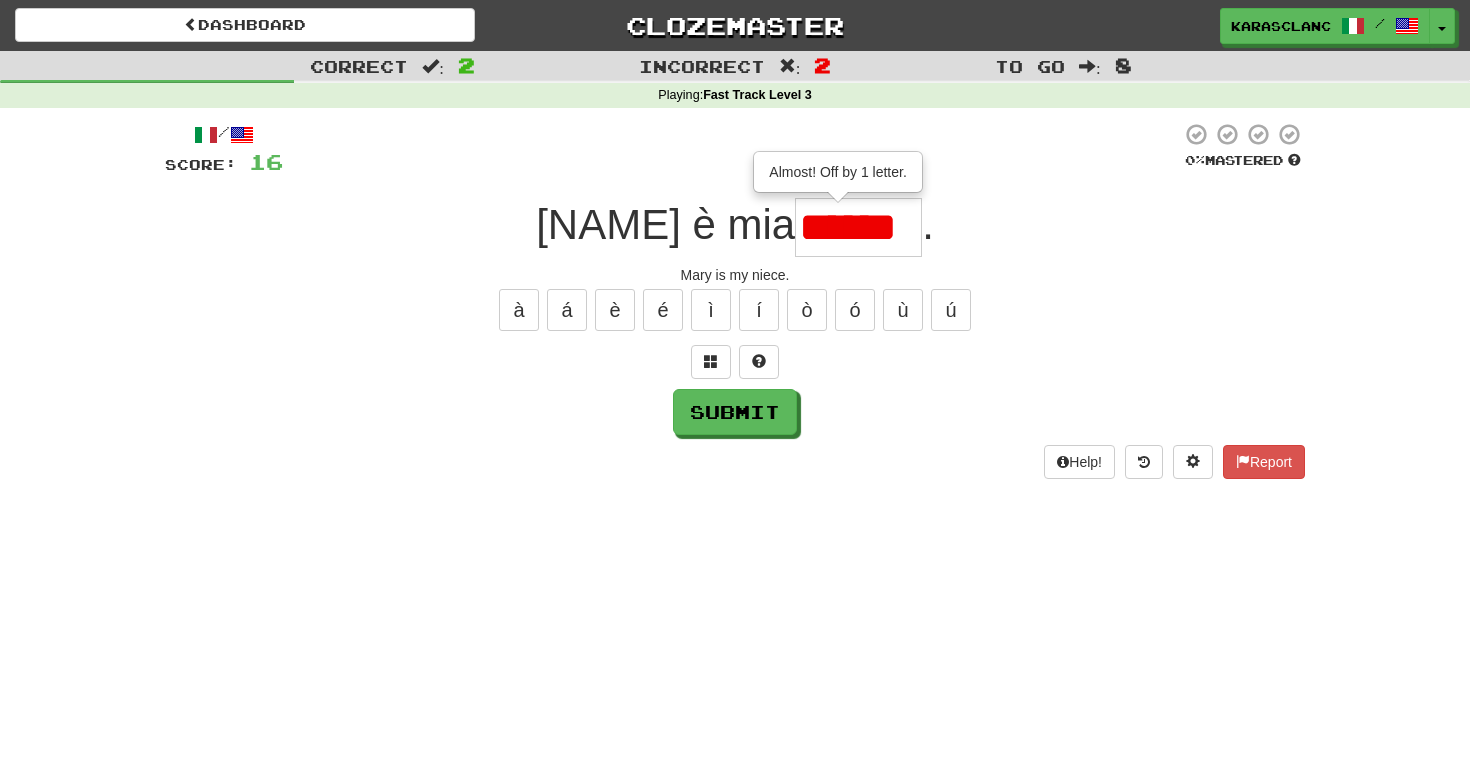 type on "******" 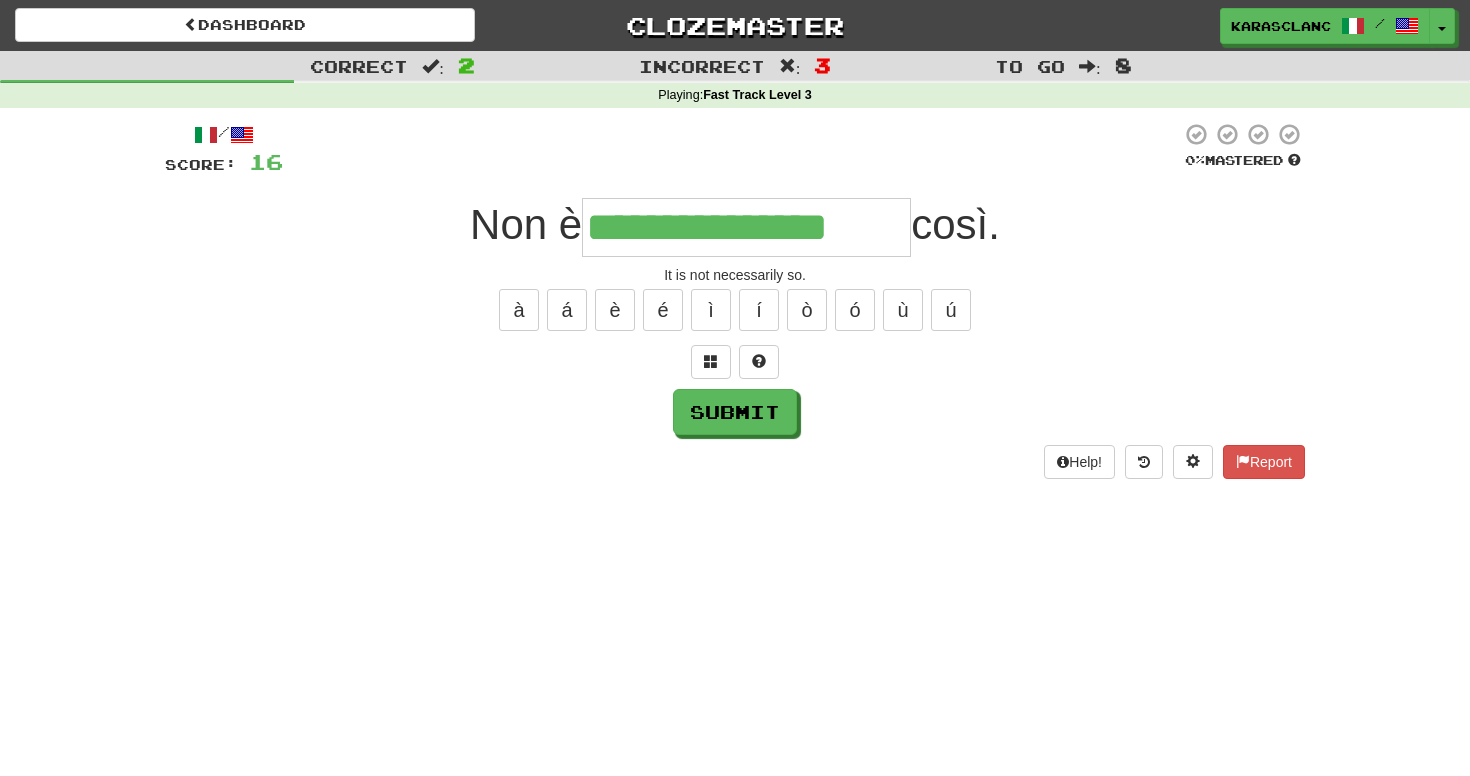 type on "**********" 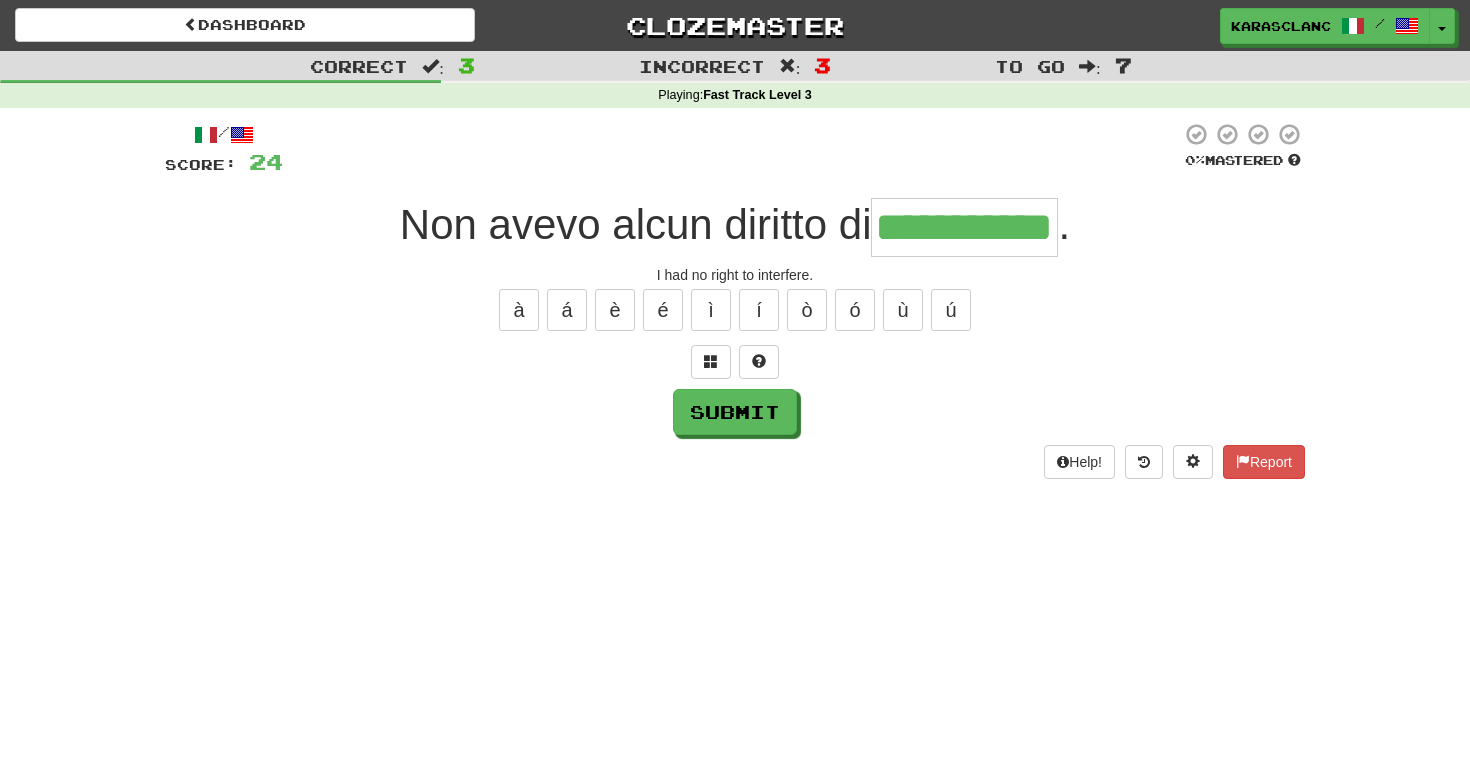 type on "**********" 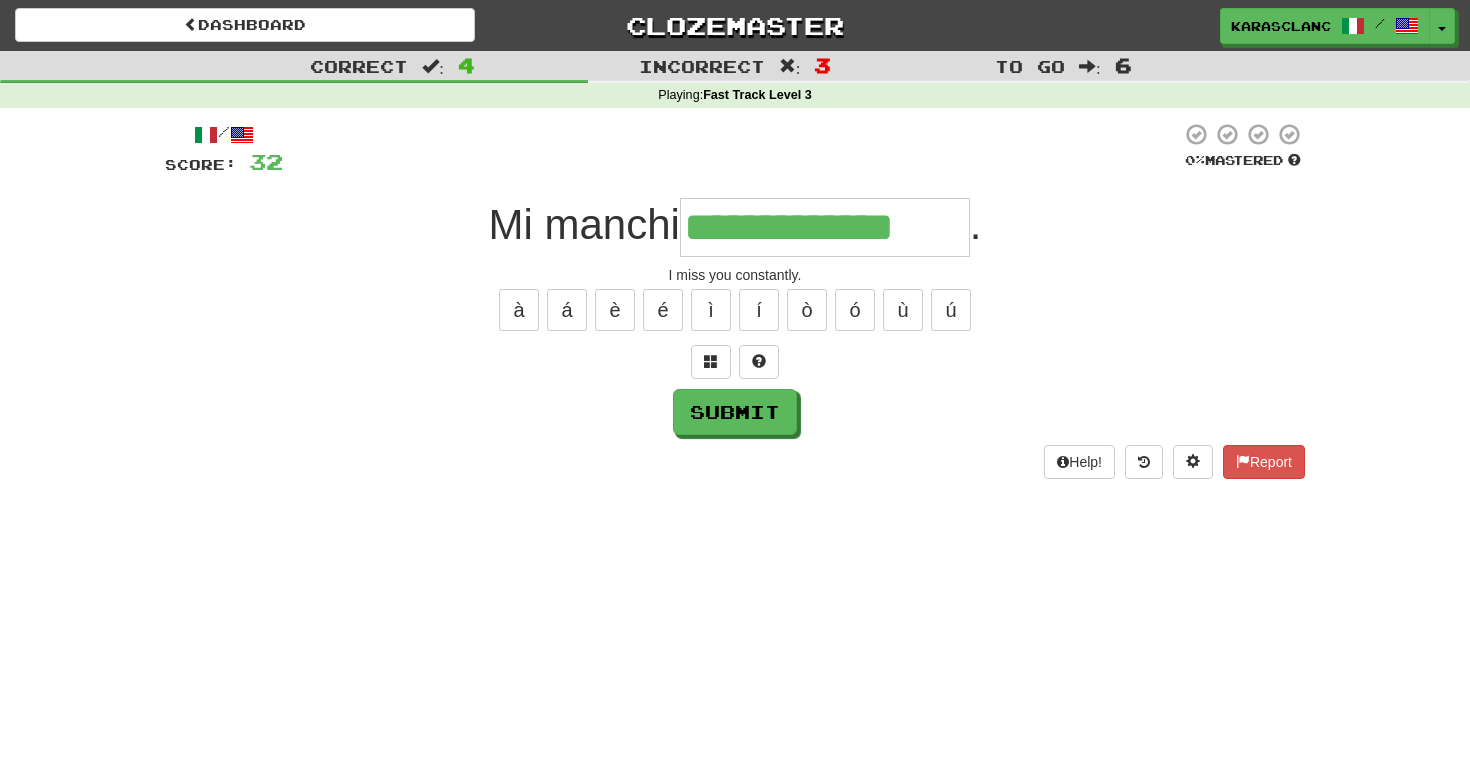 type on "**********" 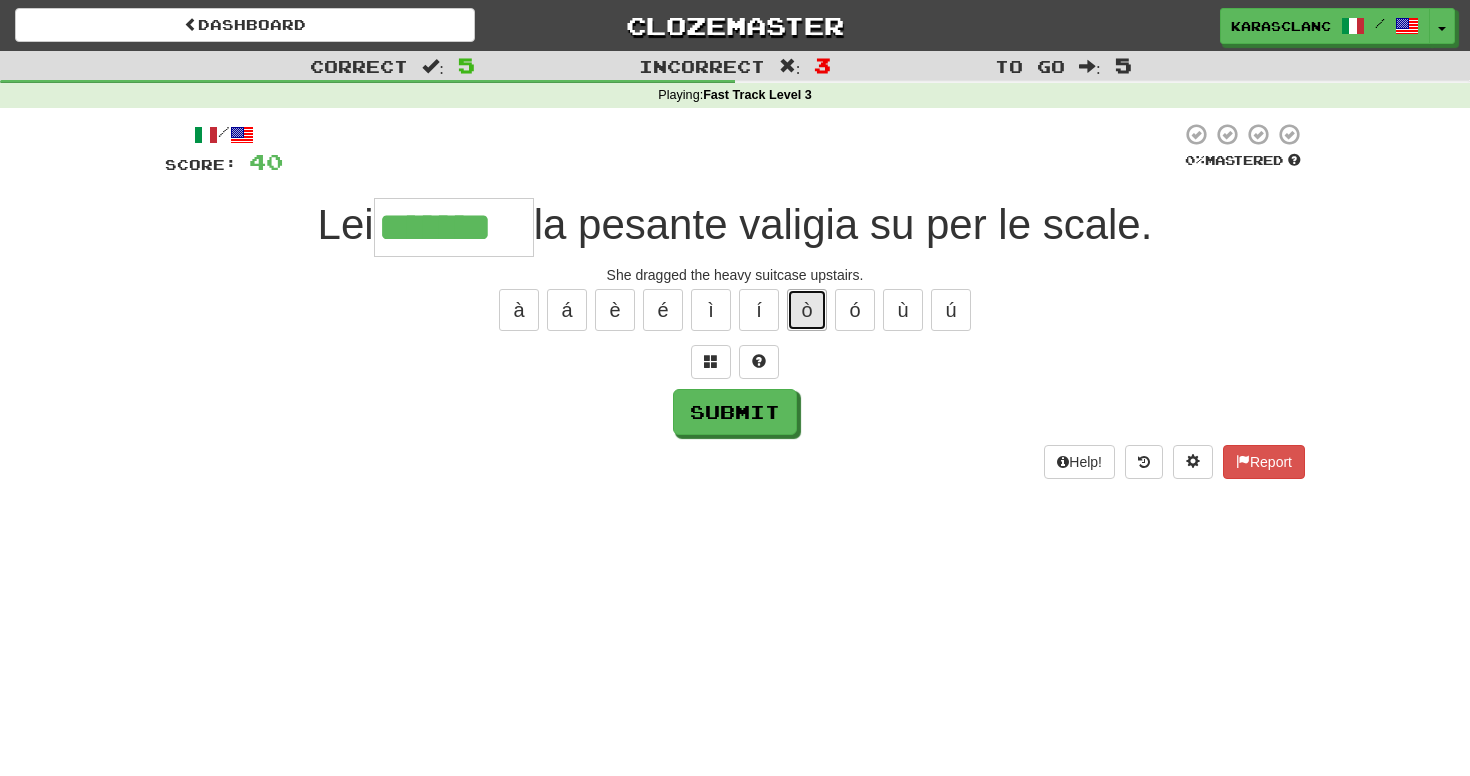 click on "ò" at bounding box center (807, 310) 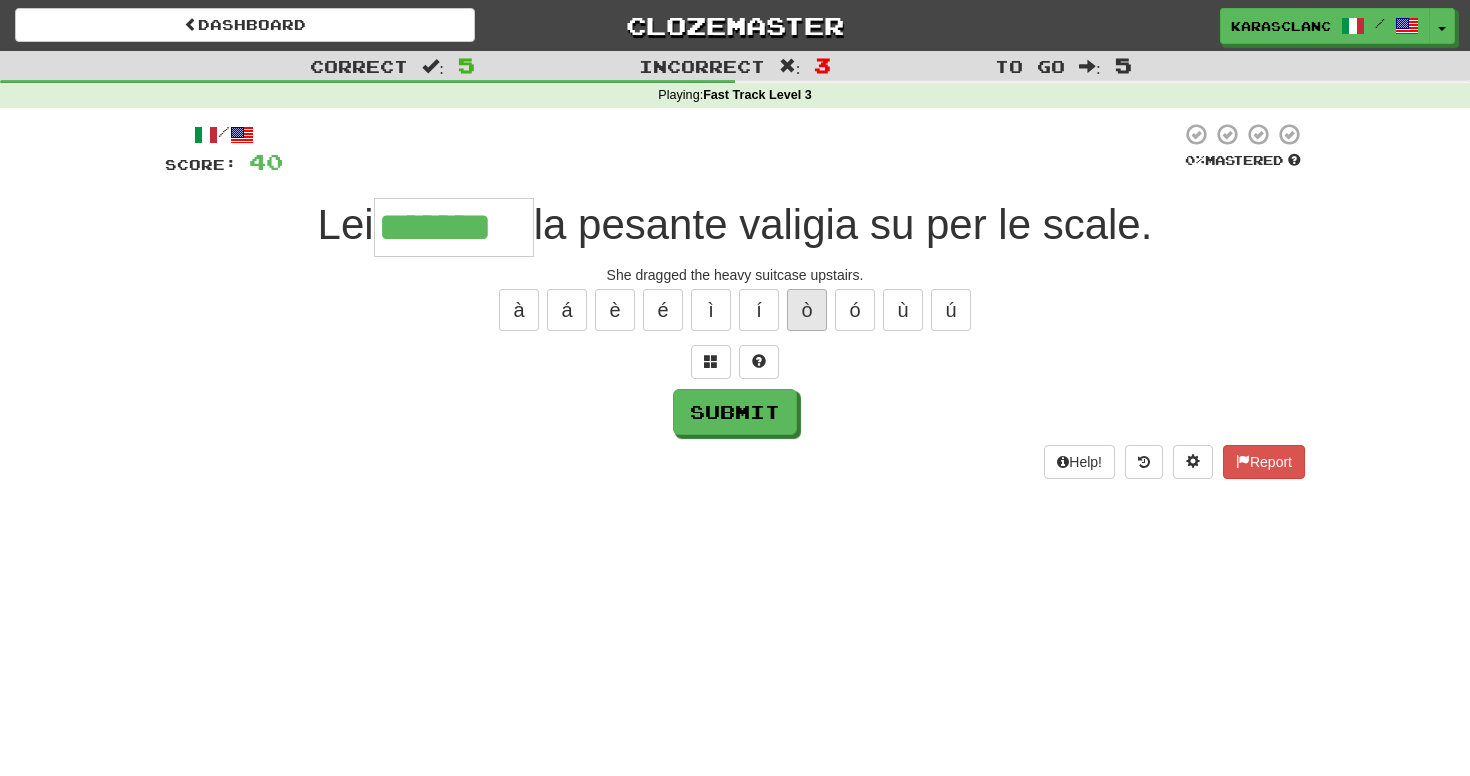 type on "********" 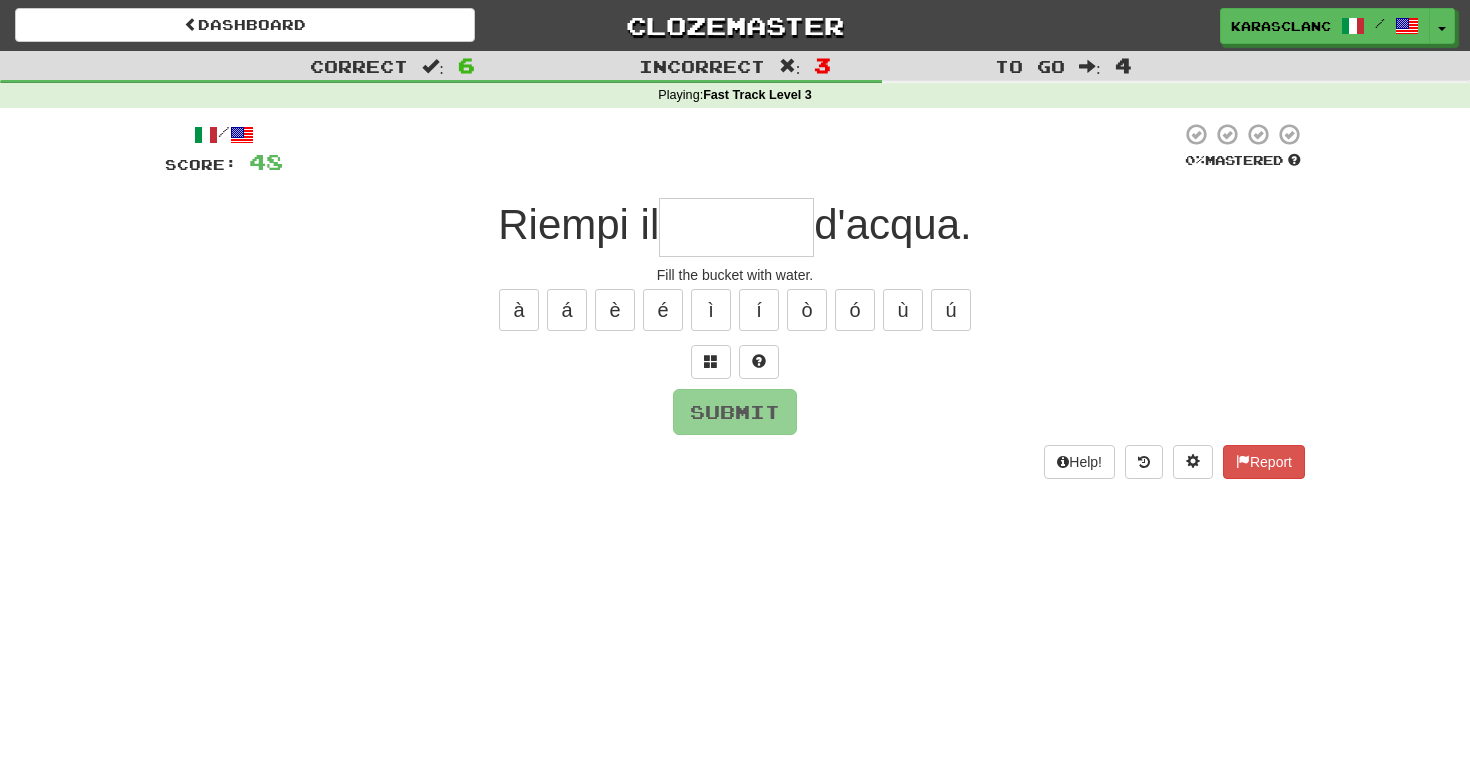type on "*******" 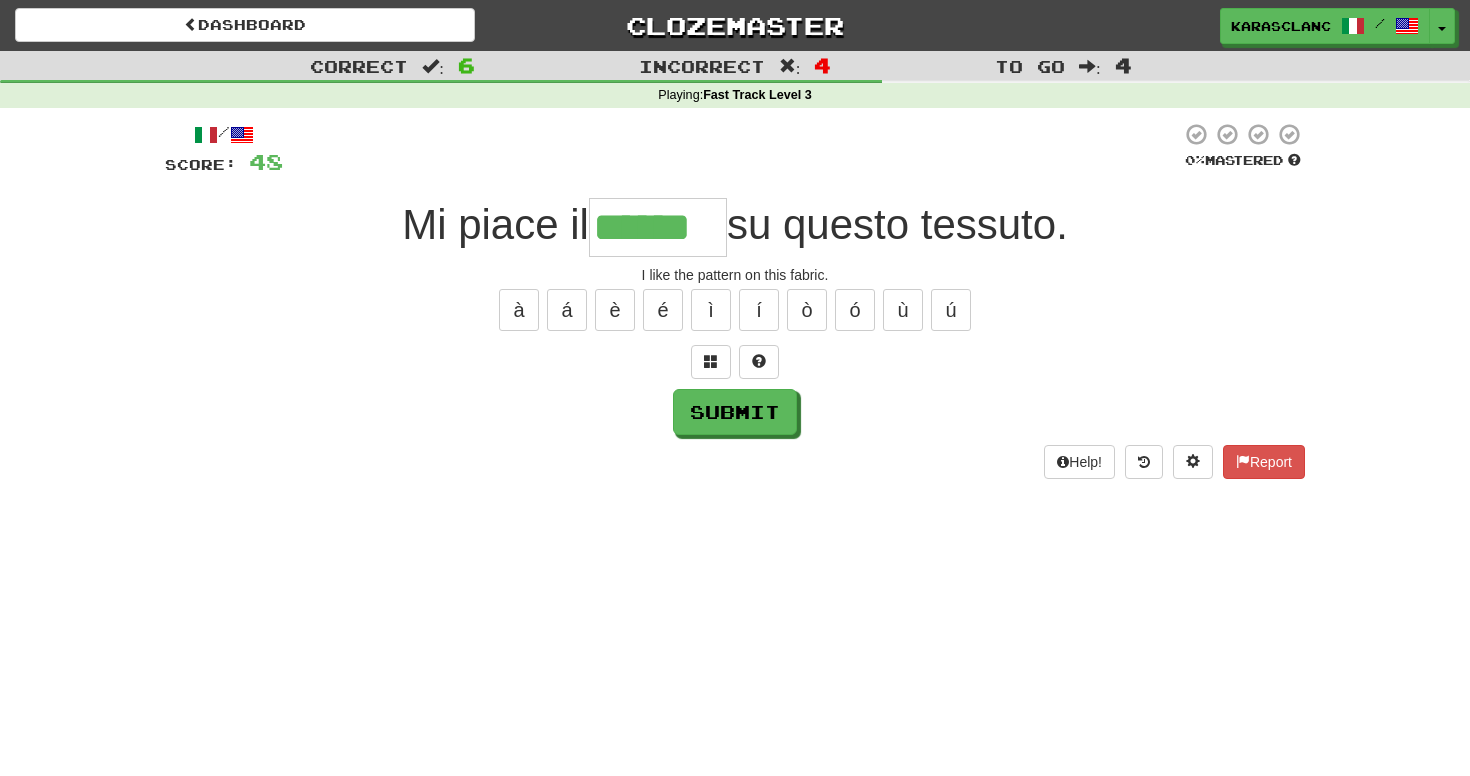 type on "******" 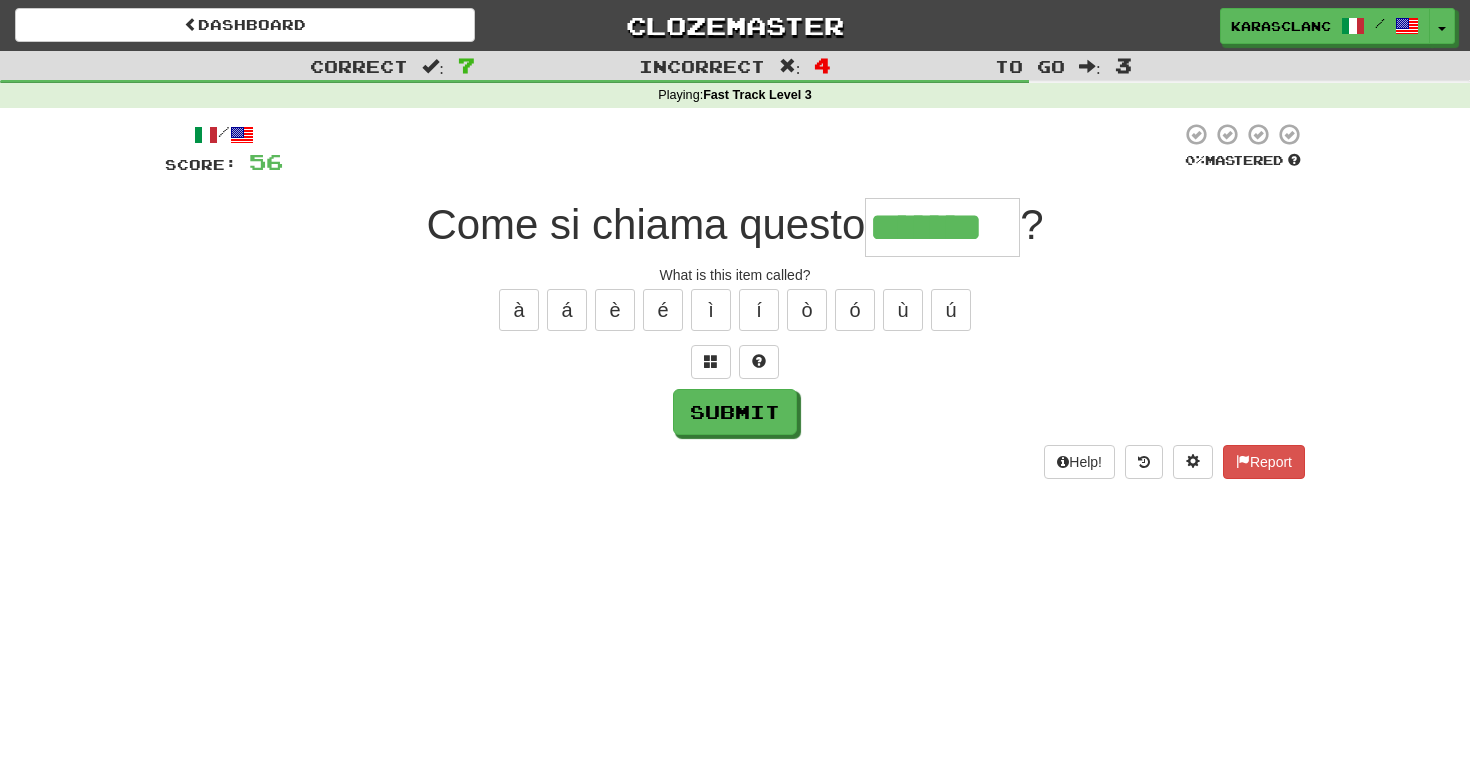type on "*******" 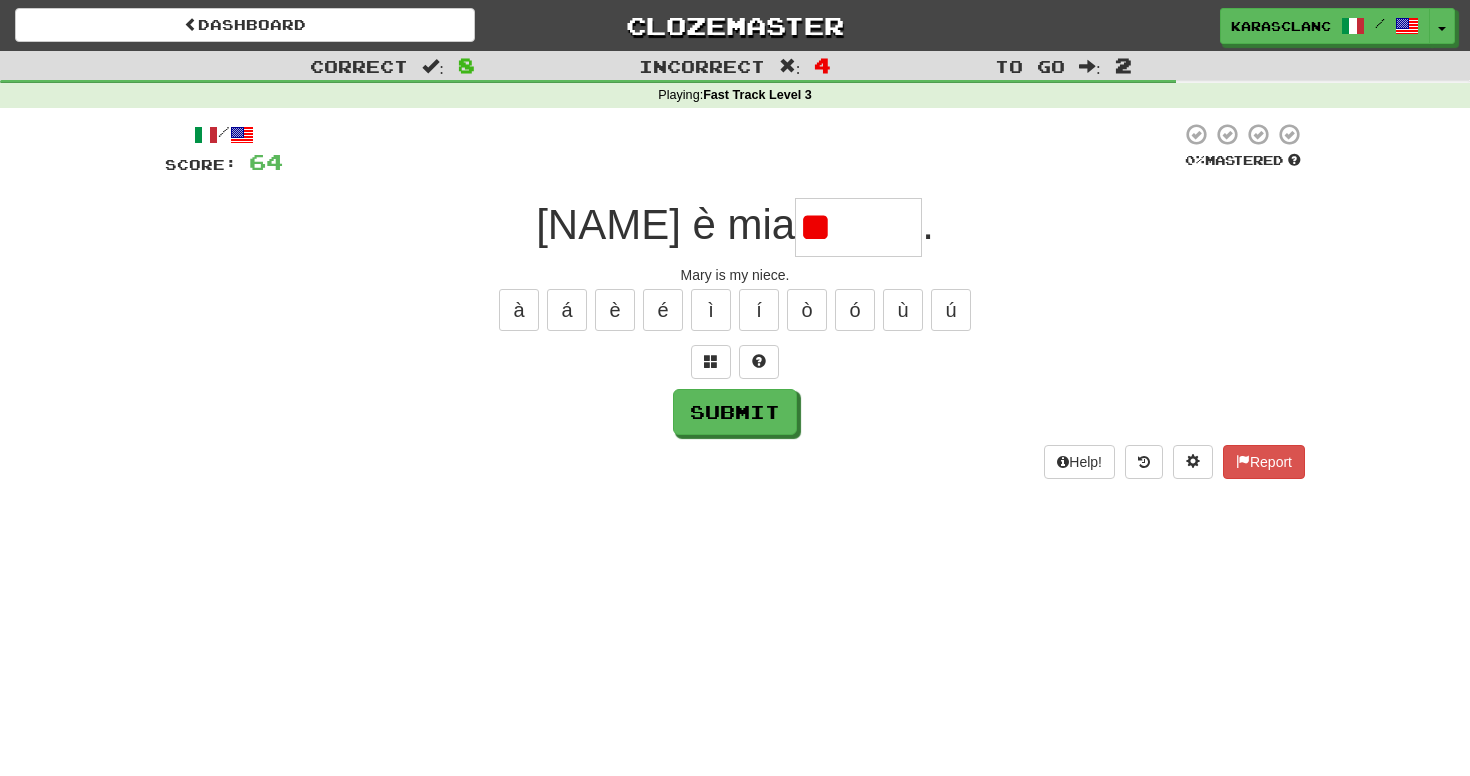 type on "*" 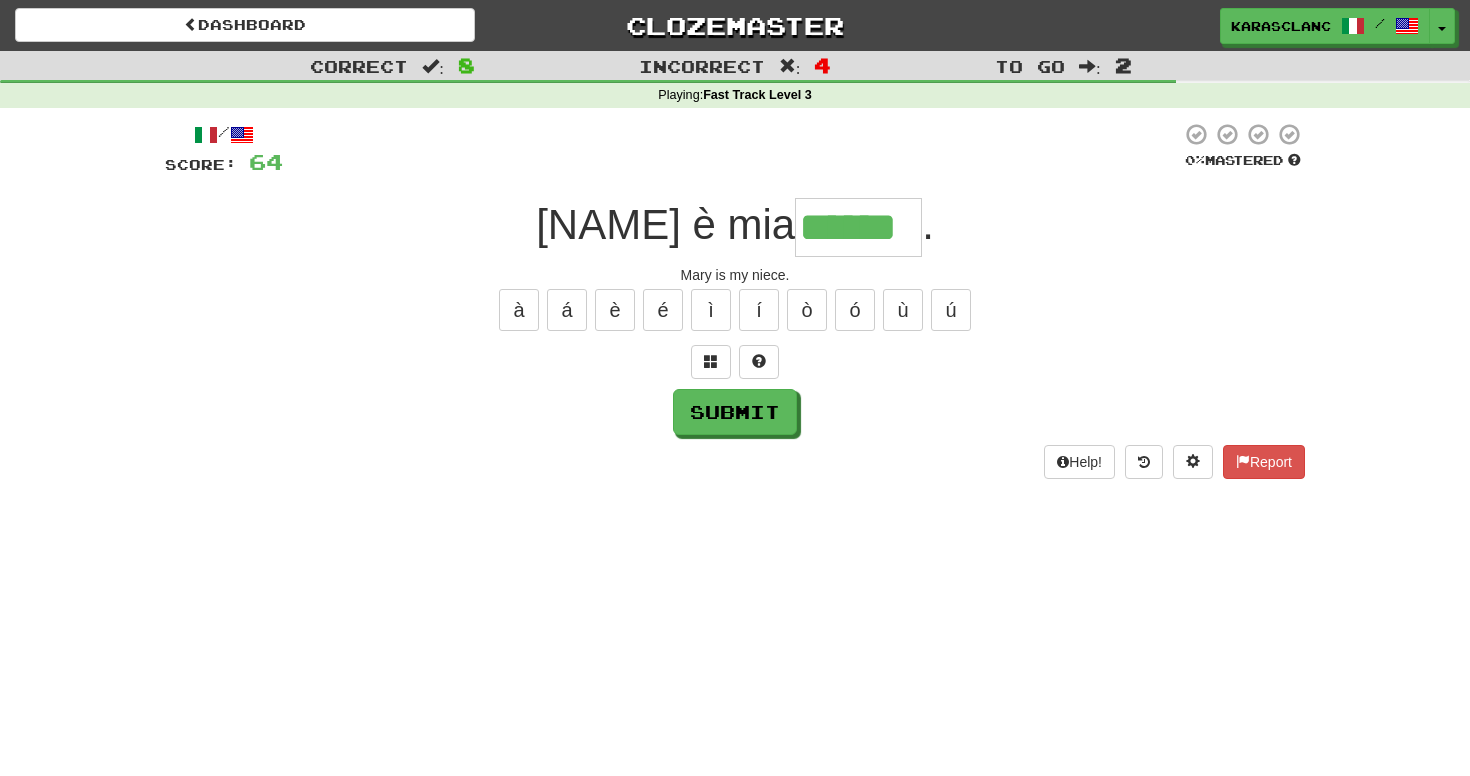 type on "******" 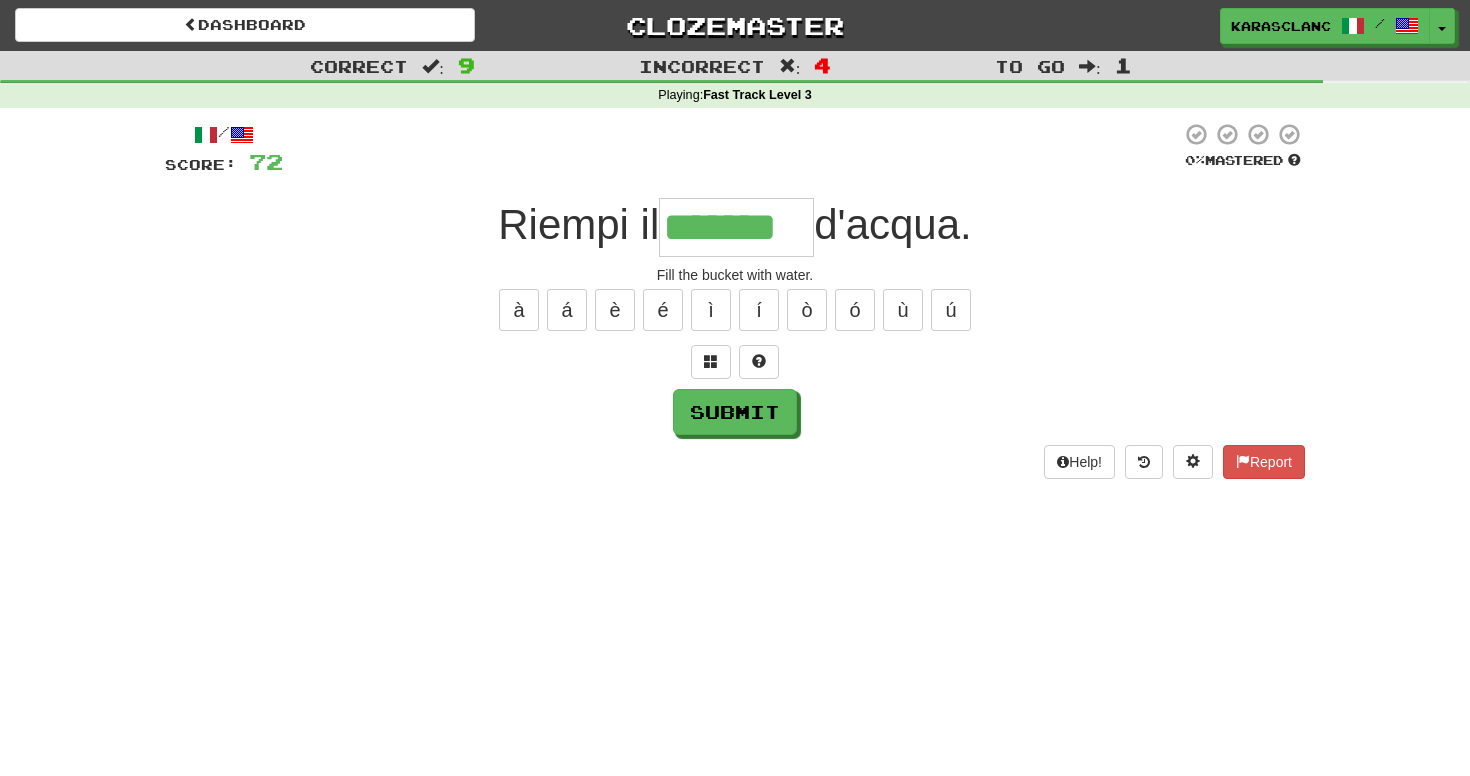 type on "*******" 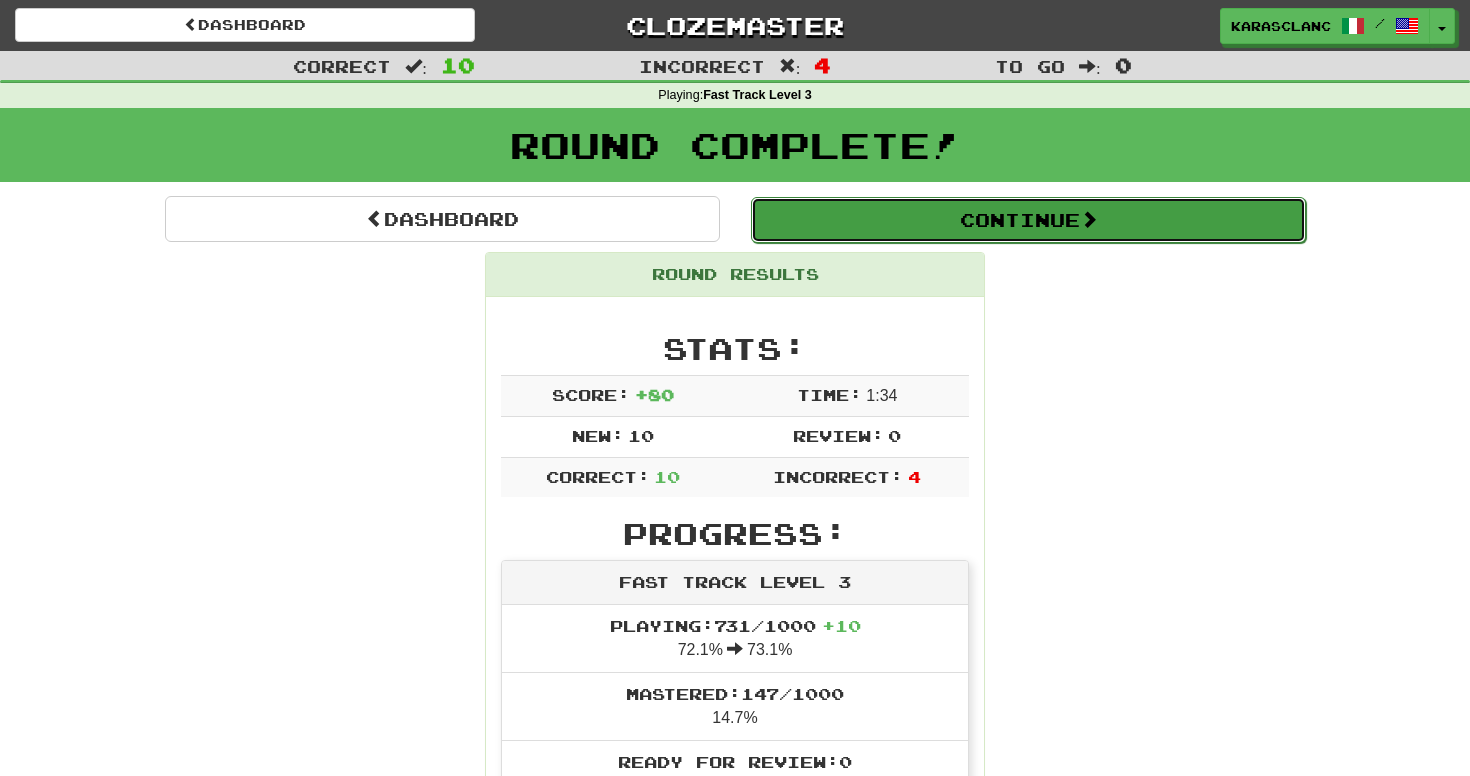 click on "Continue" at bounding box center [1028, 220] 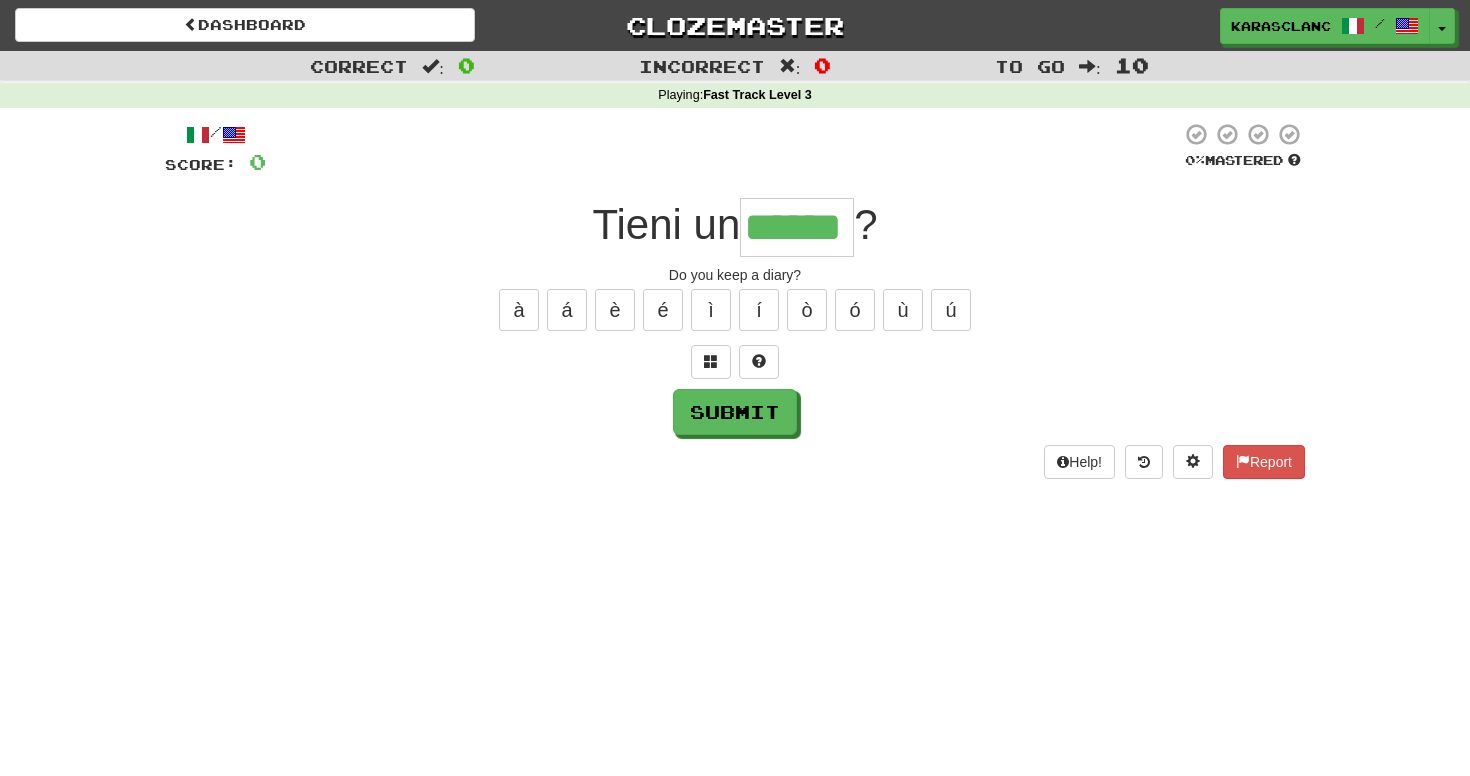 type on "******" 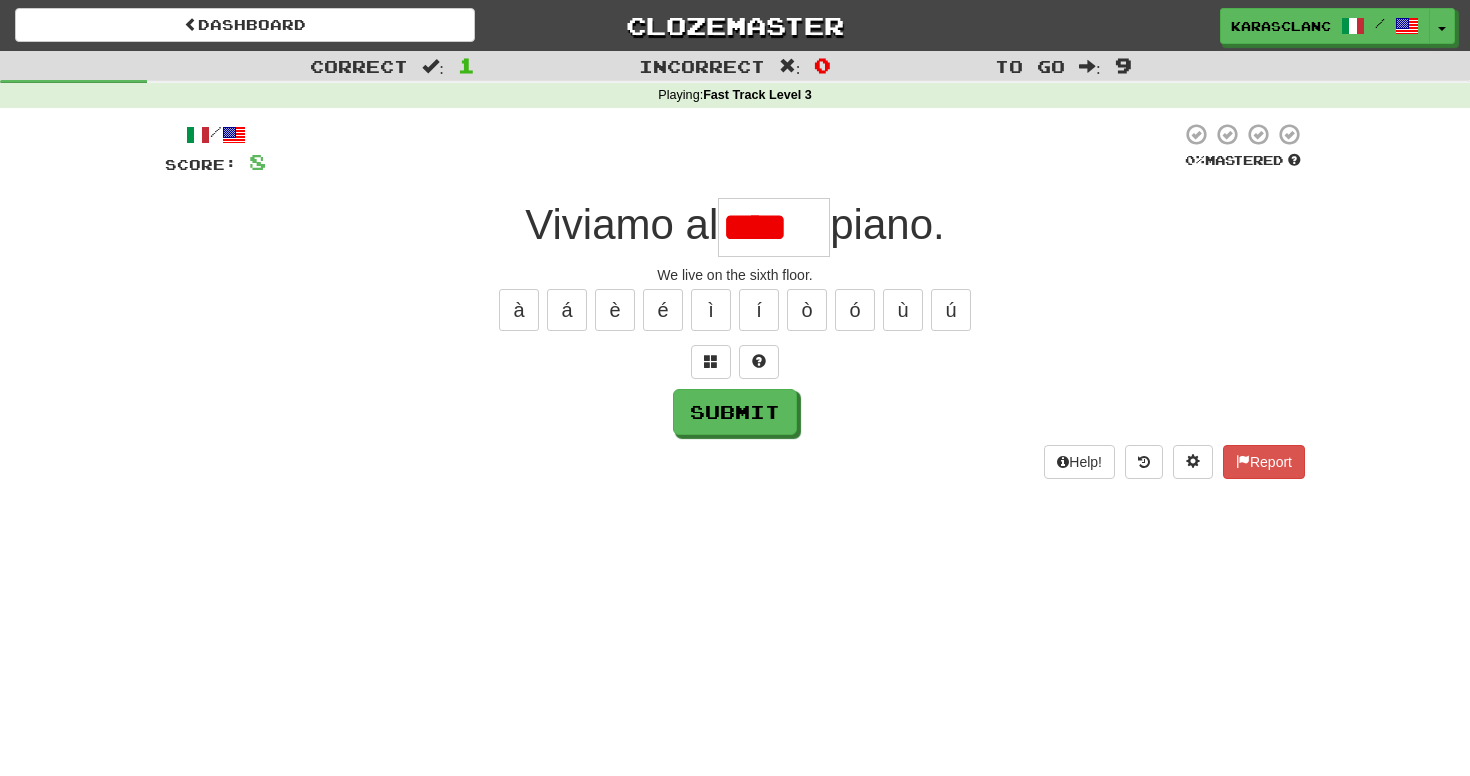 scroll, scrollTop: 0, scrollLeft: 0, axis: both 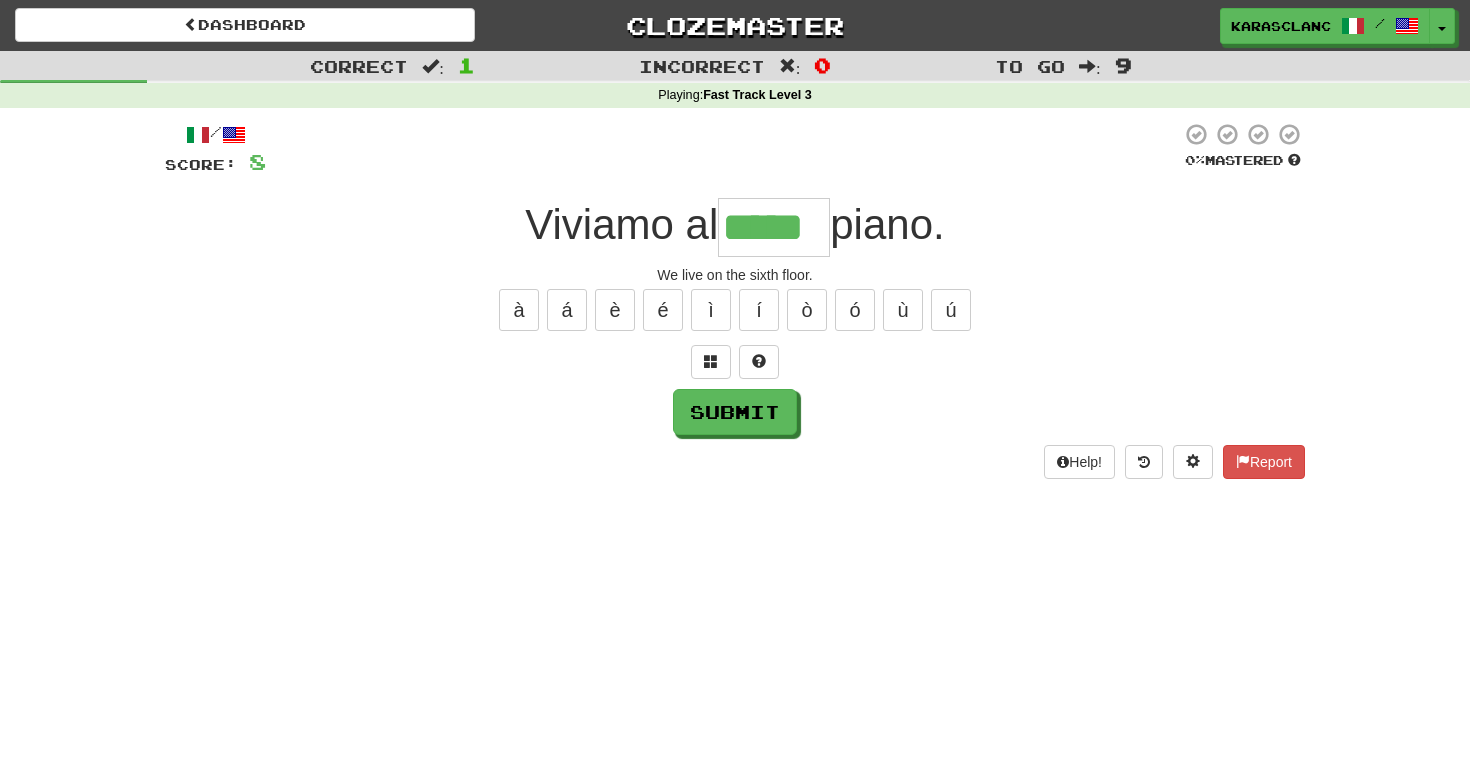 type on "*****" 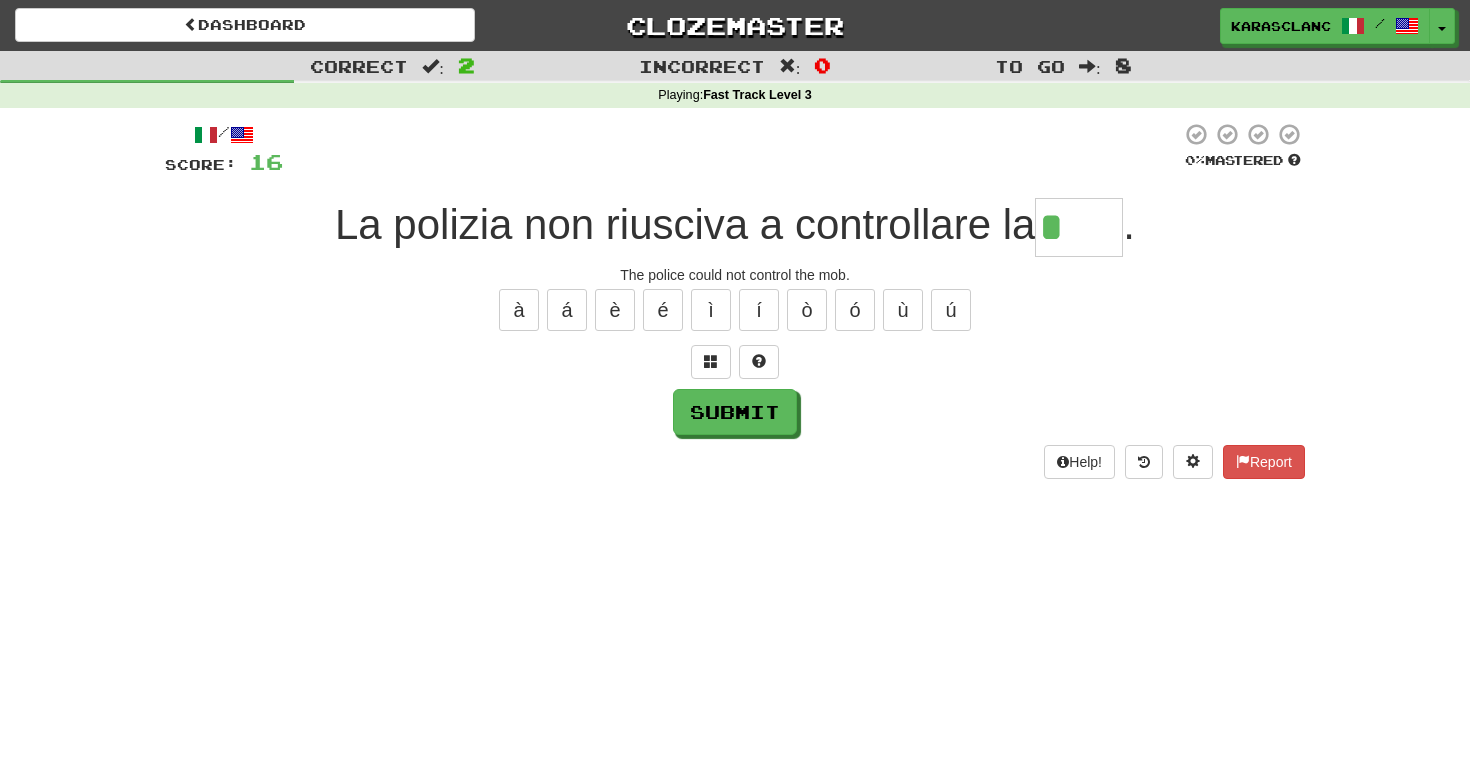 type on "*****" 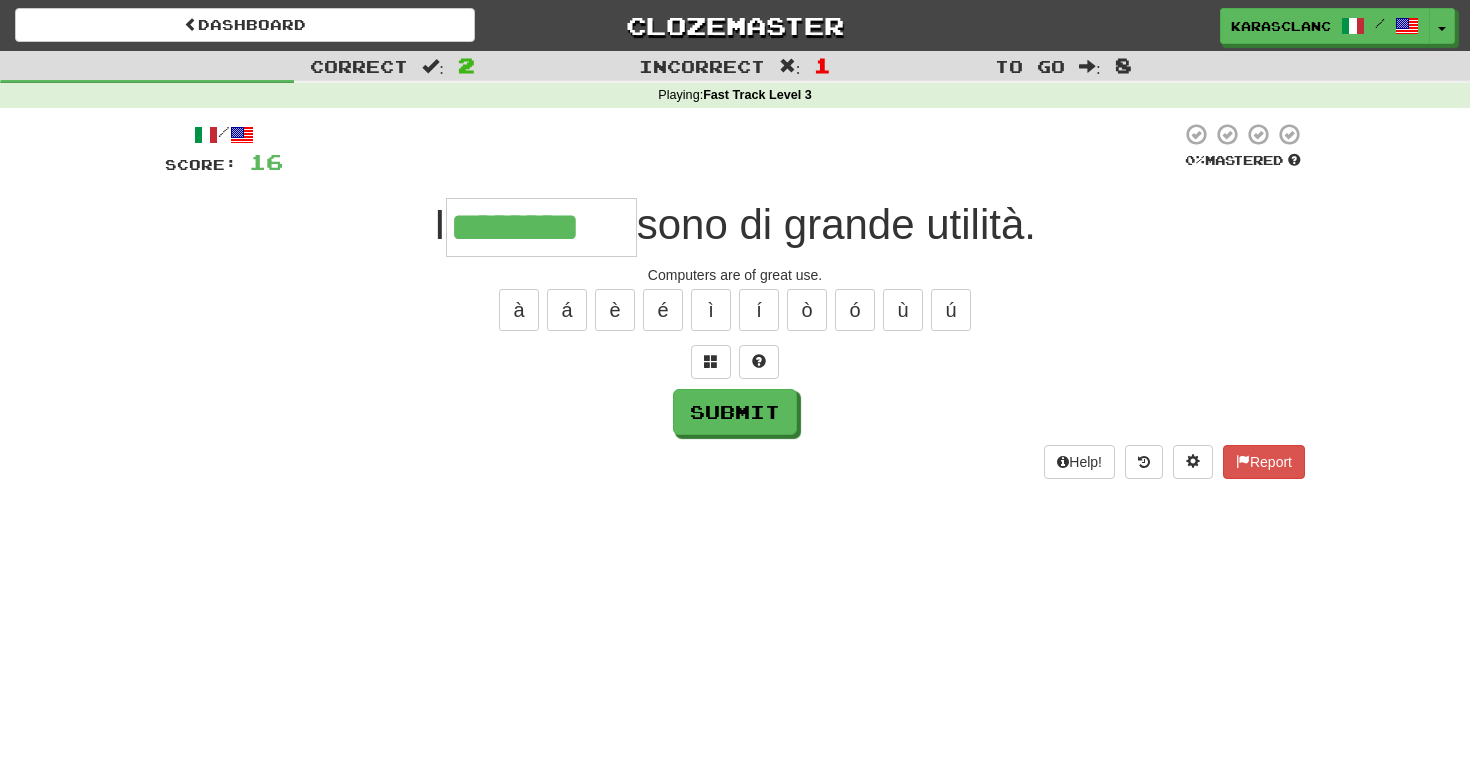type on "********" 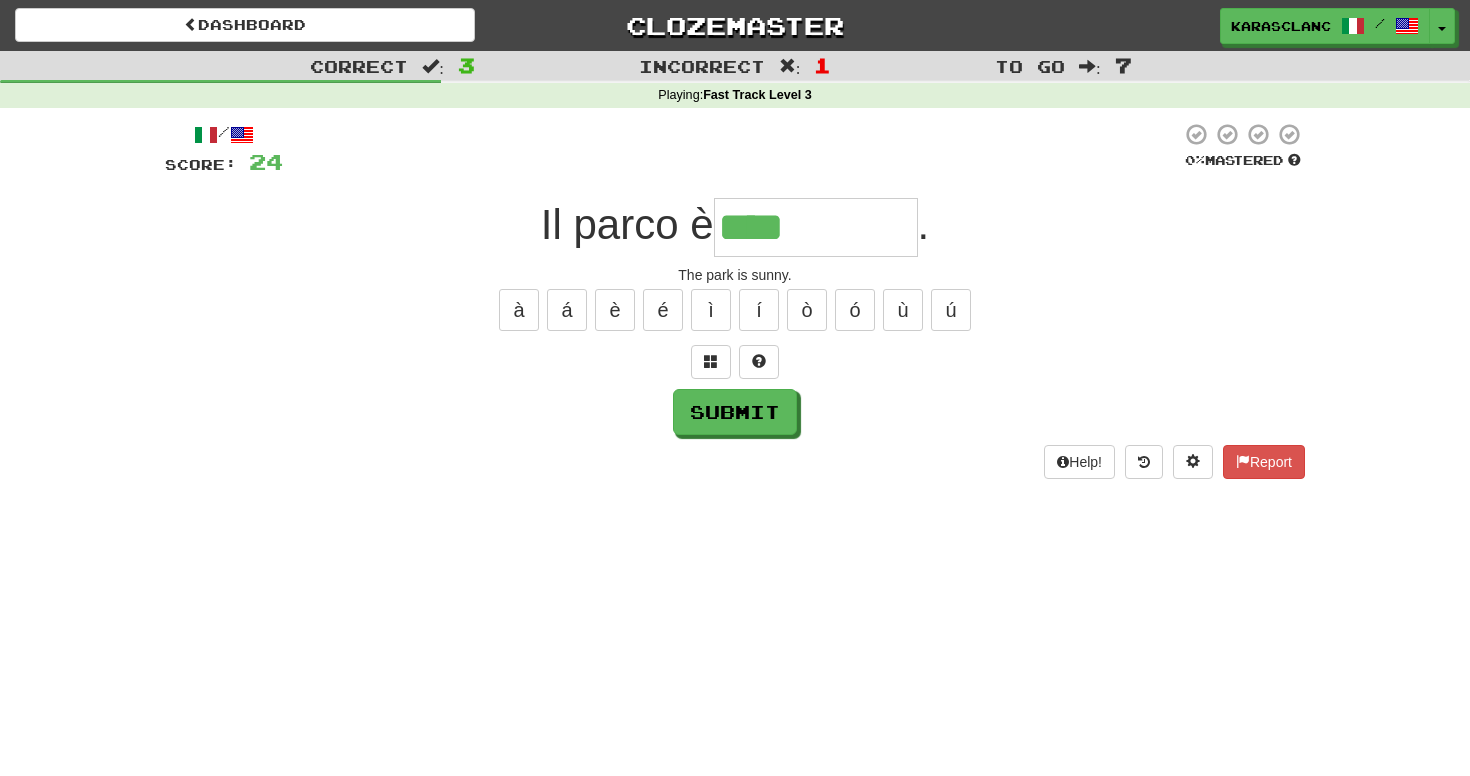 type on "**********" 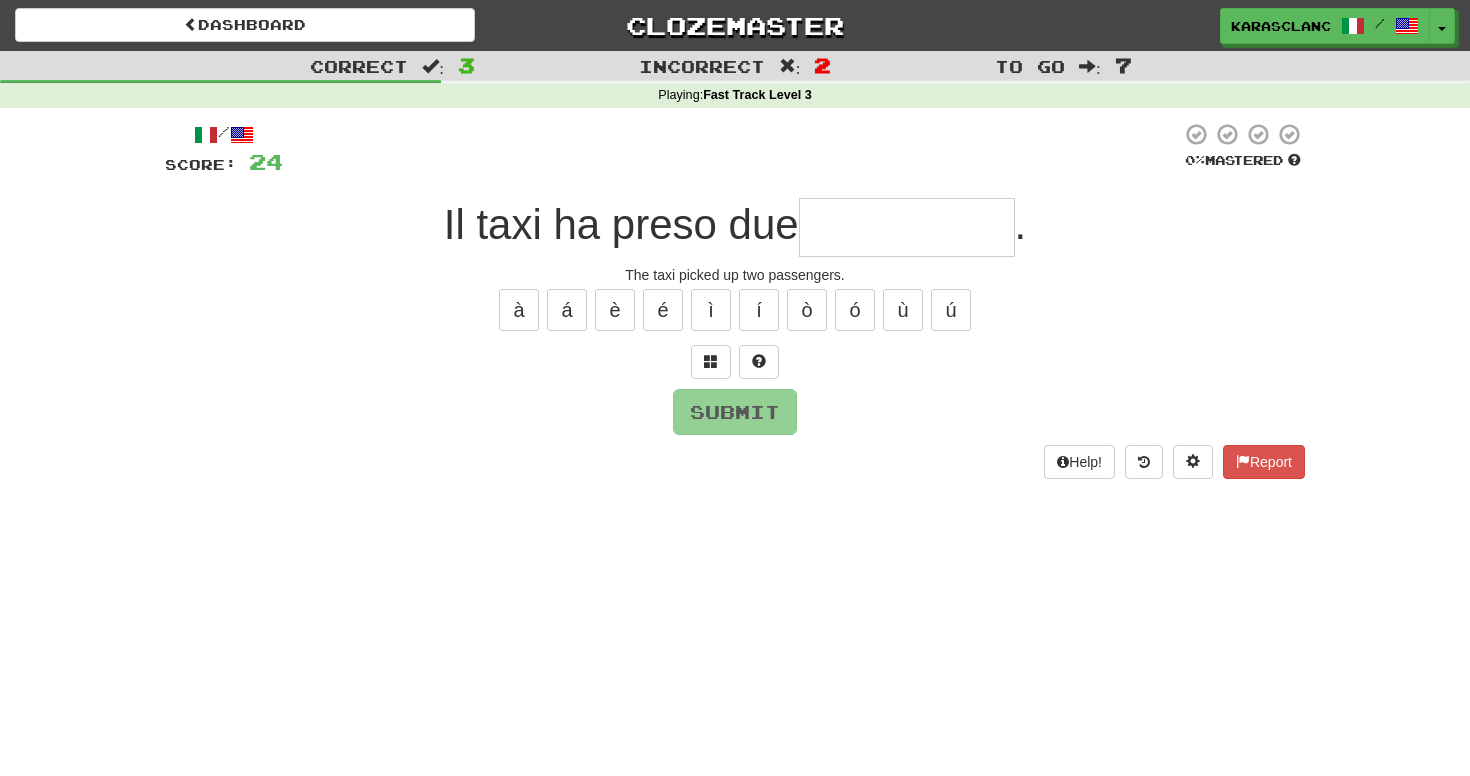 type on "**********" 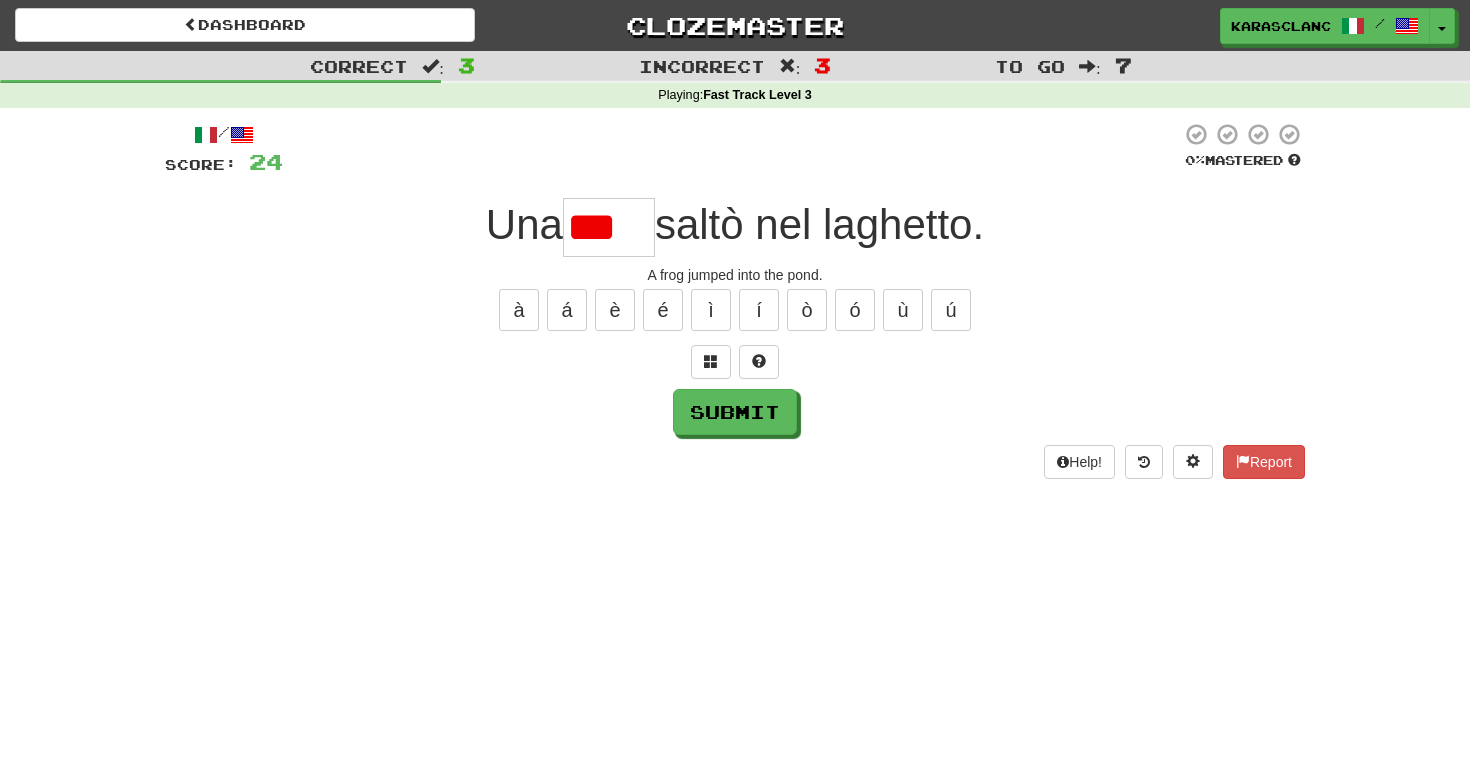 scroll, scrollTop: 0, scrollLeft: 0, axis: both 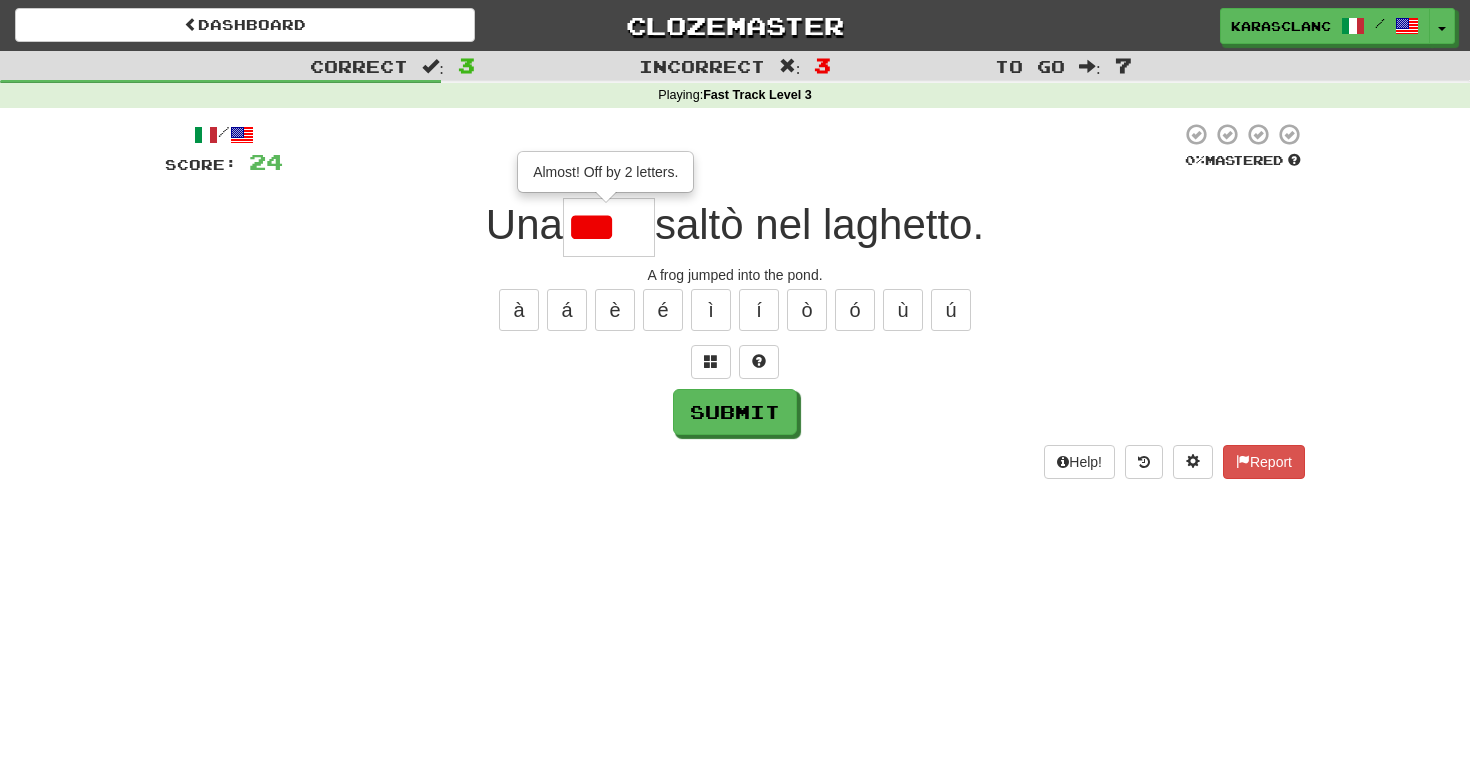 type on "****" 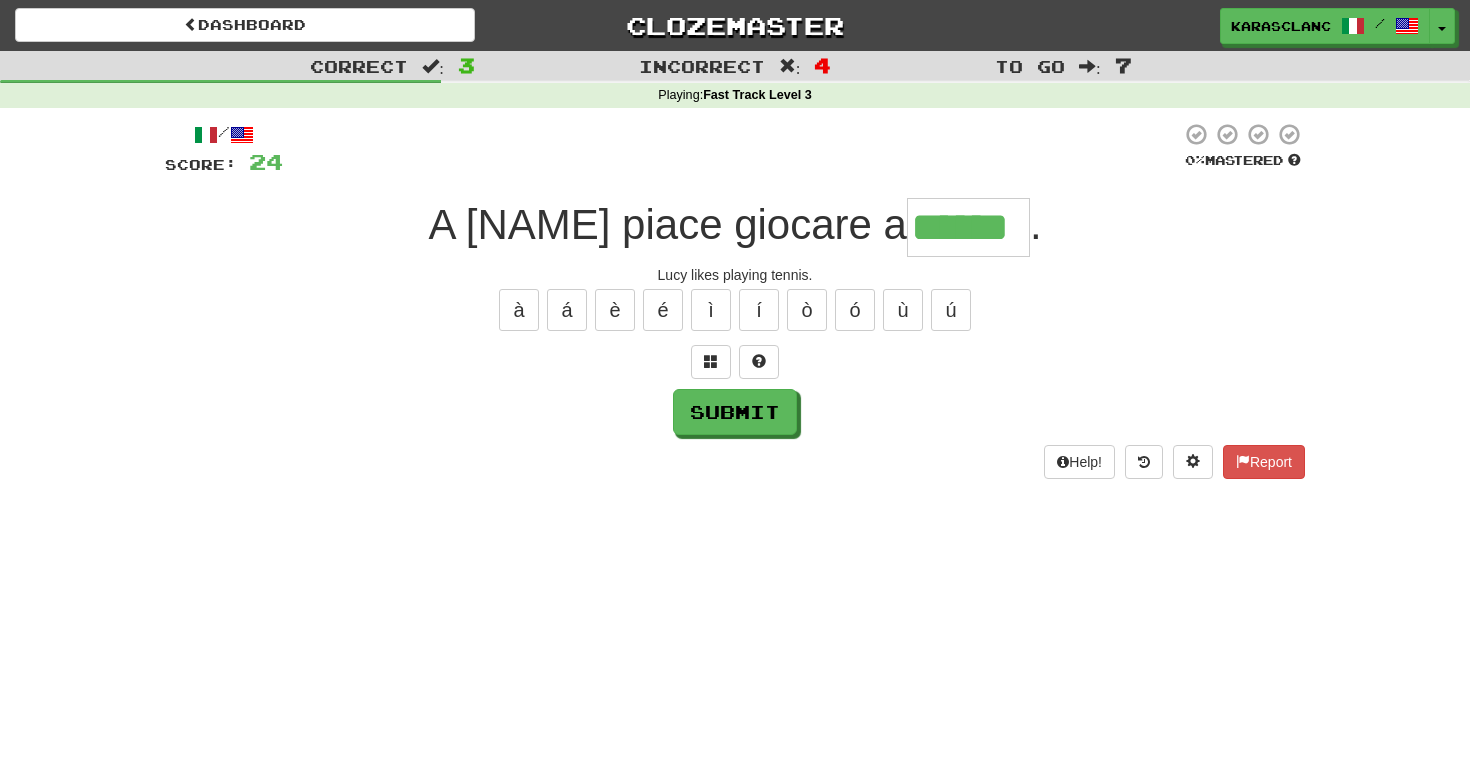 type on "******" 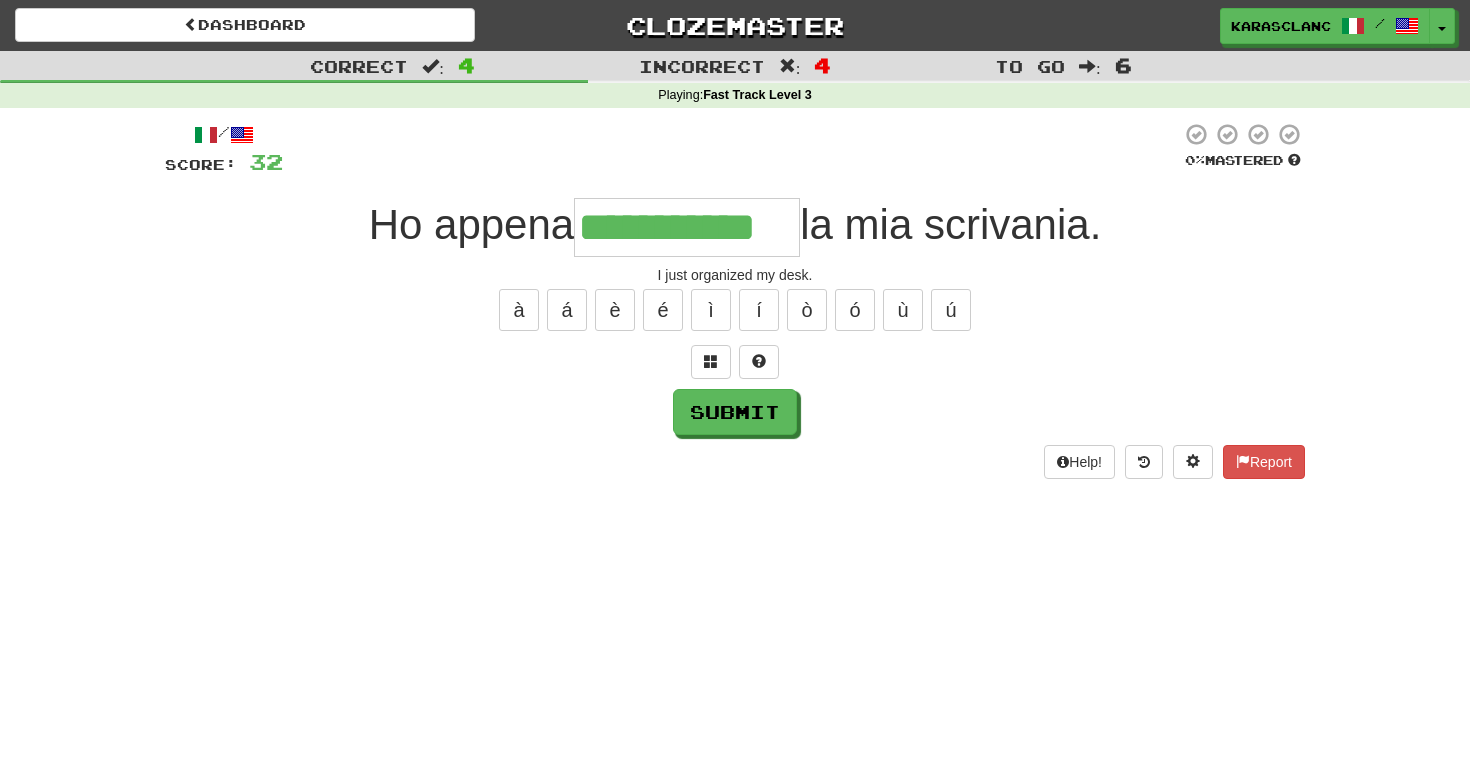 type on "**********" 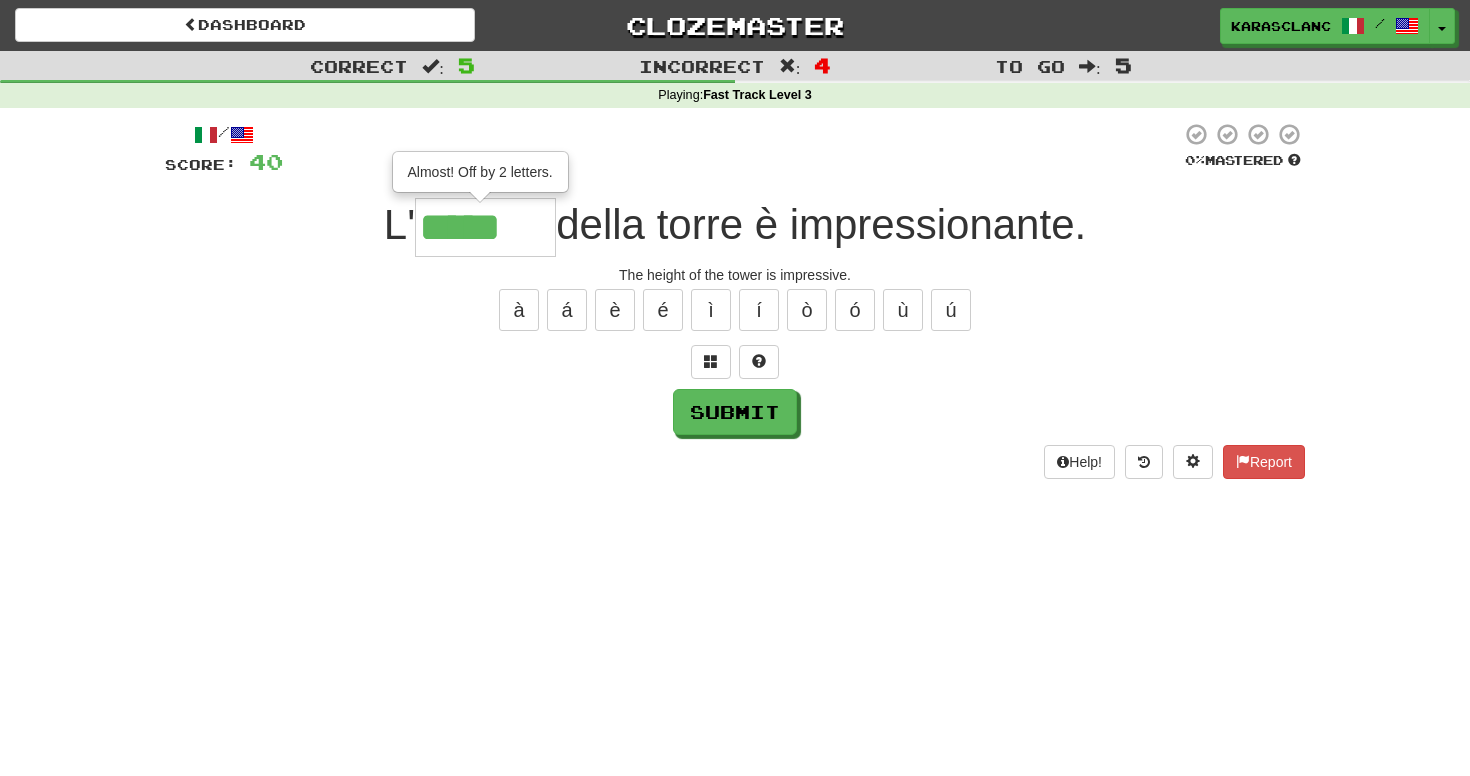 type on "*******" 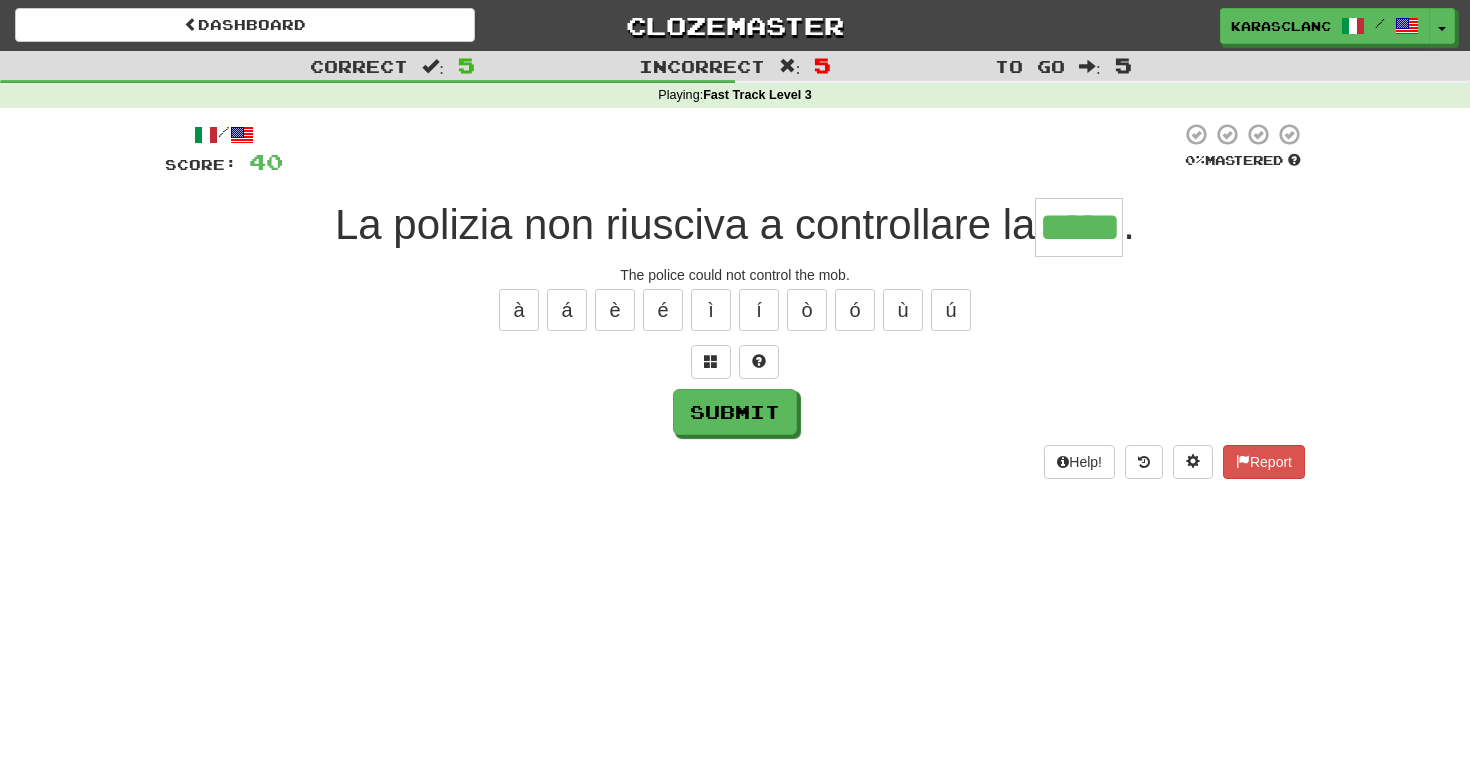 type on "*****" 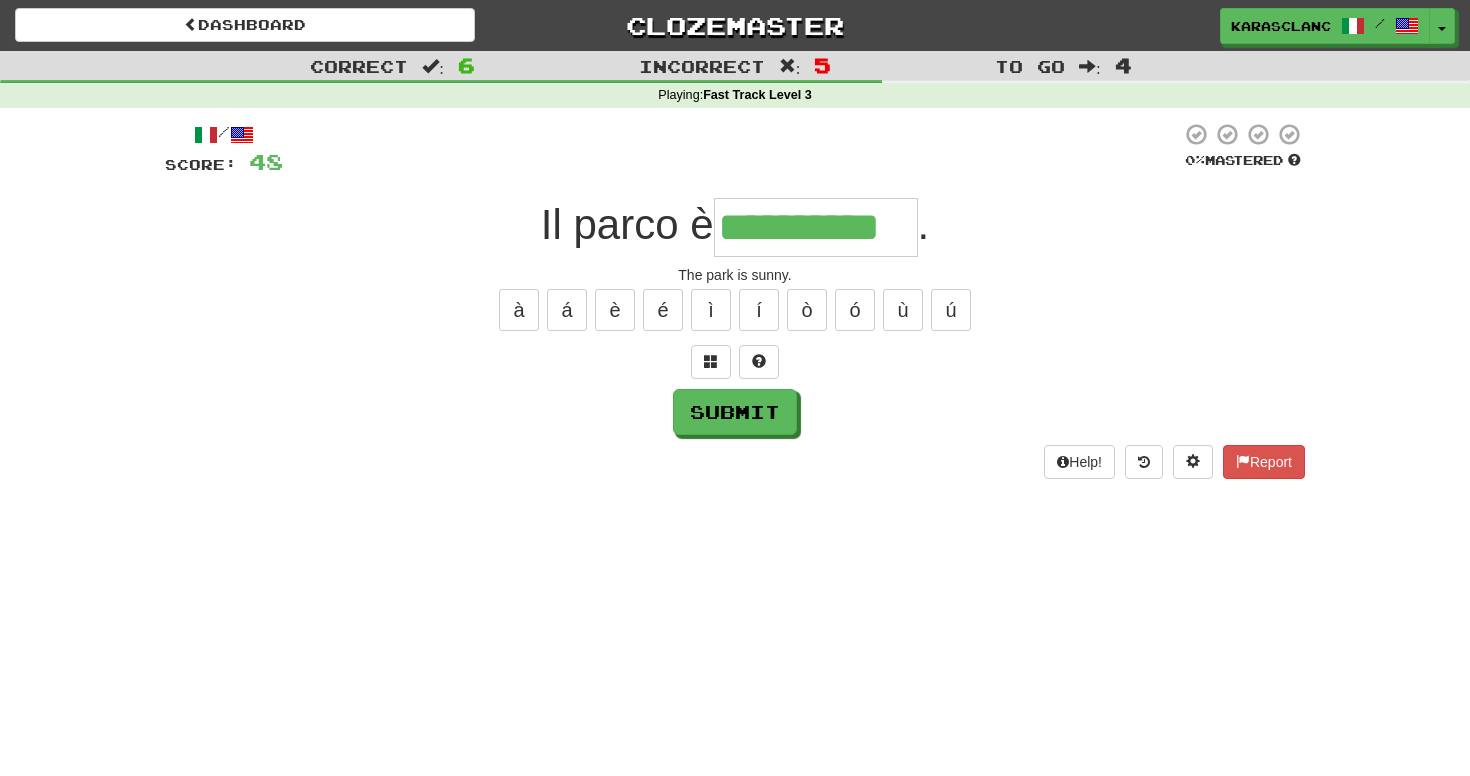 type on "**********" 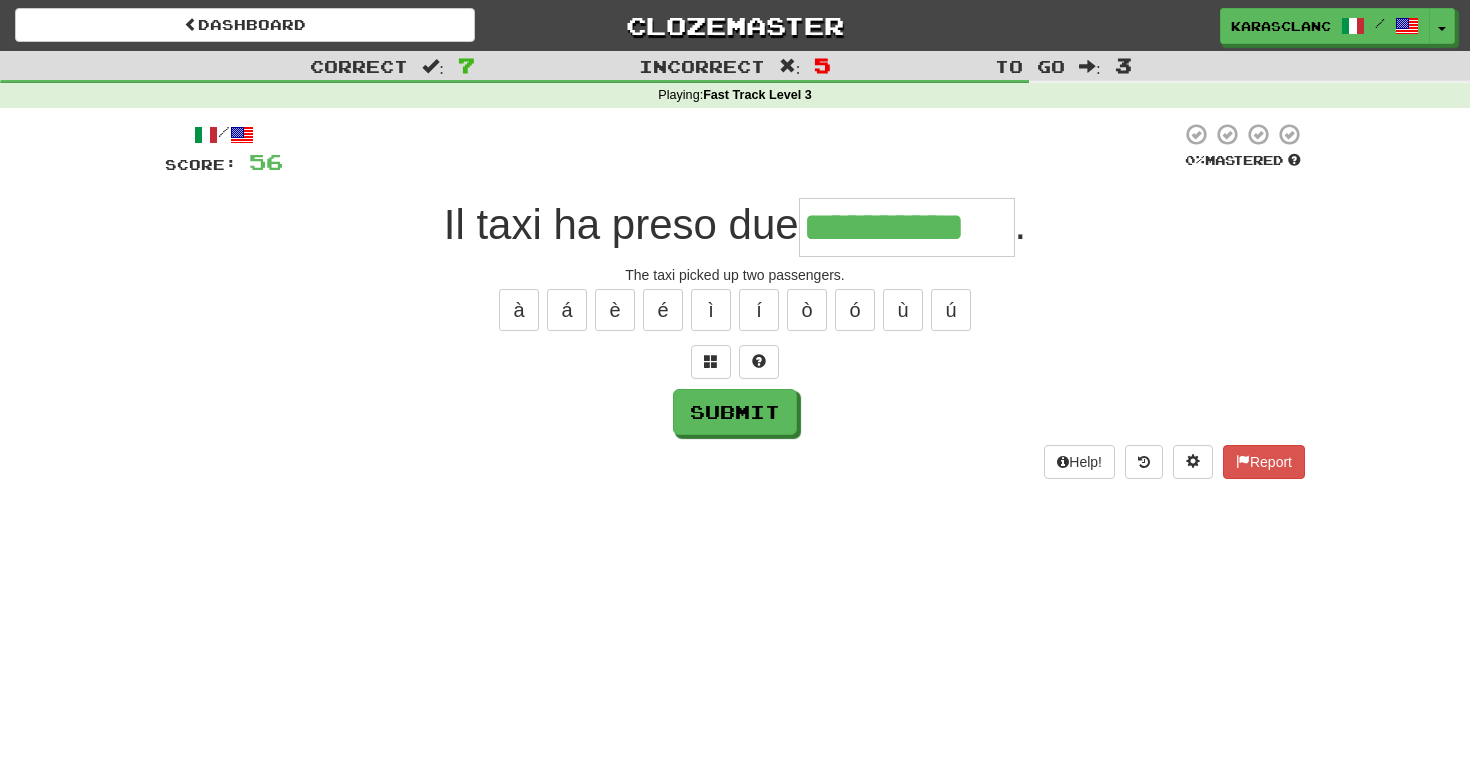 type on "**********" 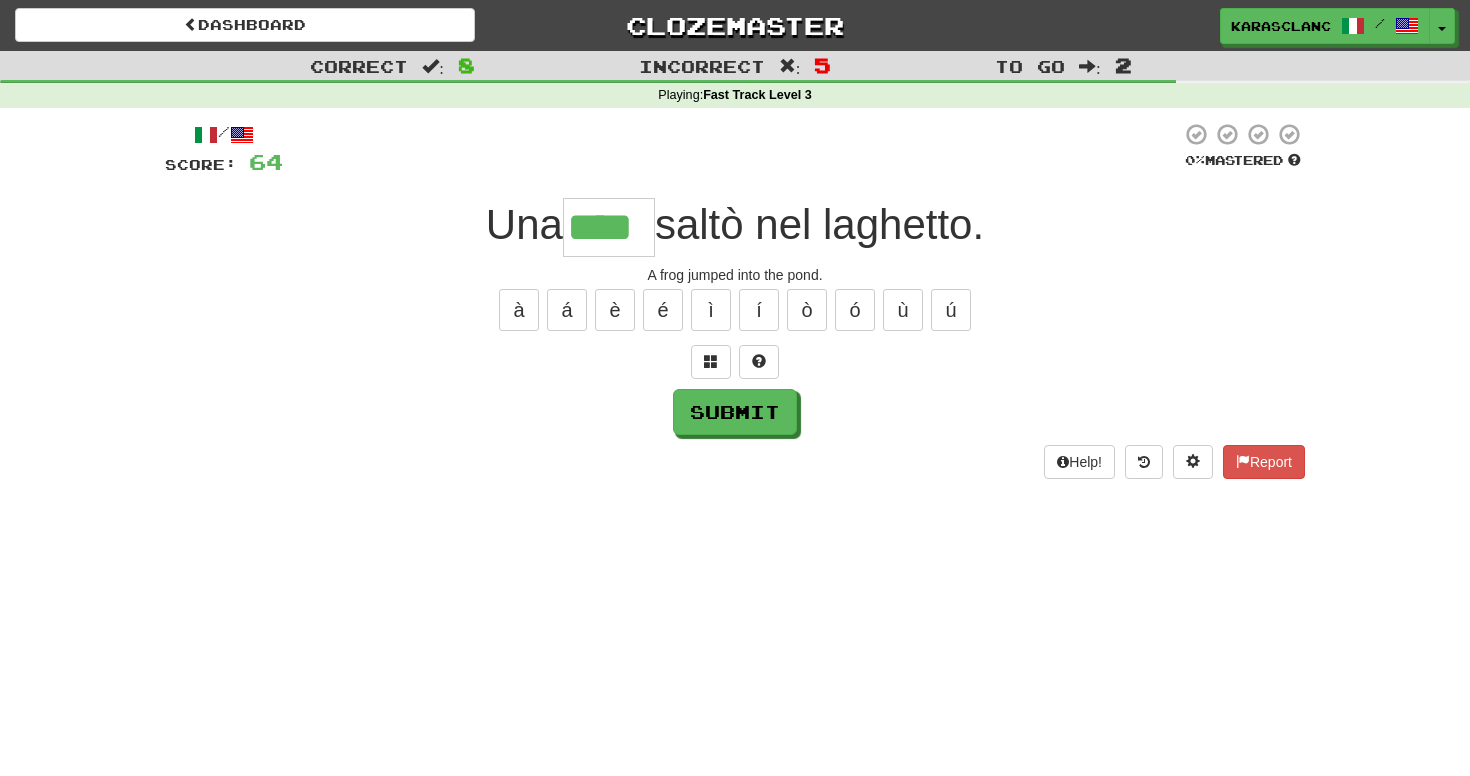 type on "****" 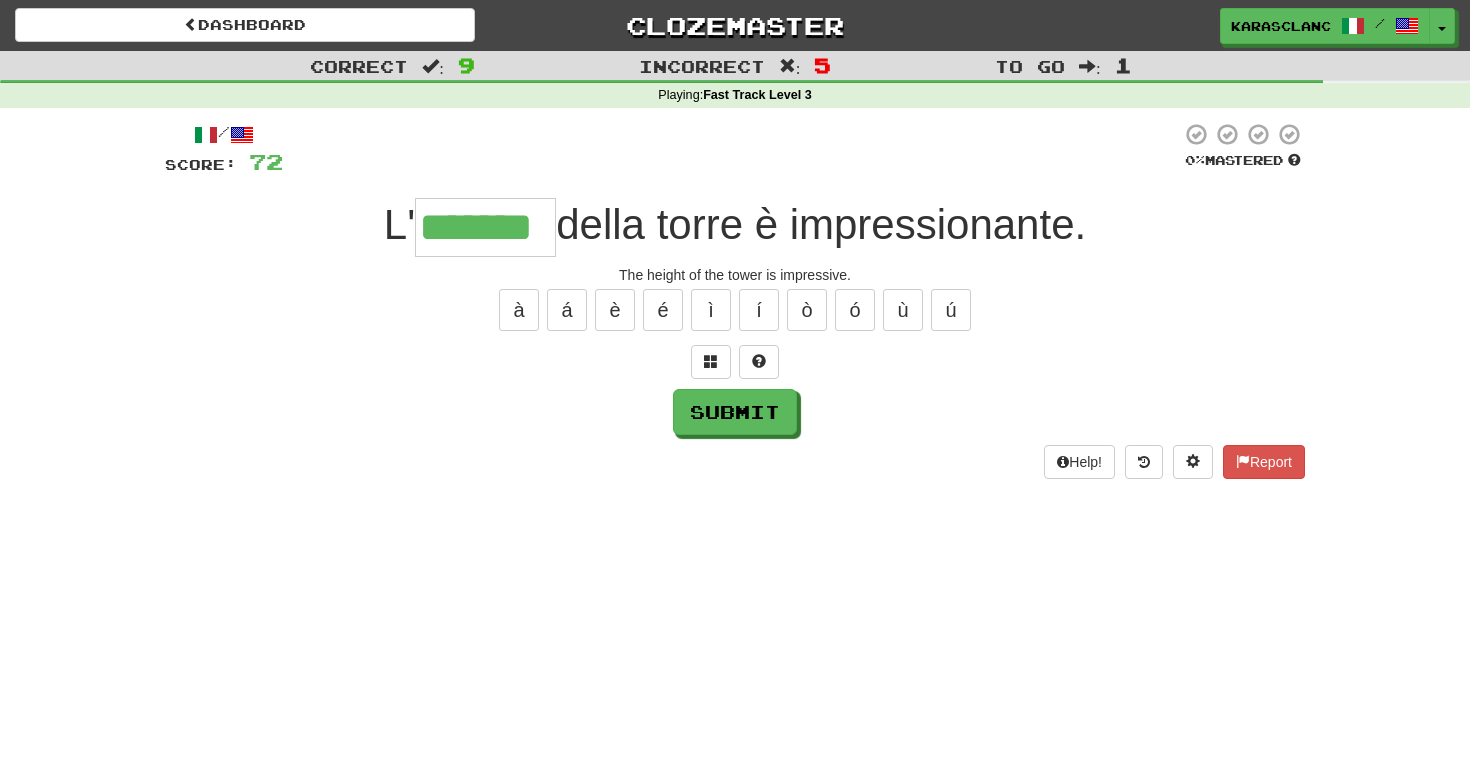 type on "*******" 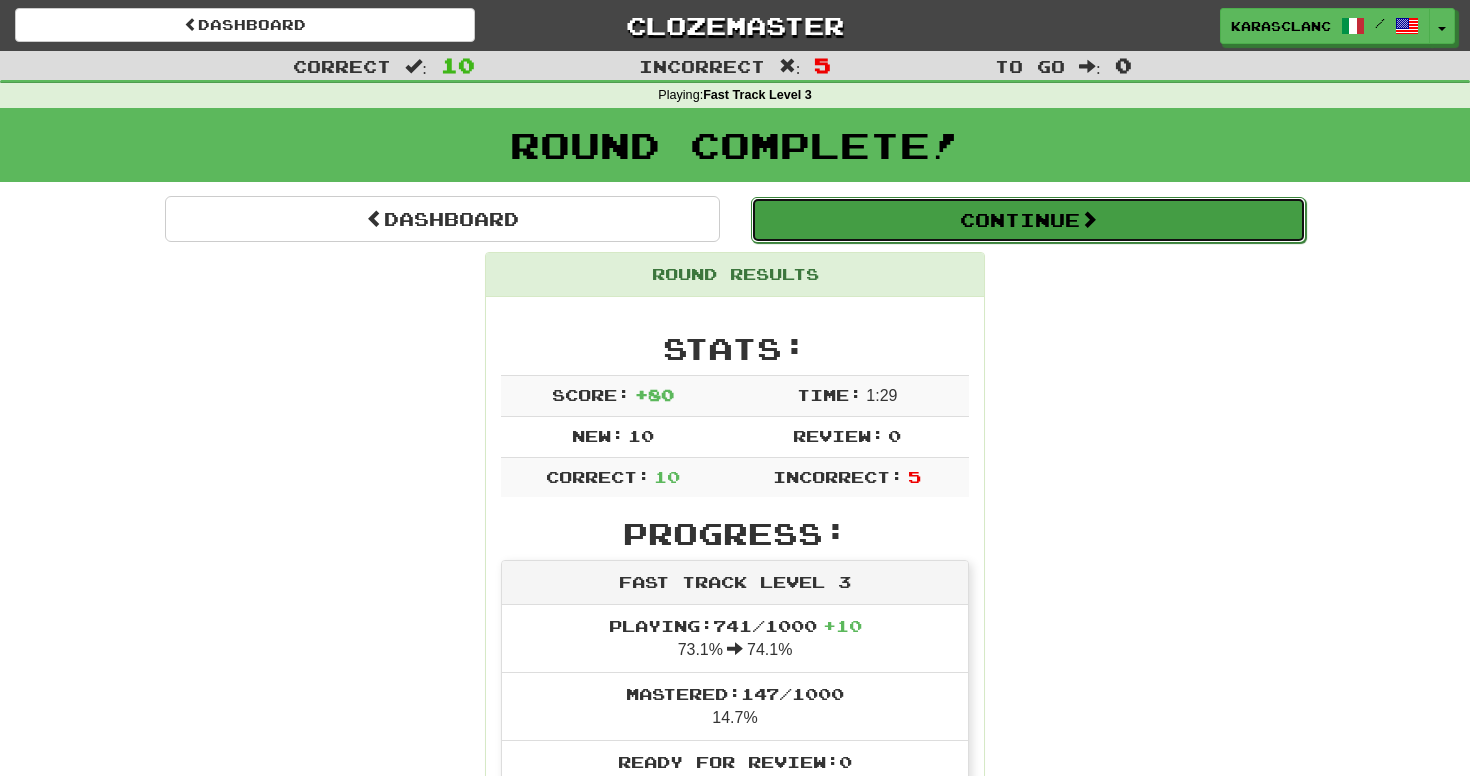 click on "Continue" at bounding box center (1028, 220) 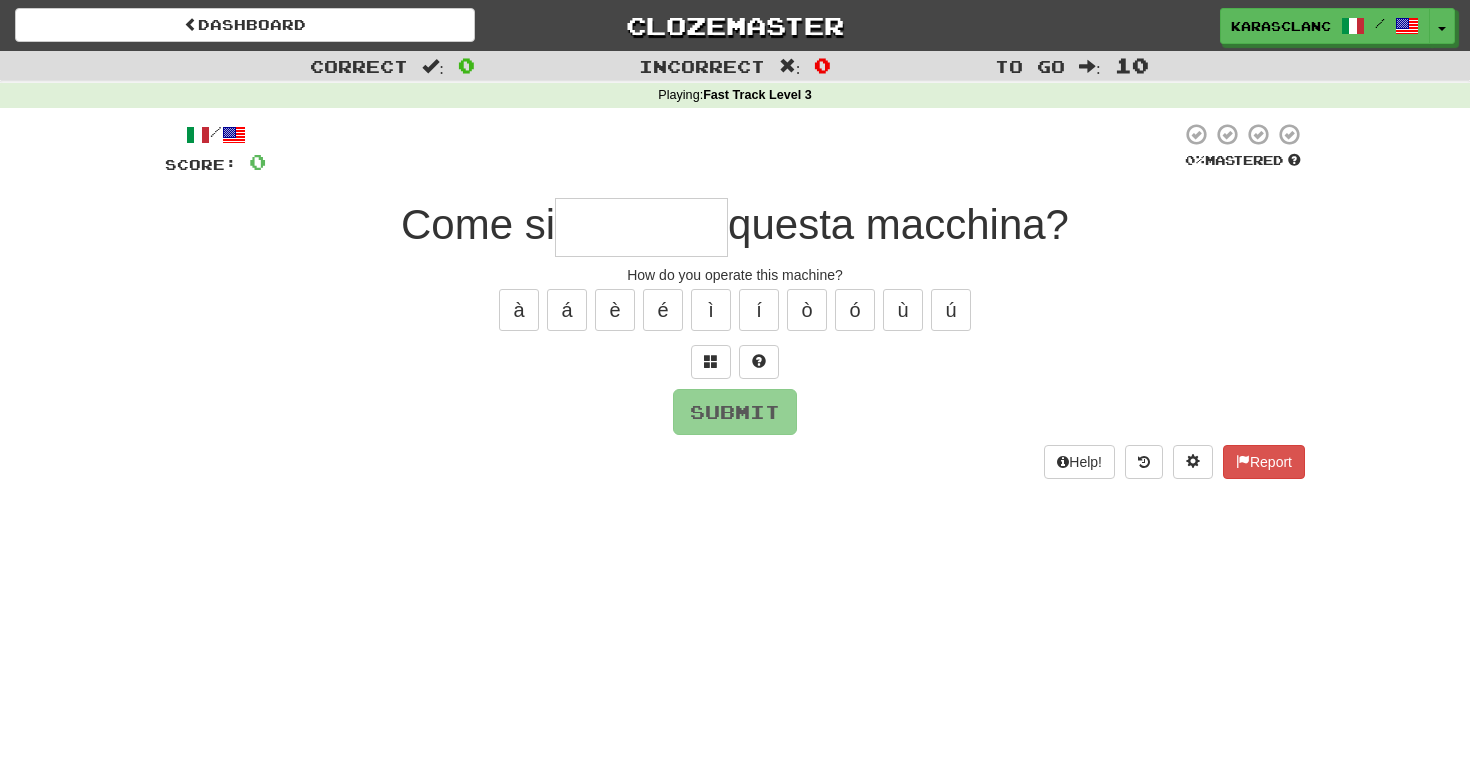 type on "*" 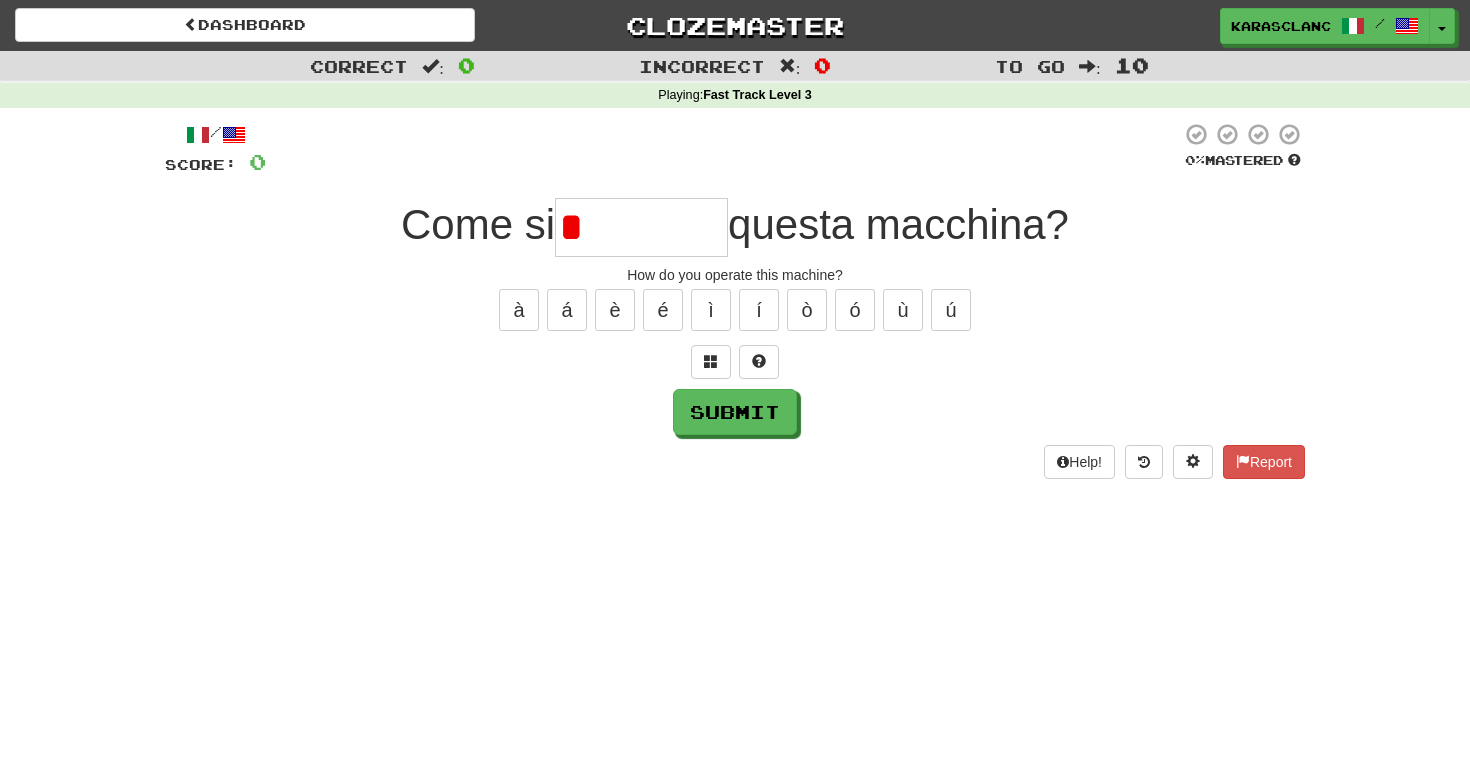type on "*******" 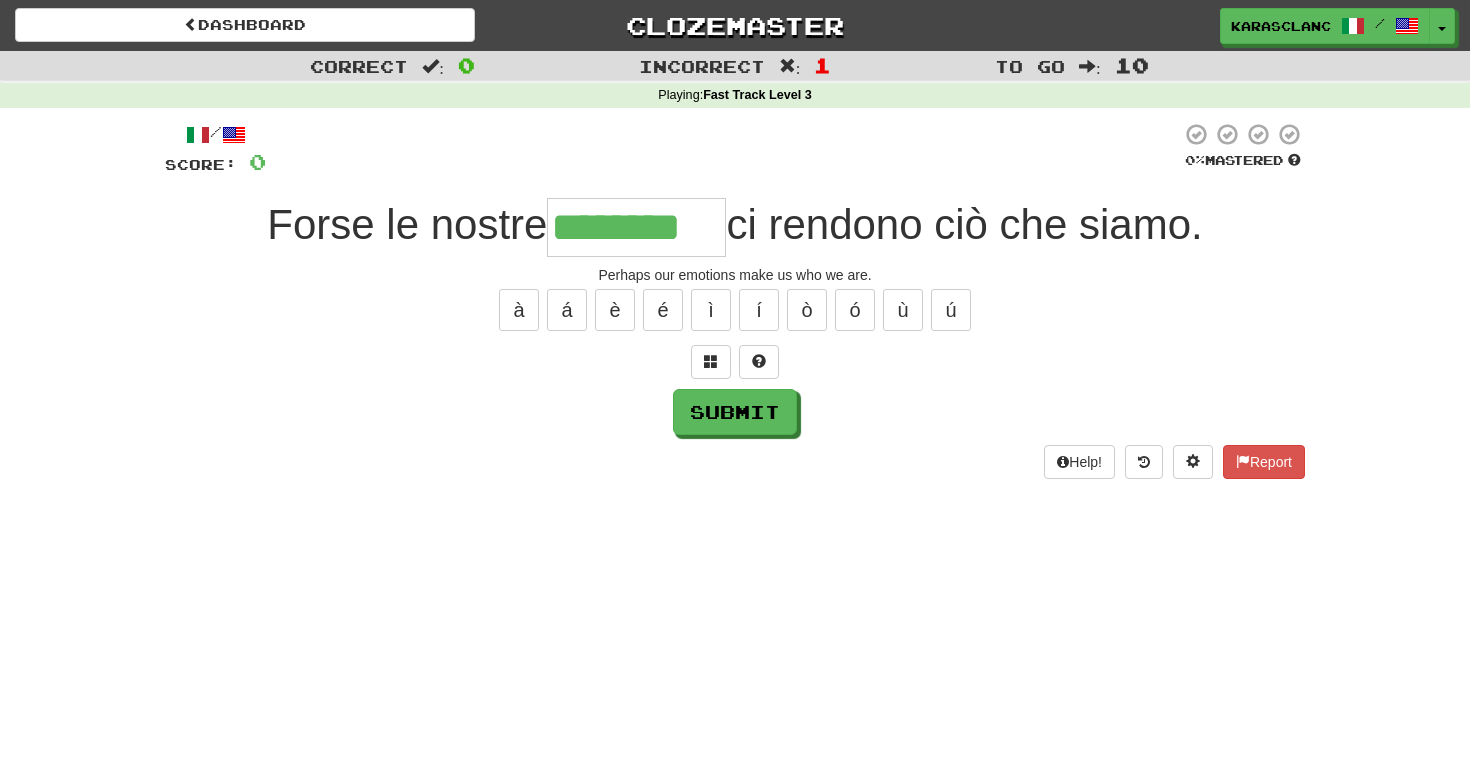 type on "********" 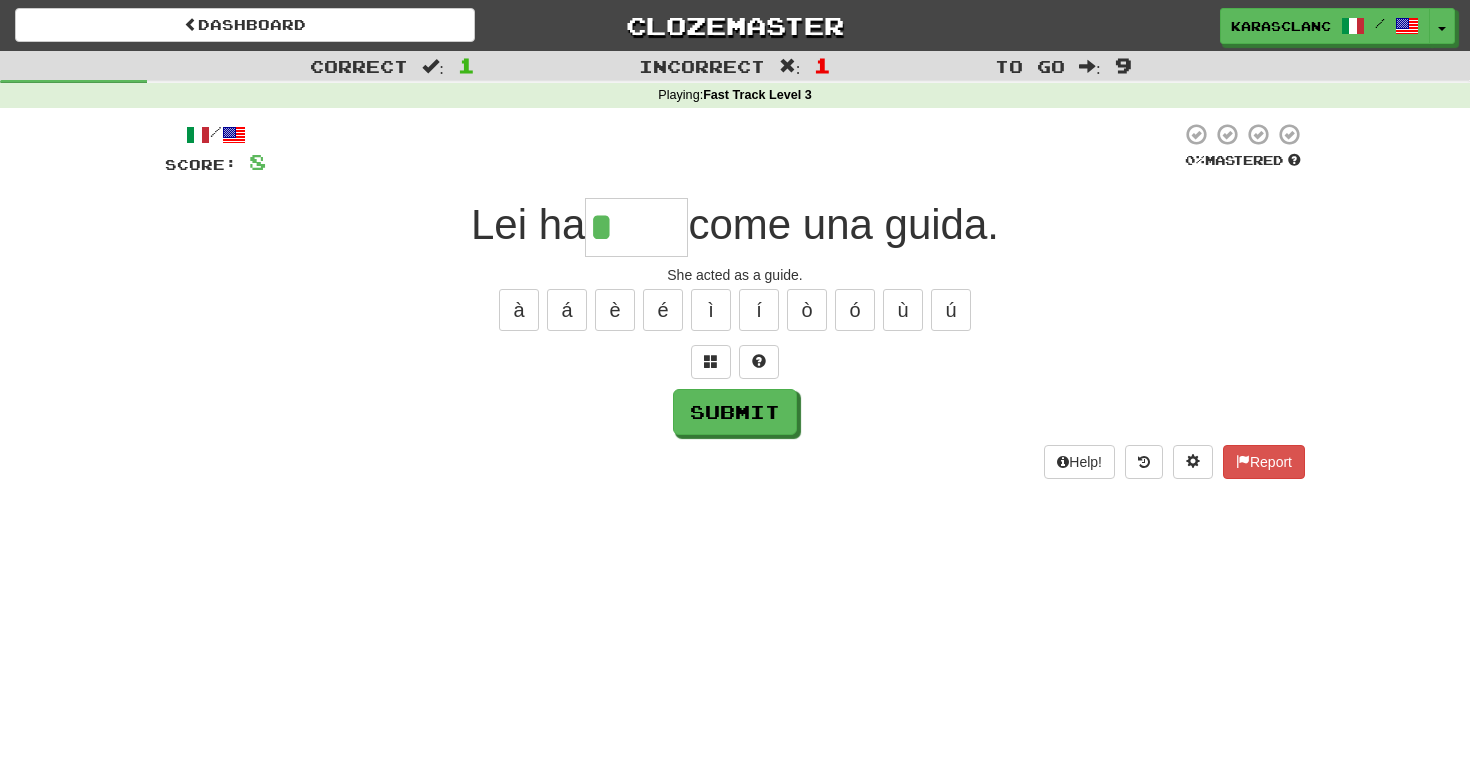 type on "*****" 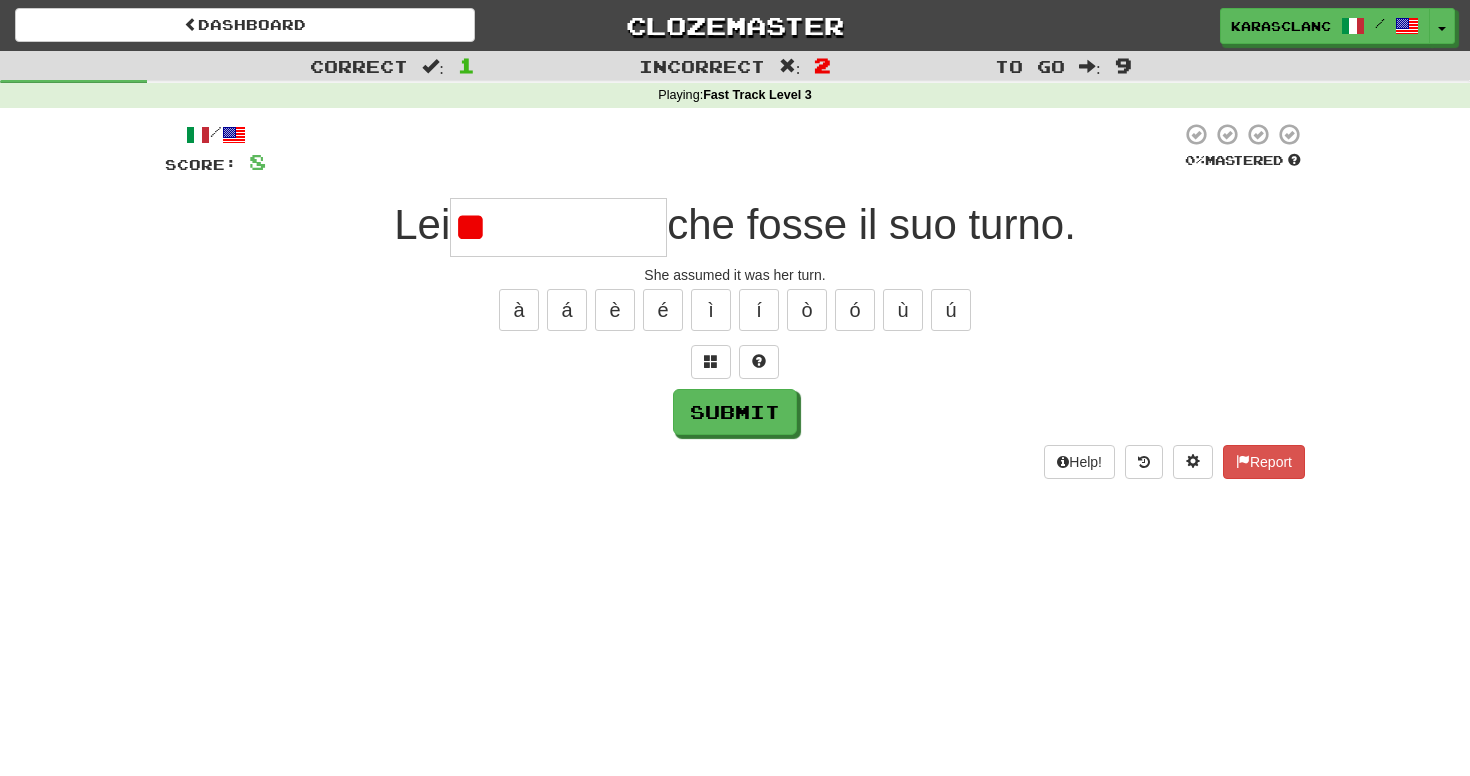 type on "*********" 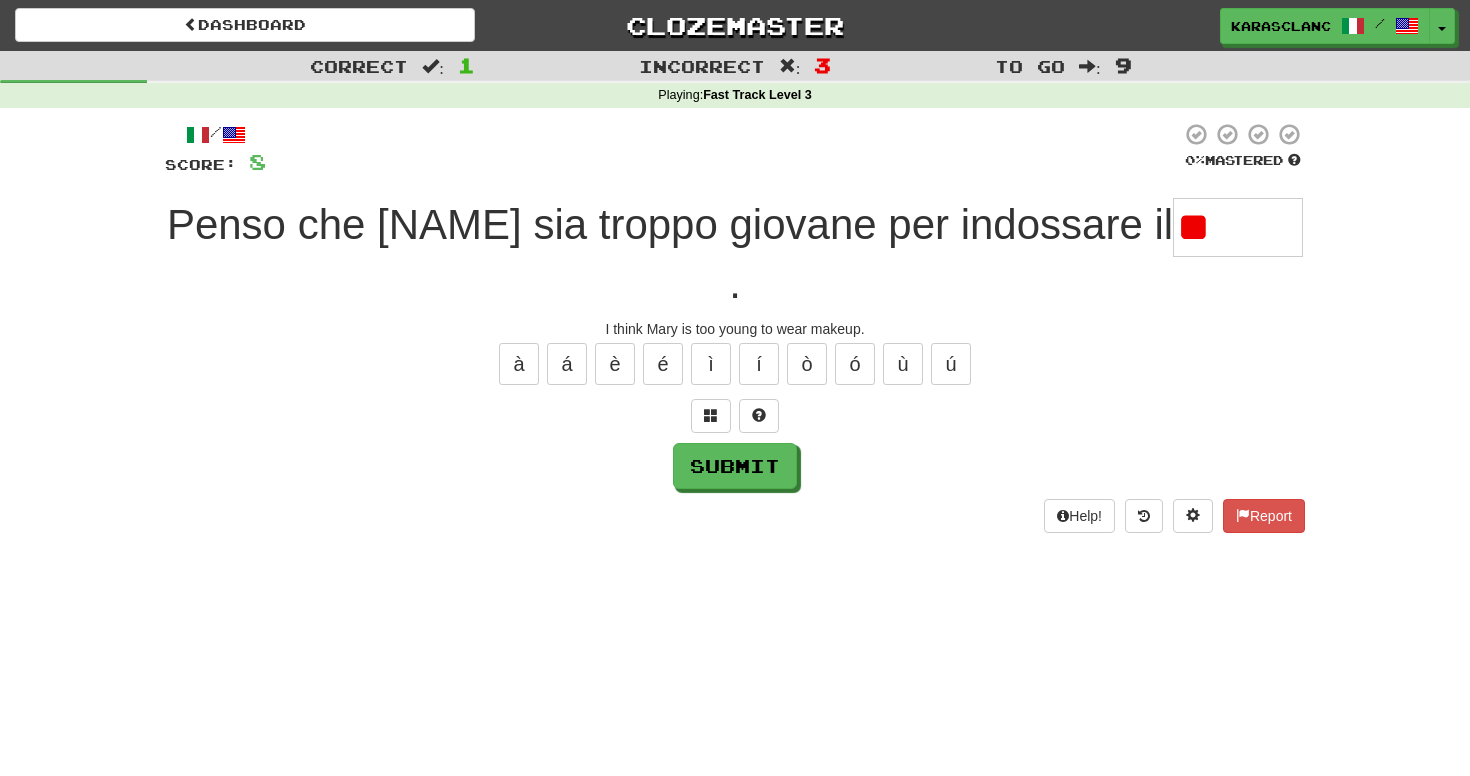 type on "******" 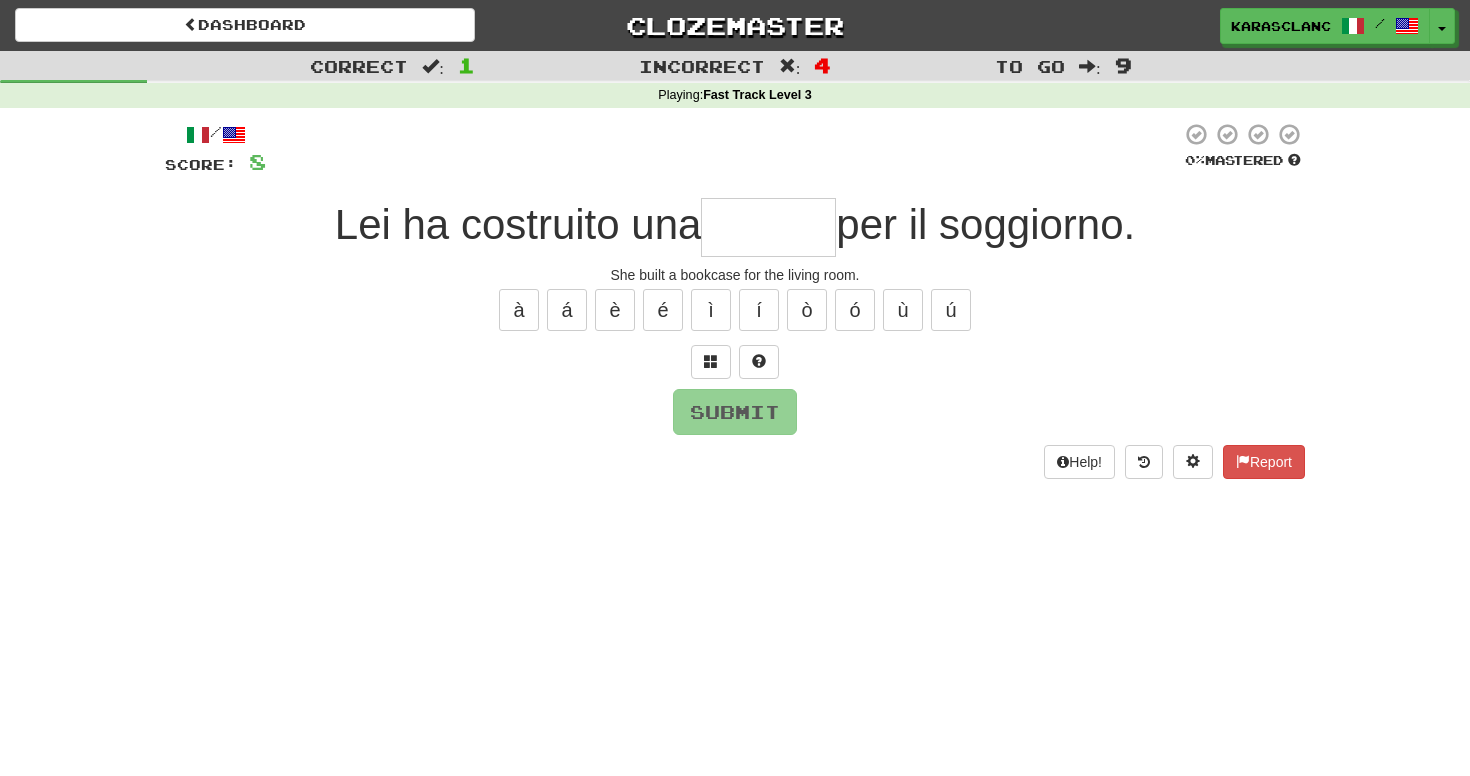 type on "********" 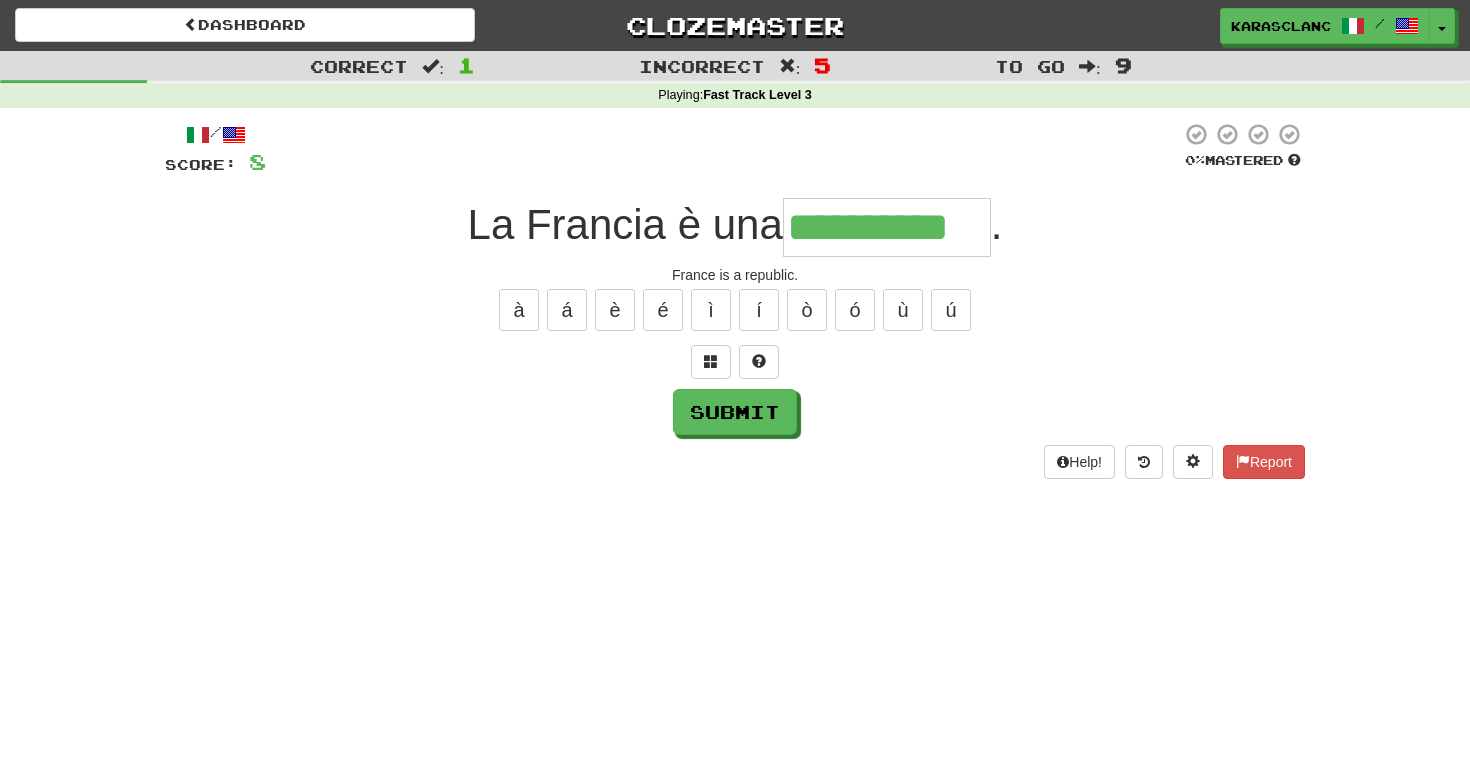 type on "**********" 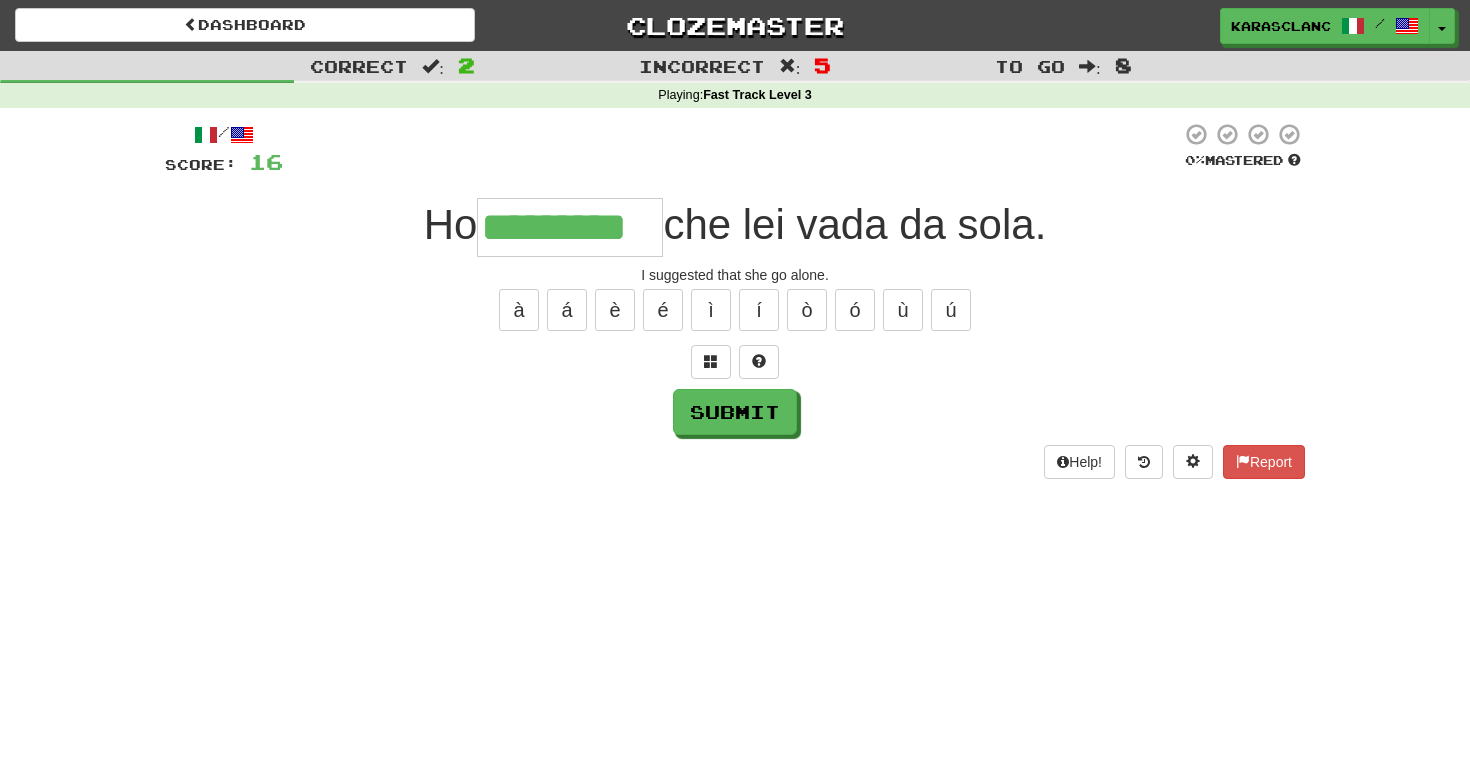 type on "*********" 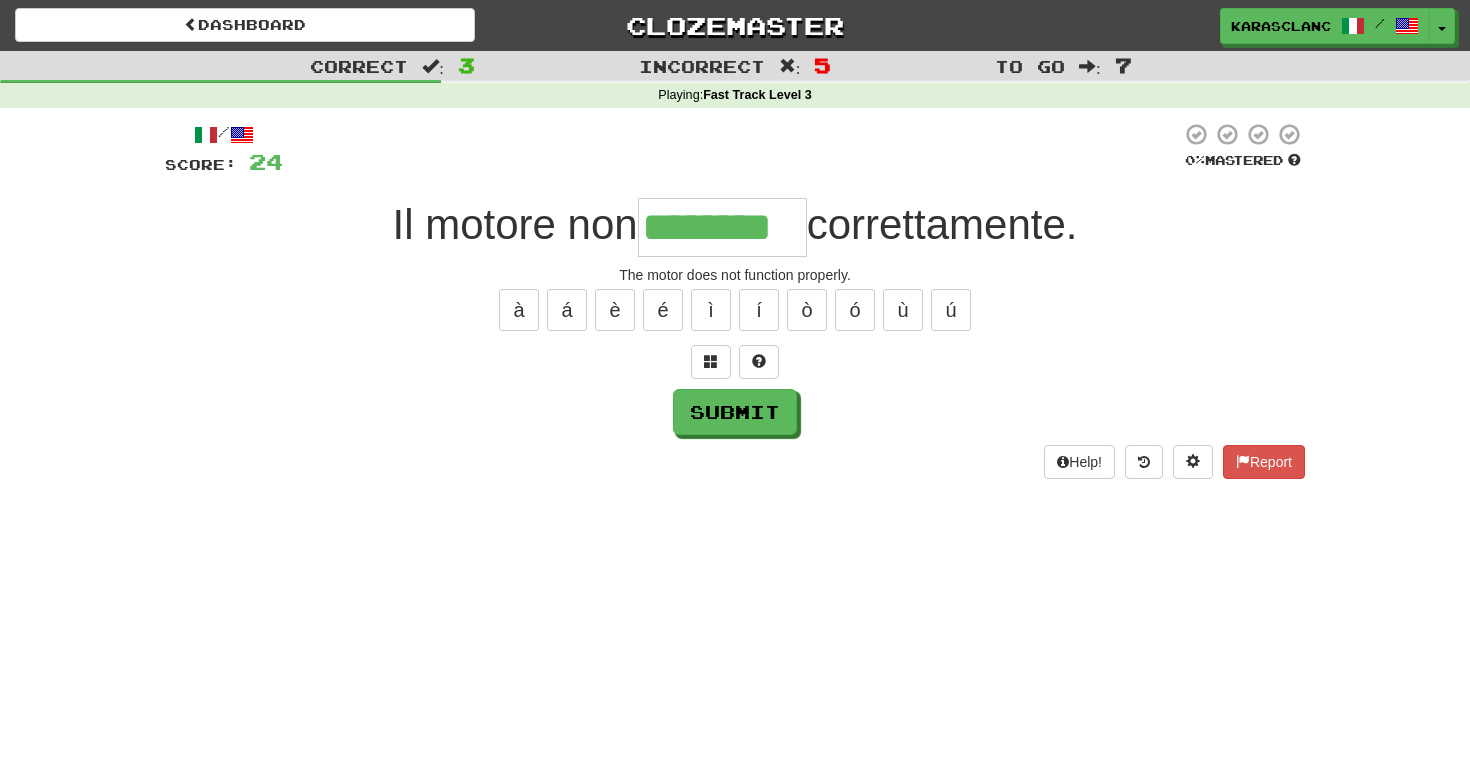 type on "********" 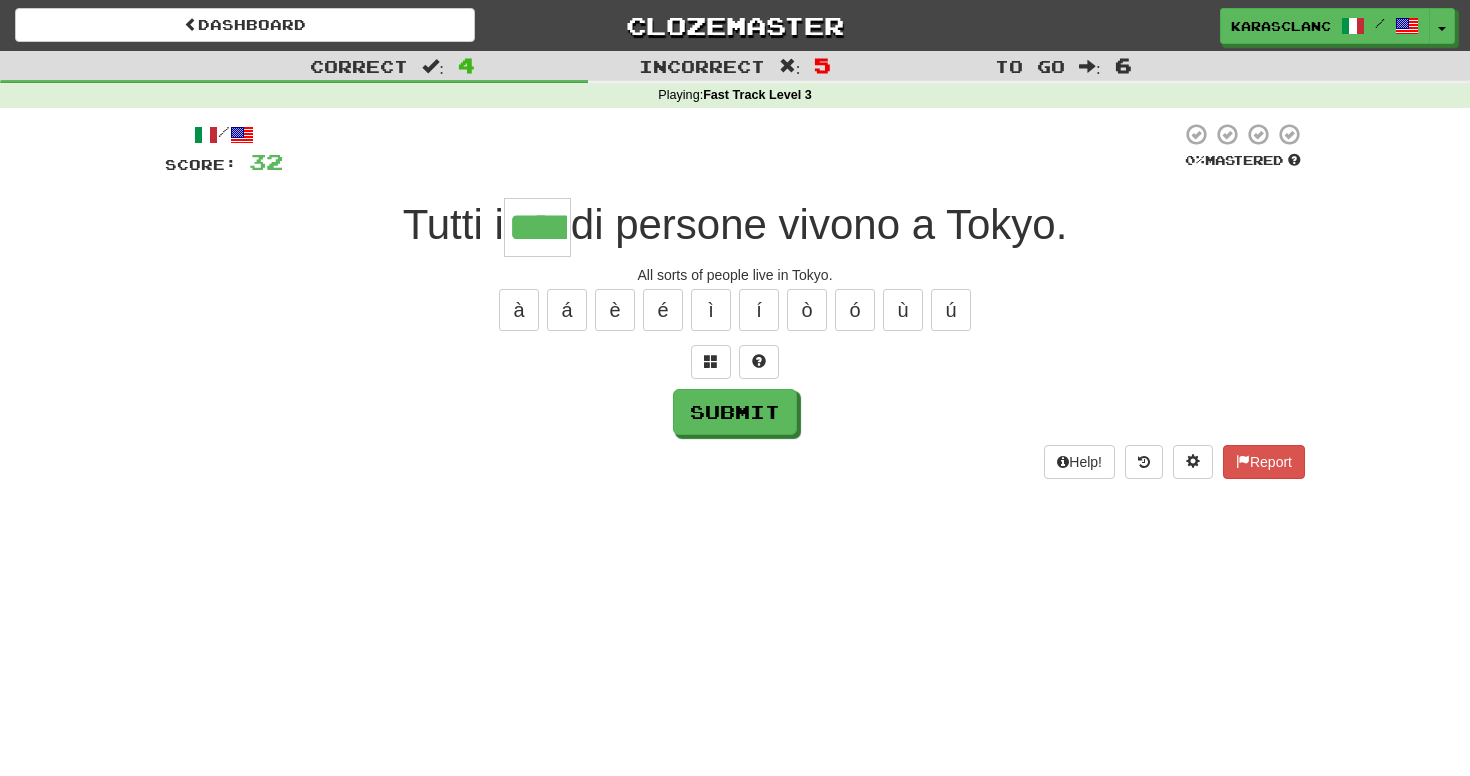 type on "****" 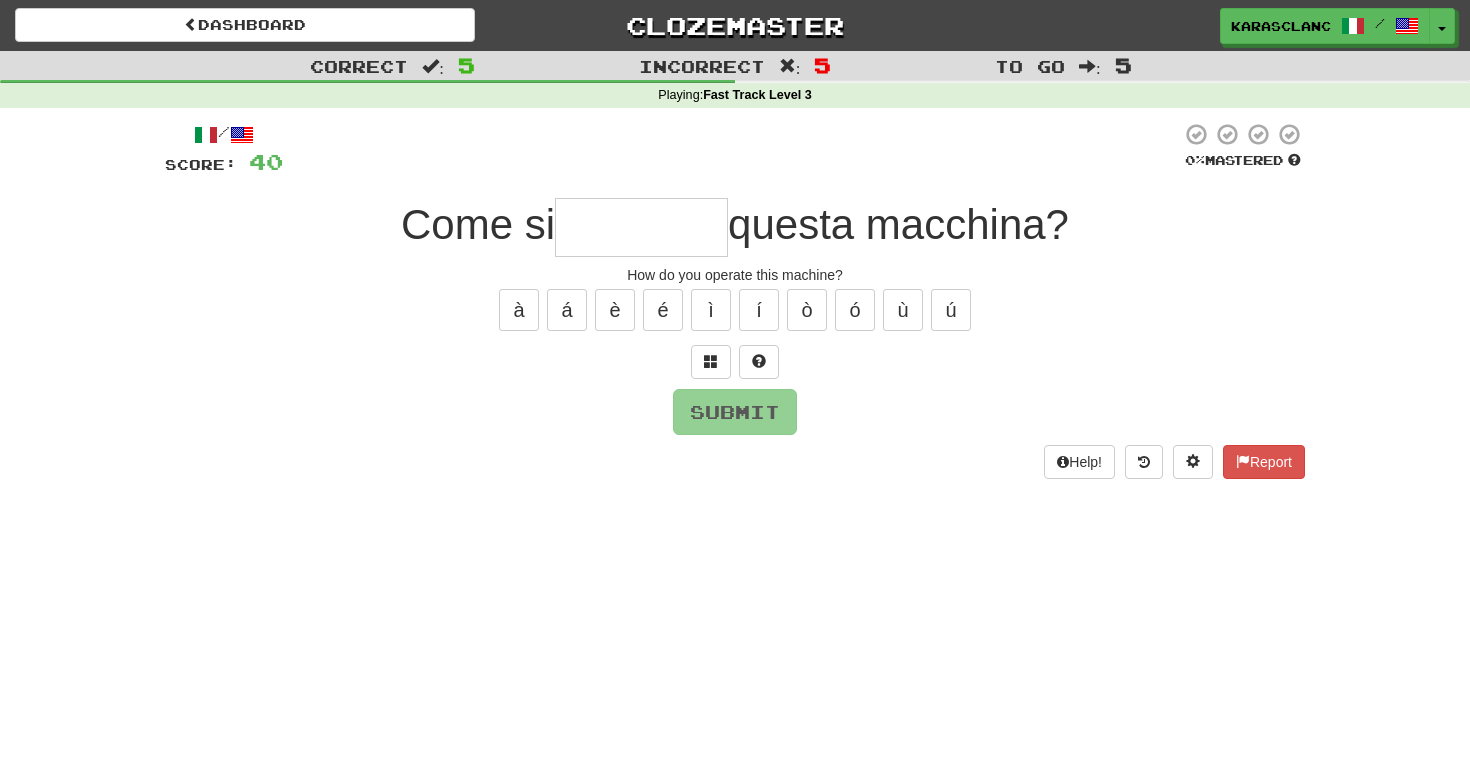 type on "*" 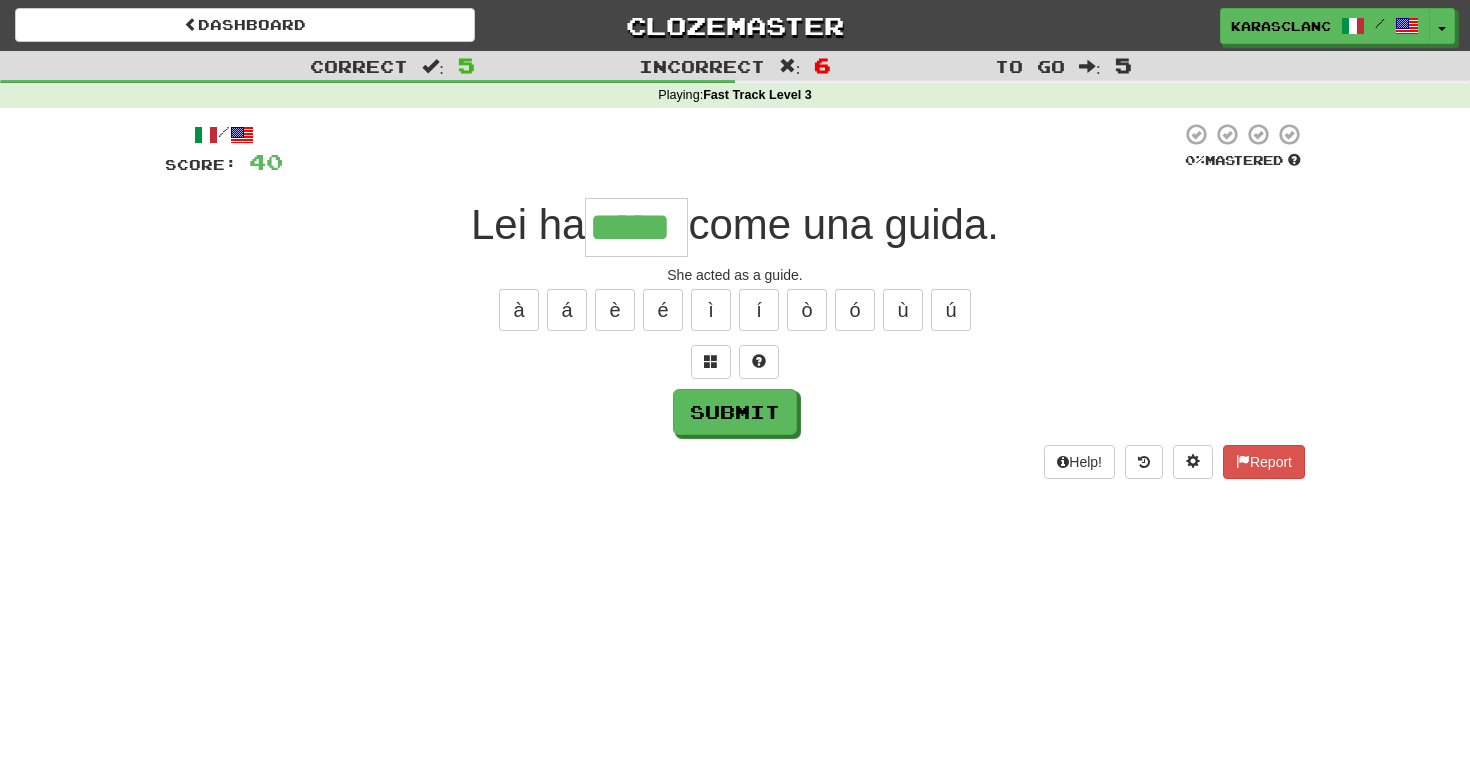 type on "*****" 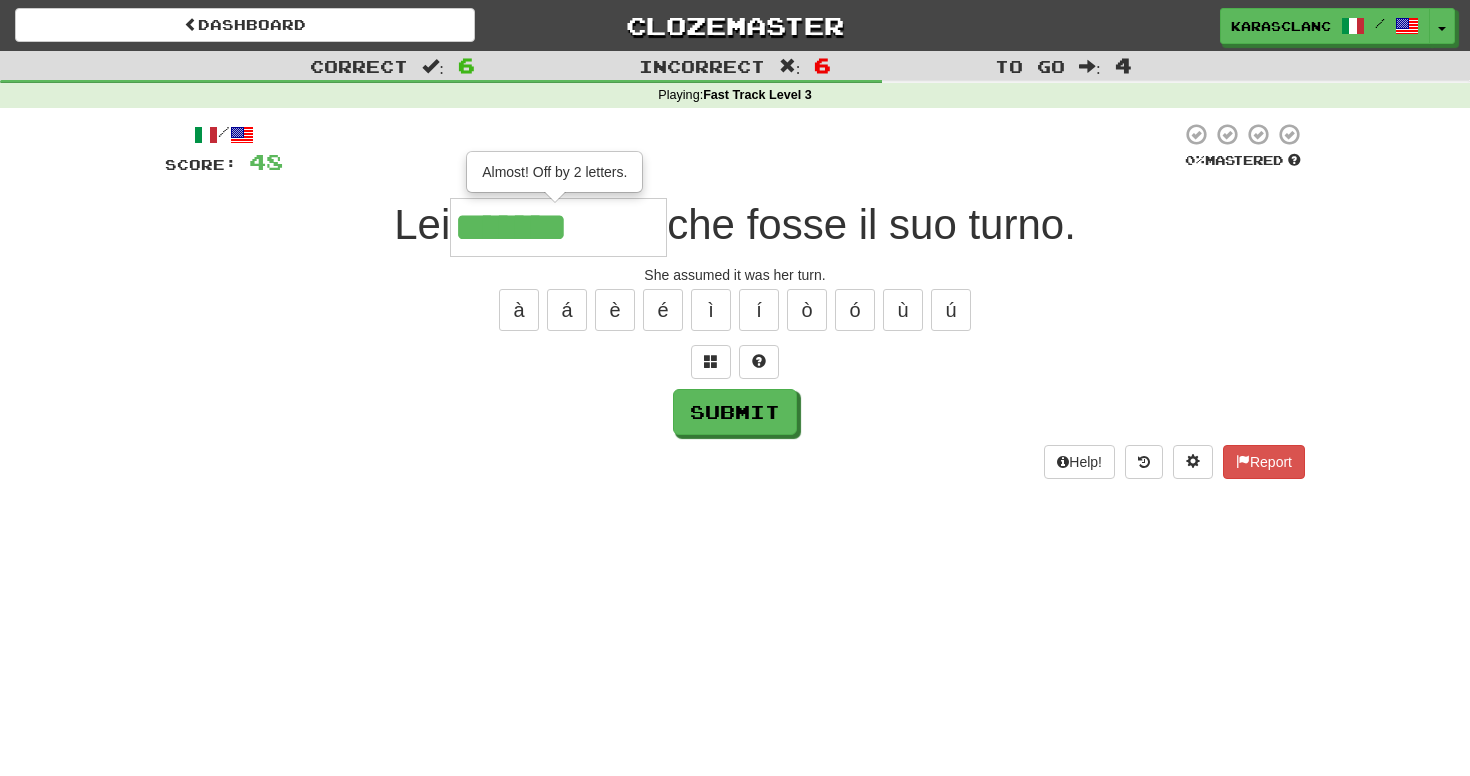 type on "*********" 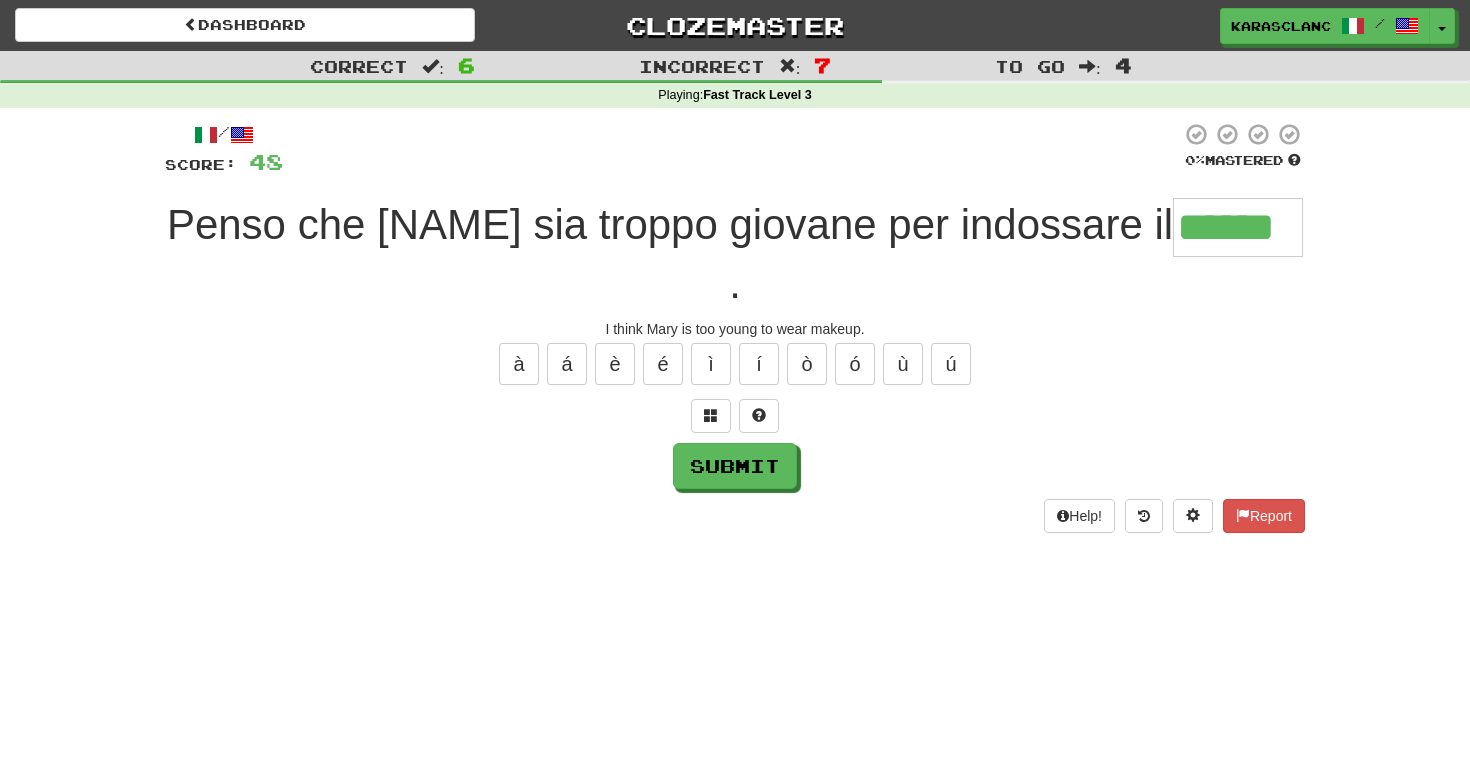 type on "******" 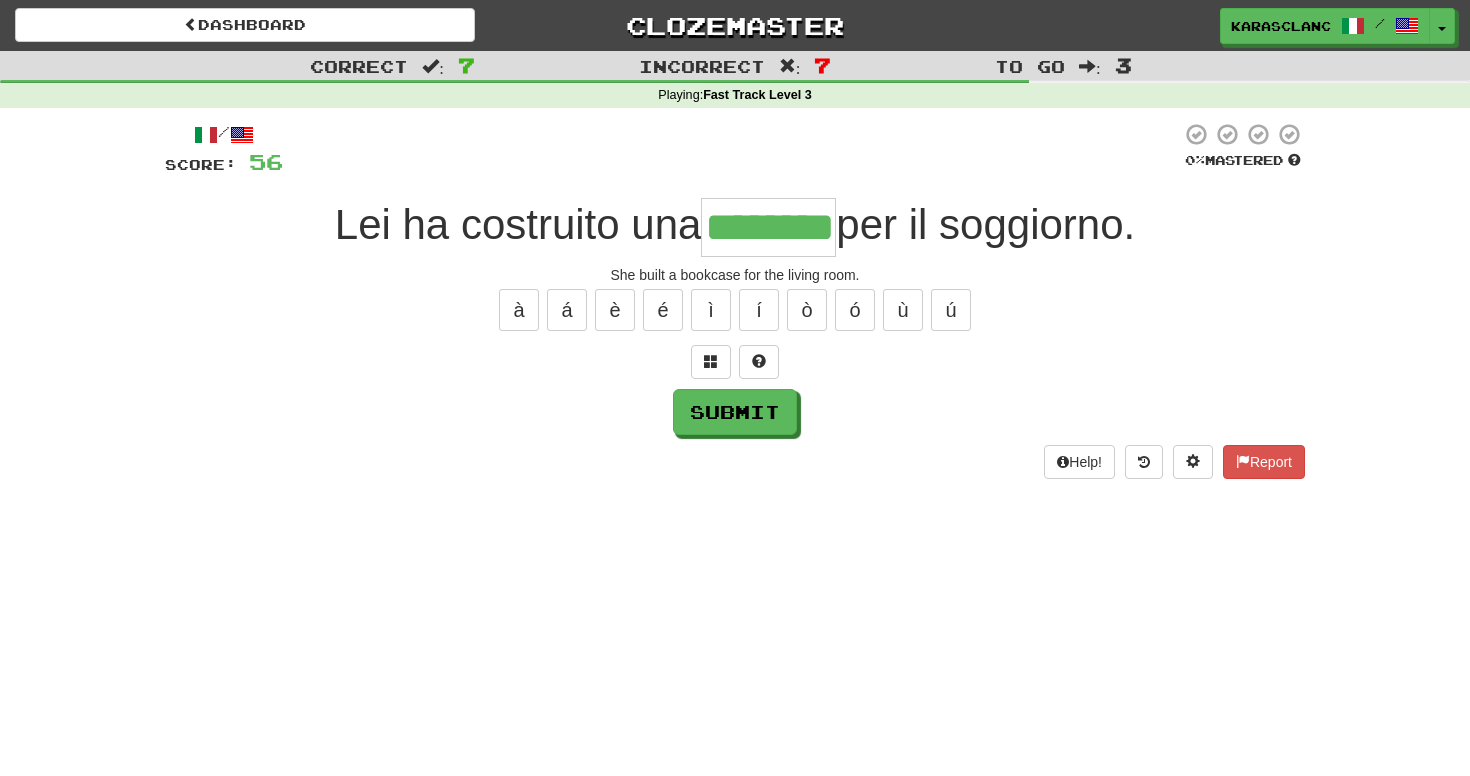 type on "********" 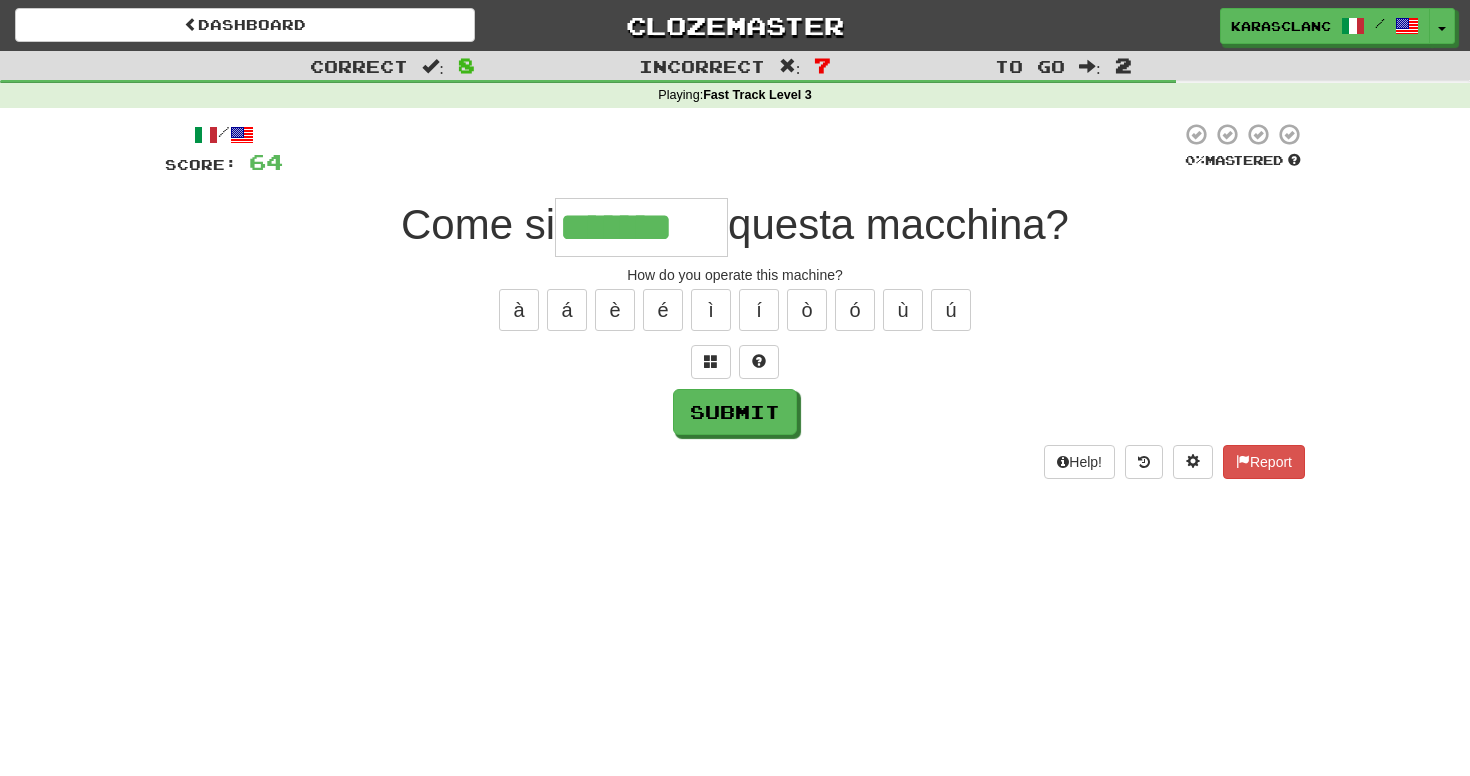type on "*******" 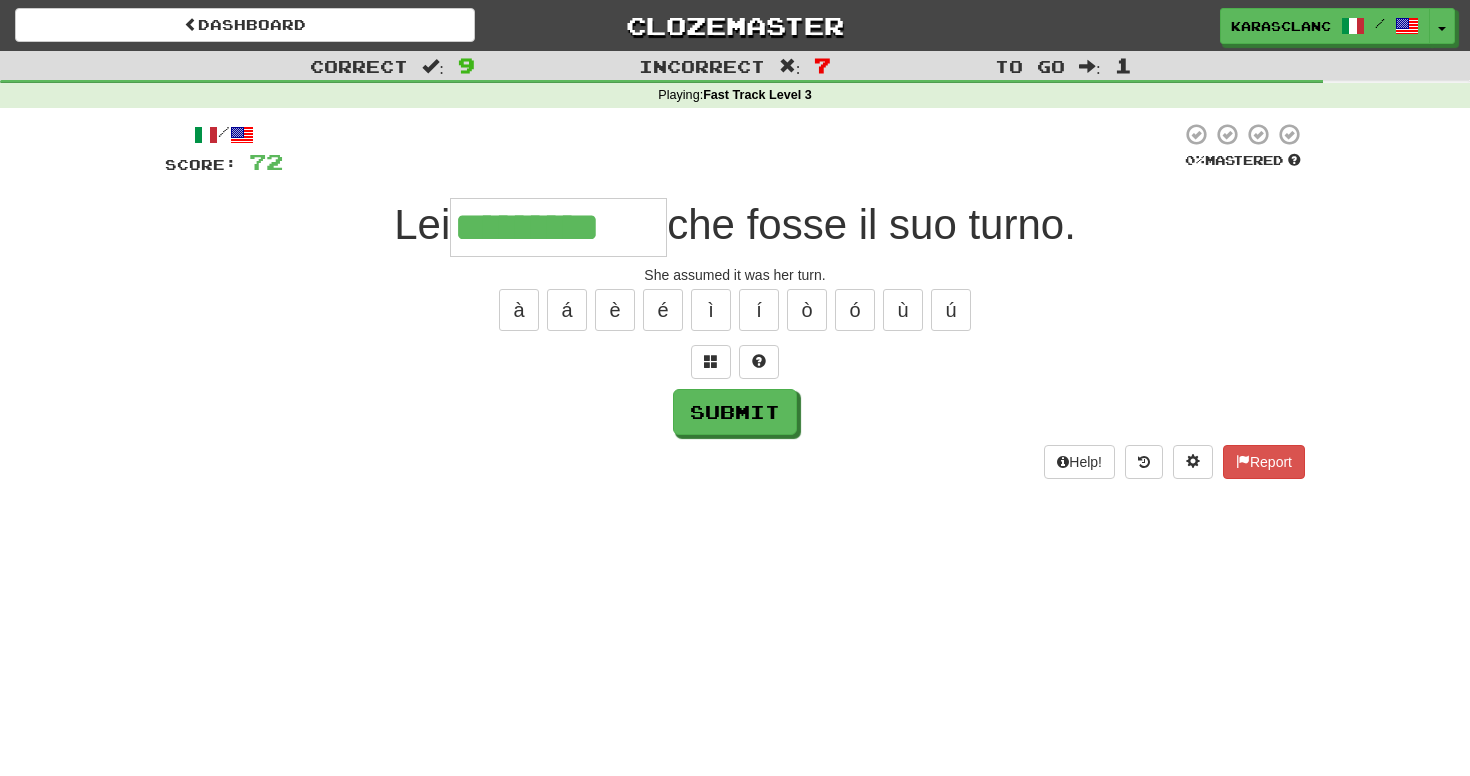 type on "*********" 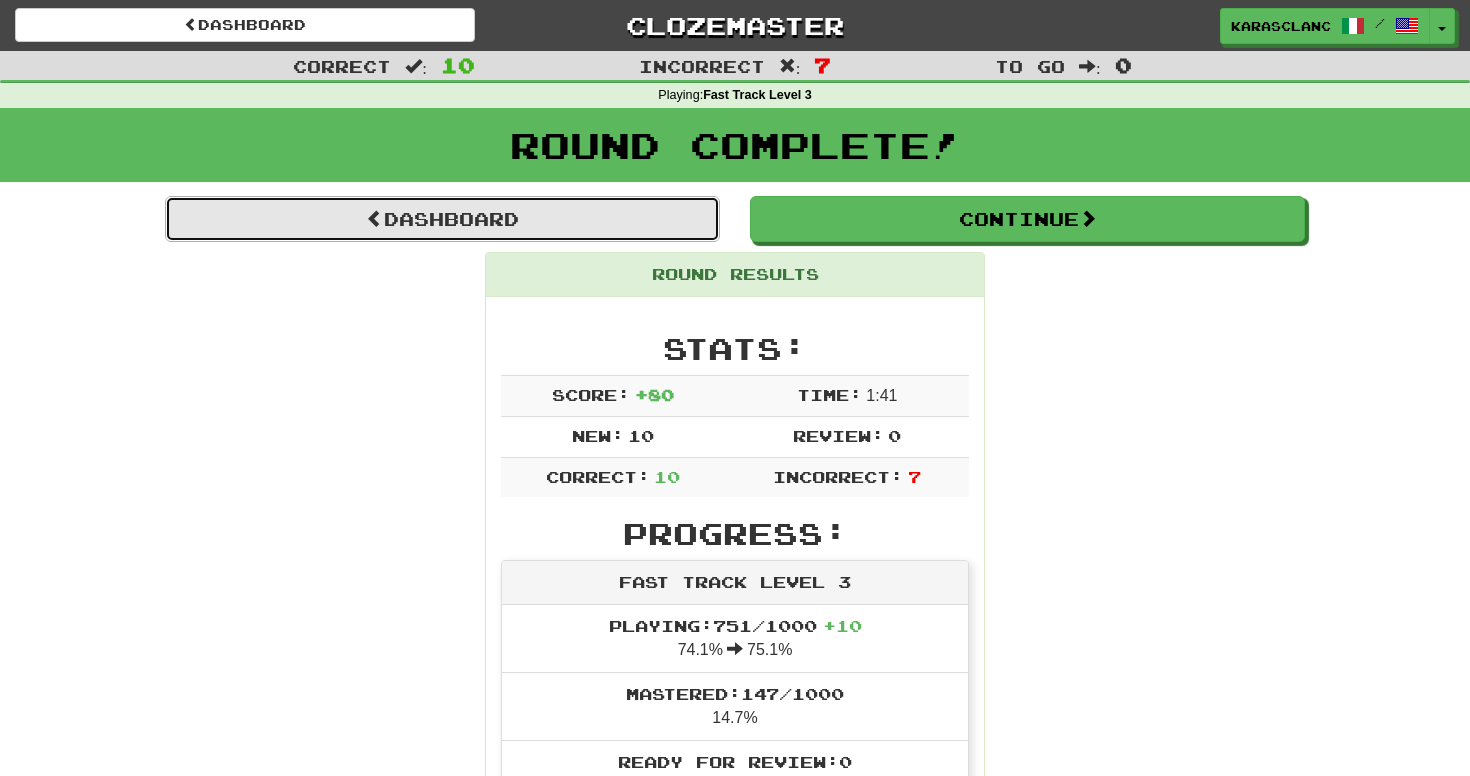 click on "Dashboard" at bounding box center (442, 219) 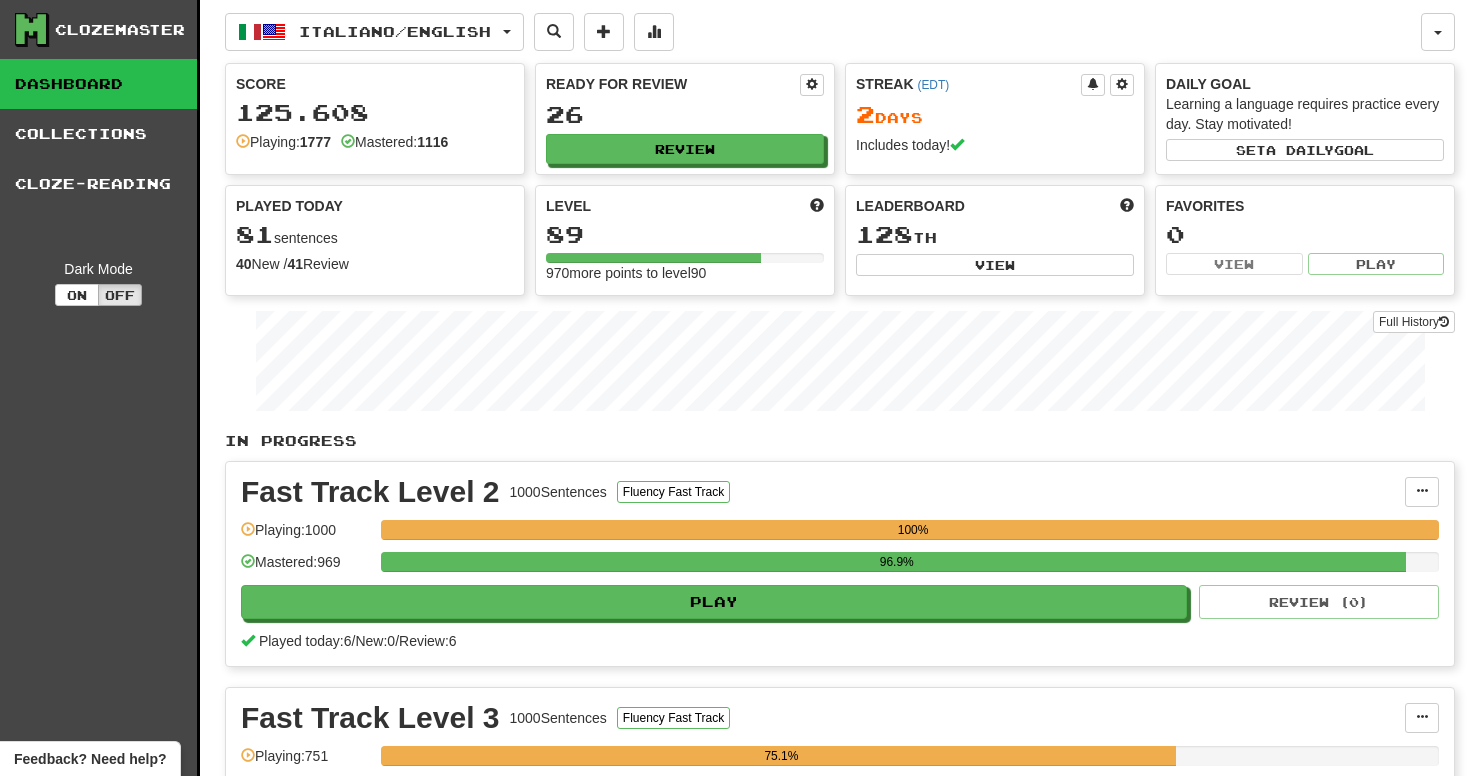scroll, scrollTop: 0, scrollLeft: 0, axis: both 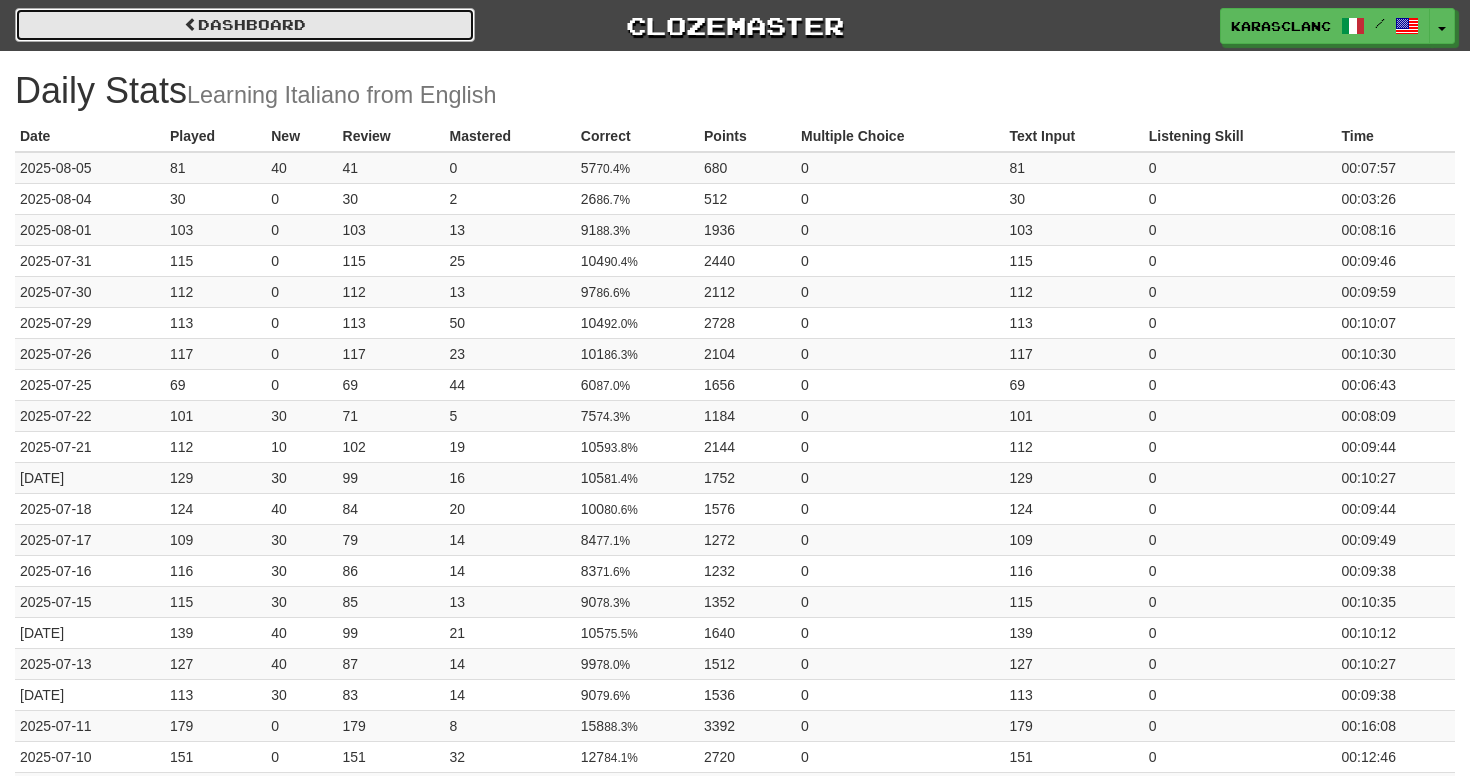 click on "Dashboard" at bounding box center (245, 25) 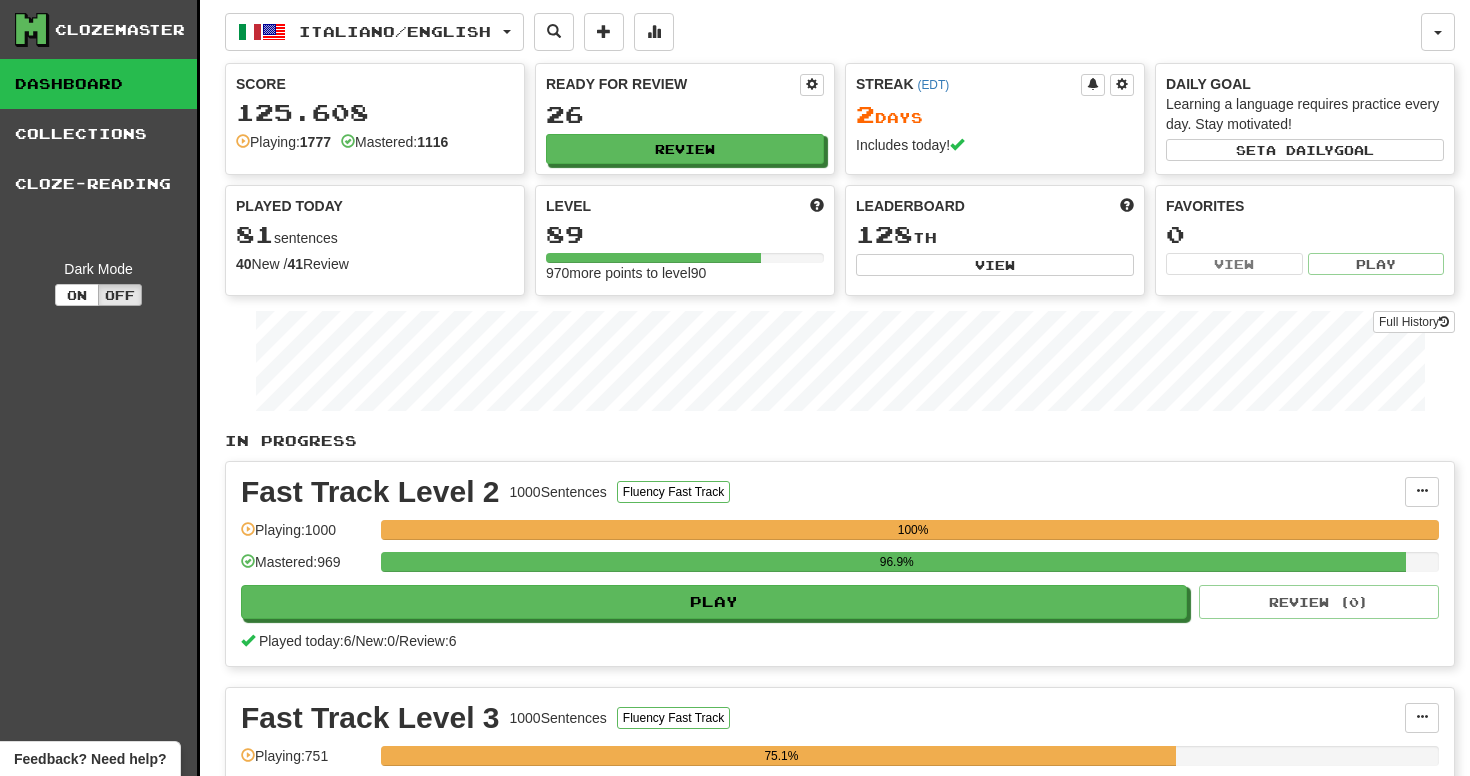 scroll, scrollTop: 652, scrollLeft: 0, axis: vertical 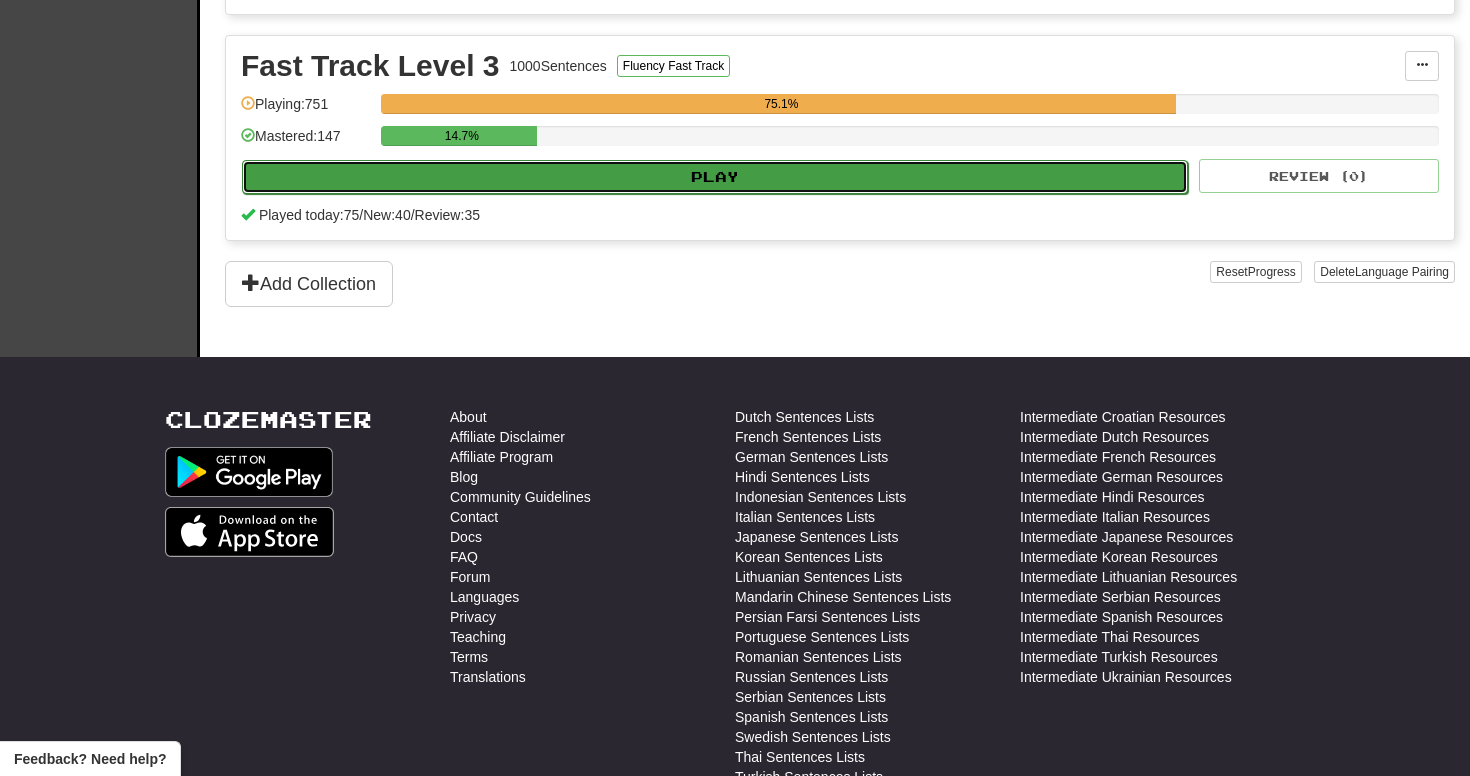click on "Play" at bounding box center (715, 177) 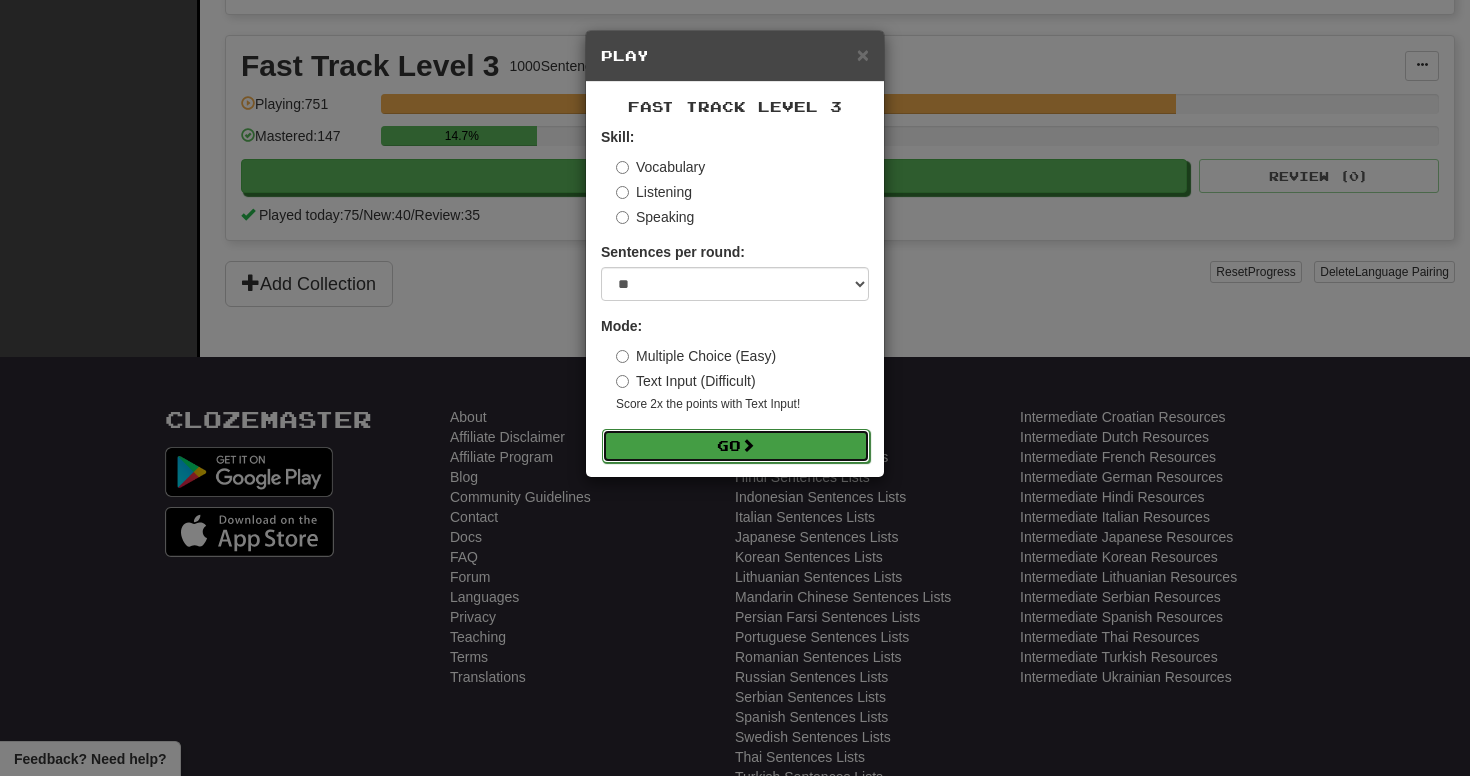 click on "Go" at bounding box center [736, 446] 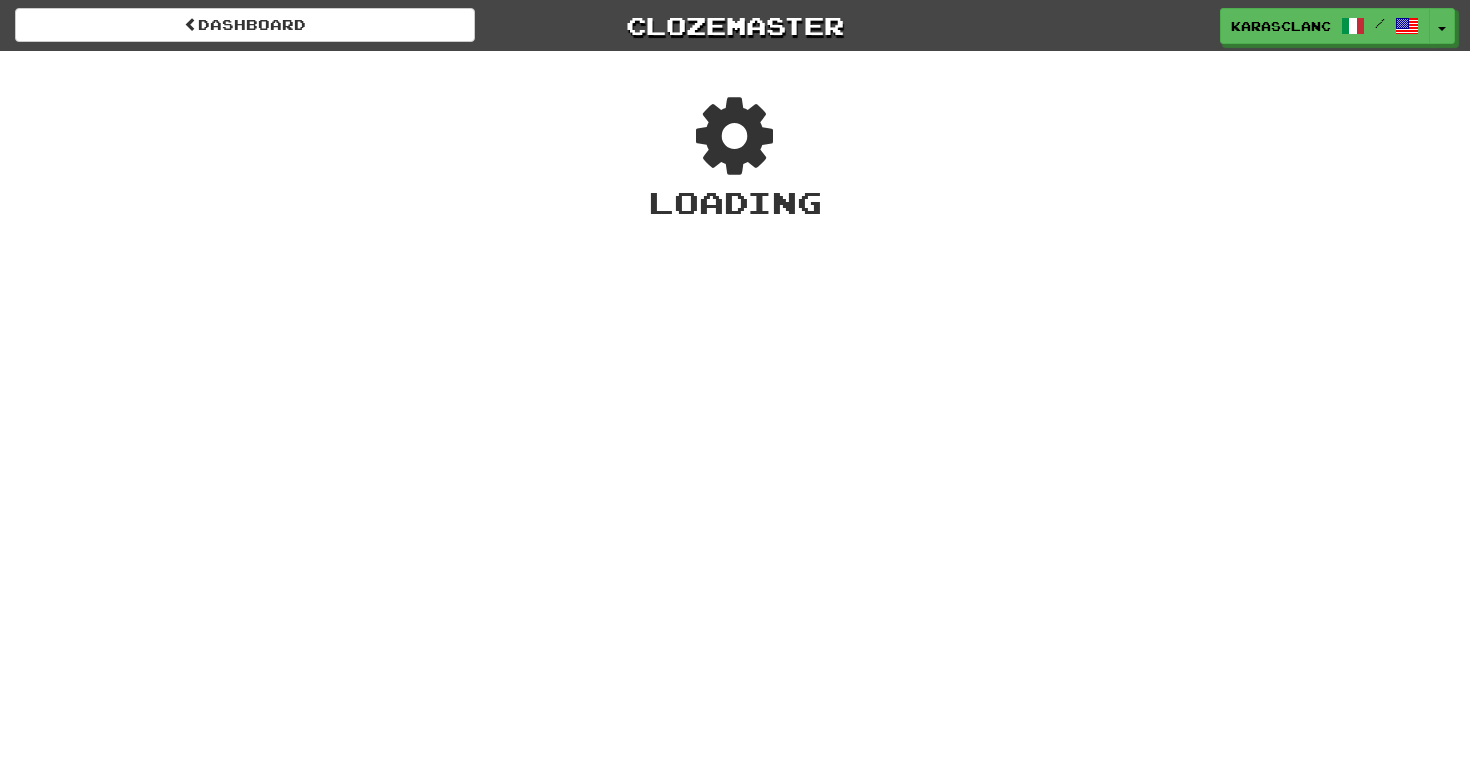scroll, scrollTop: 0, scrollLeft: 0, axis: both 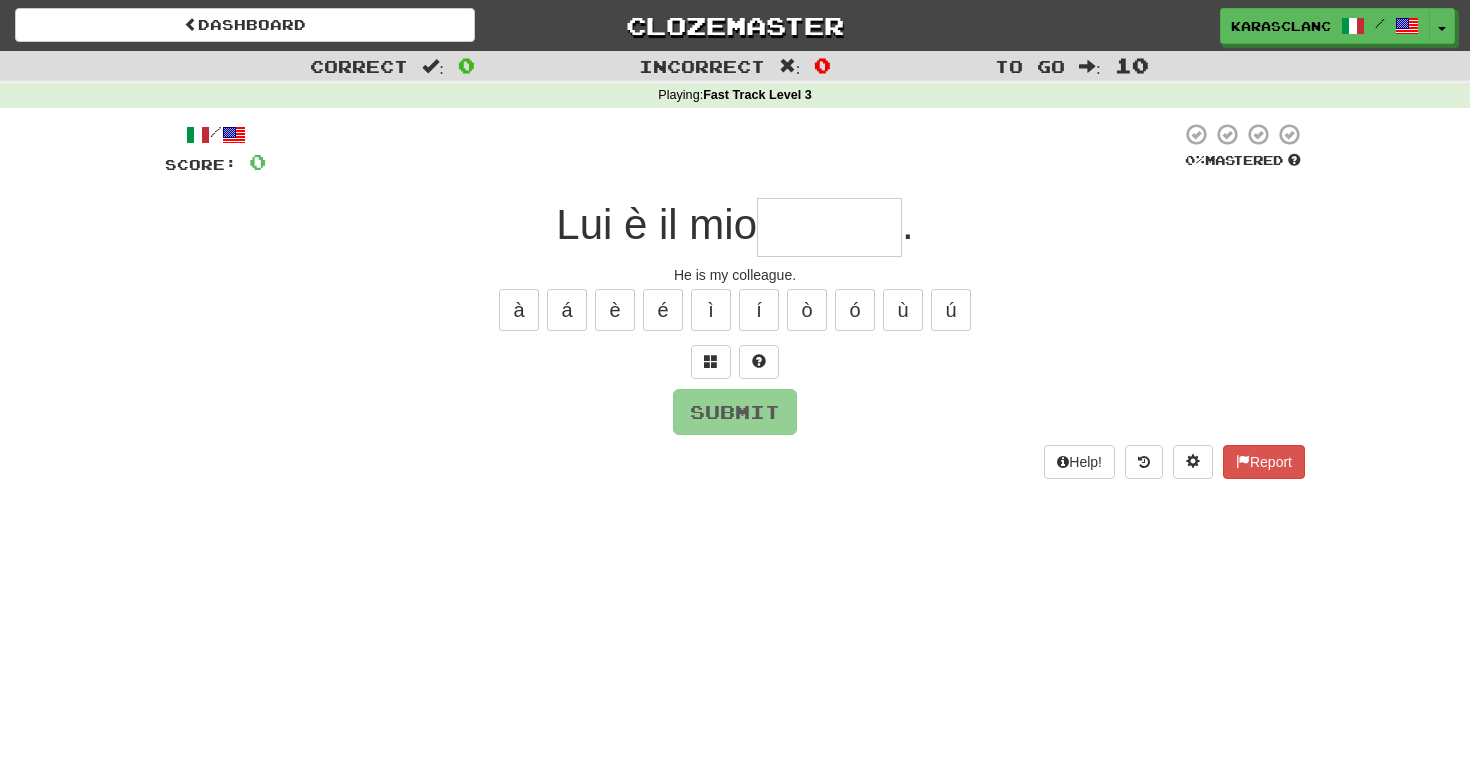 type on "*" 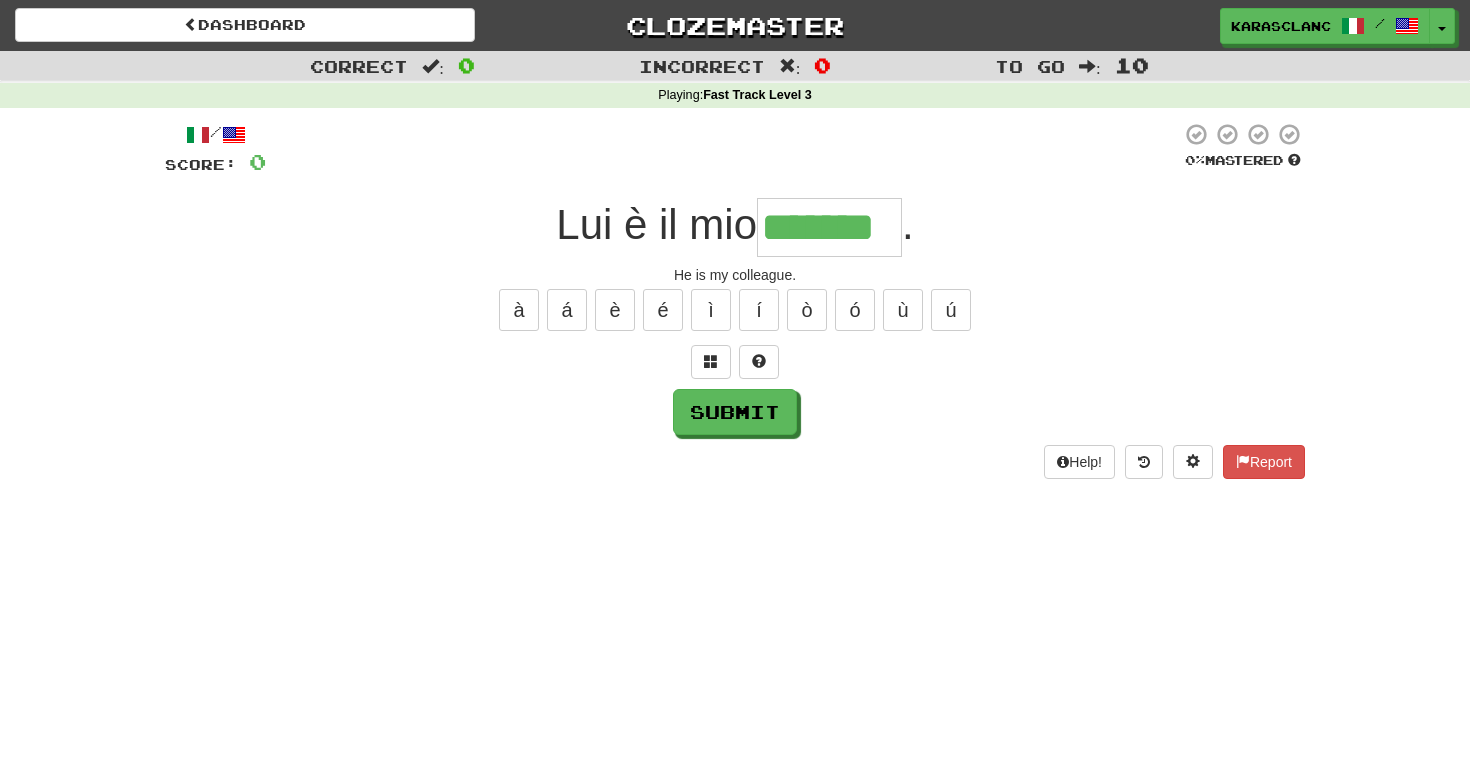 type on "*******" 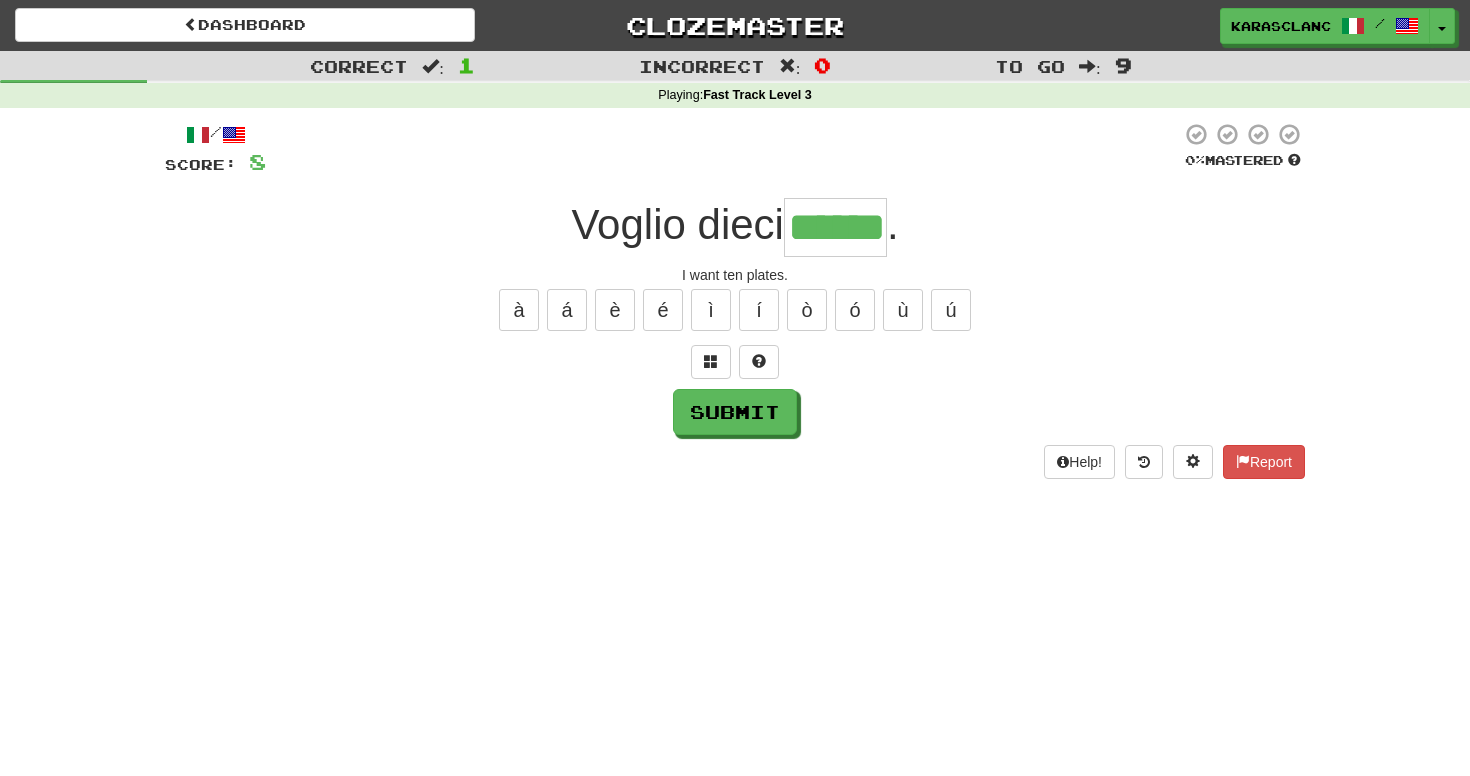 type on "******" 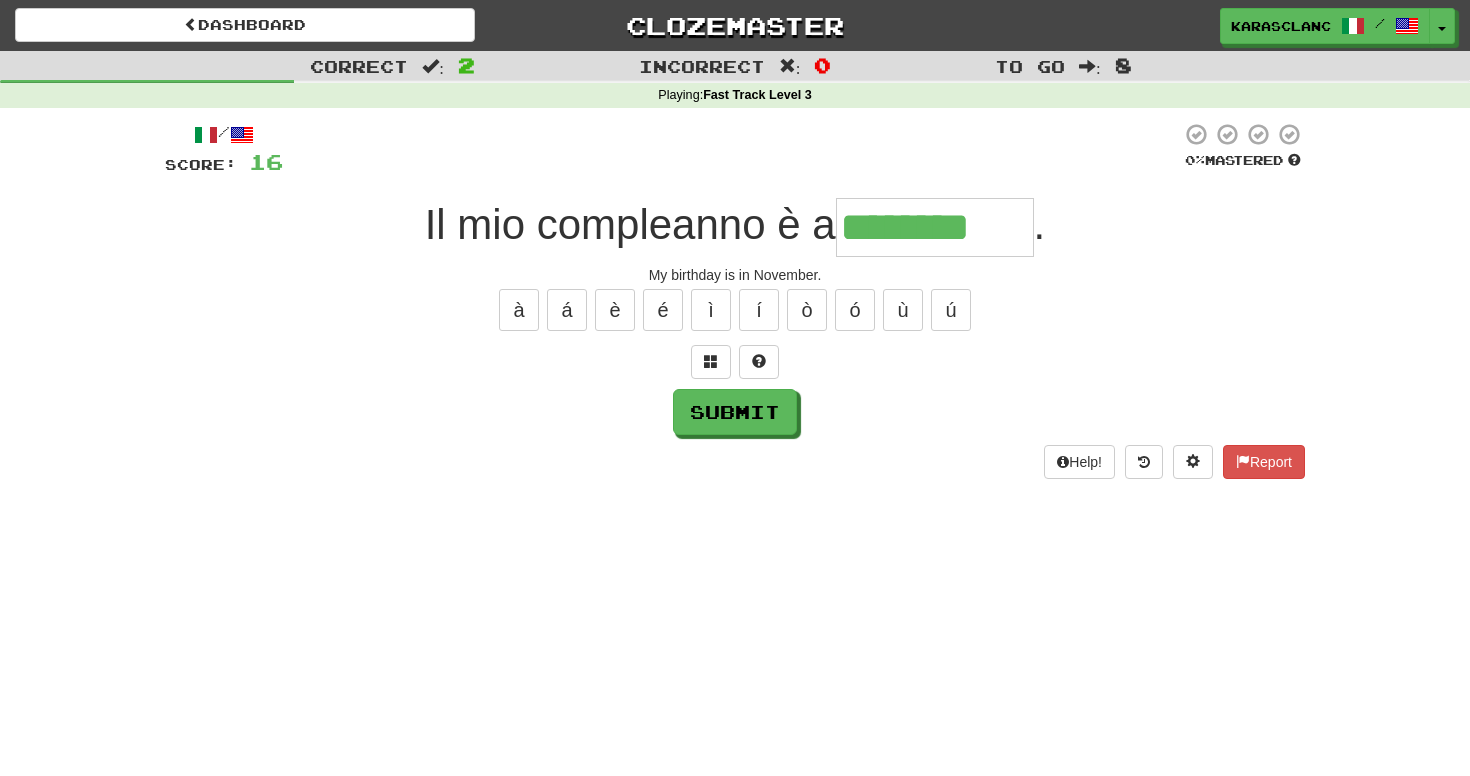 type on "********" 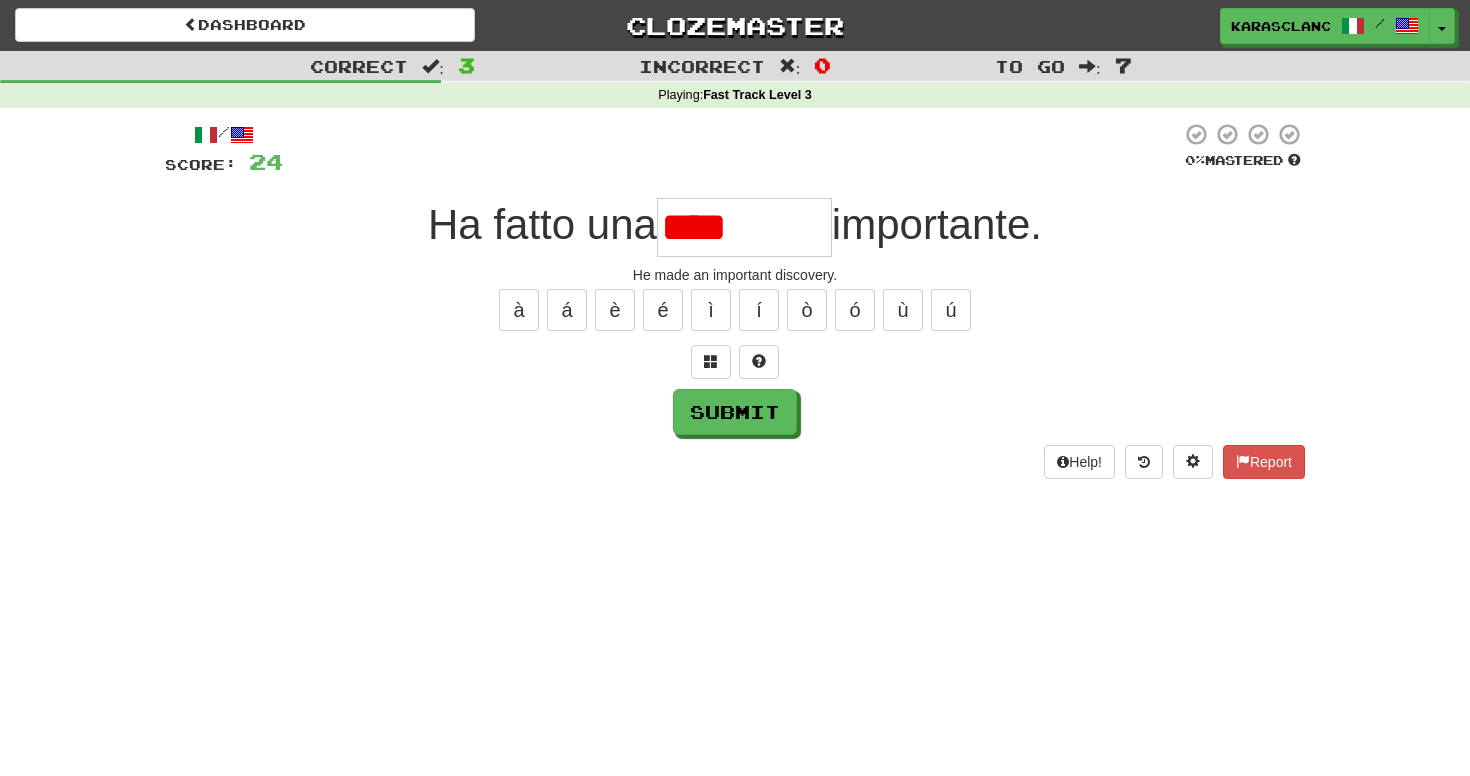 type on "********" 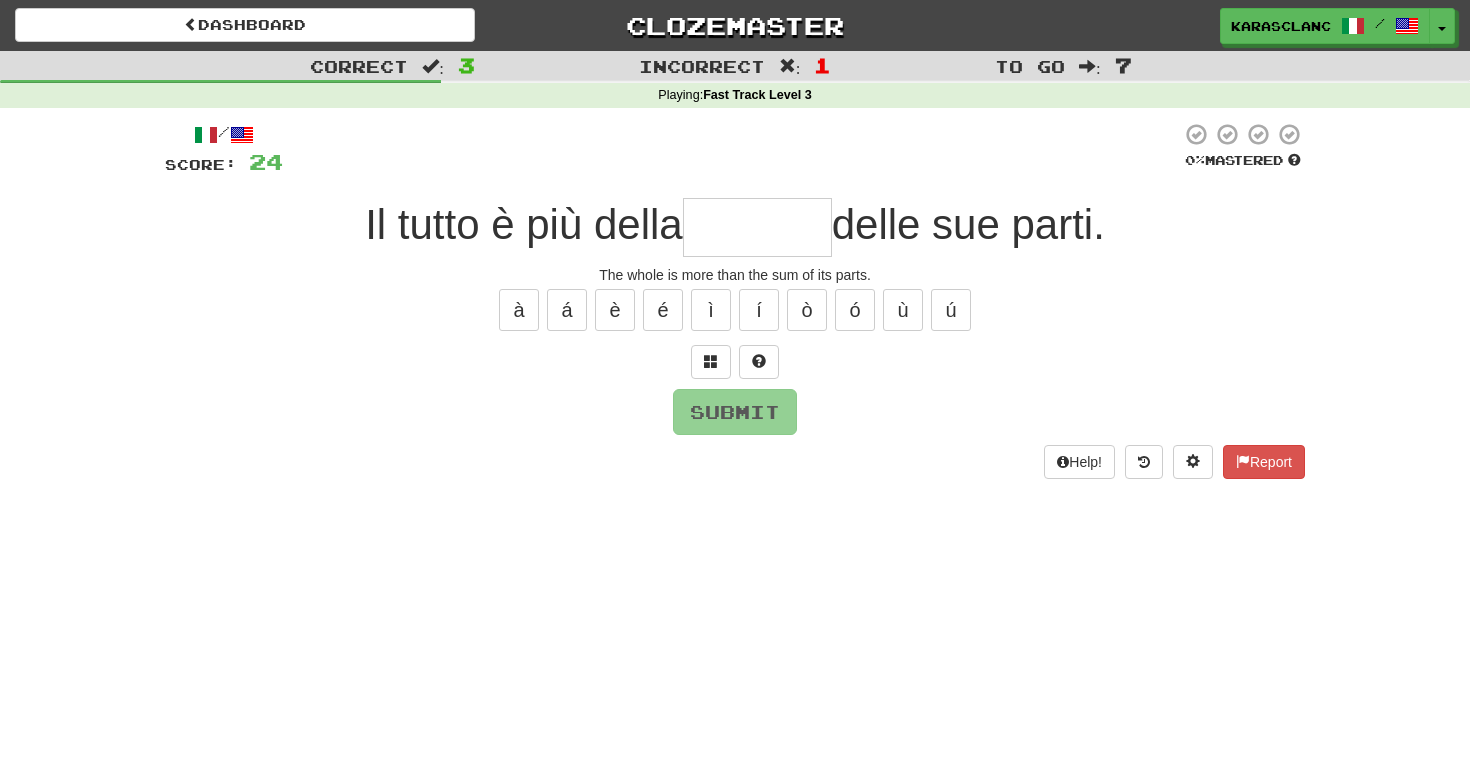 type on "*****" 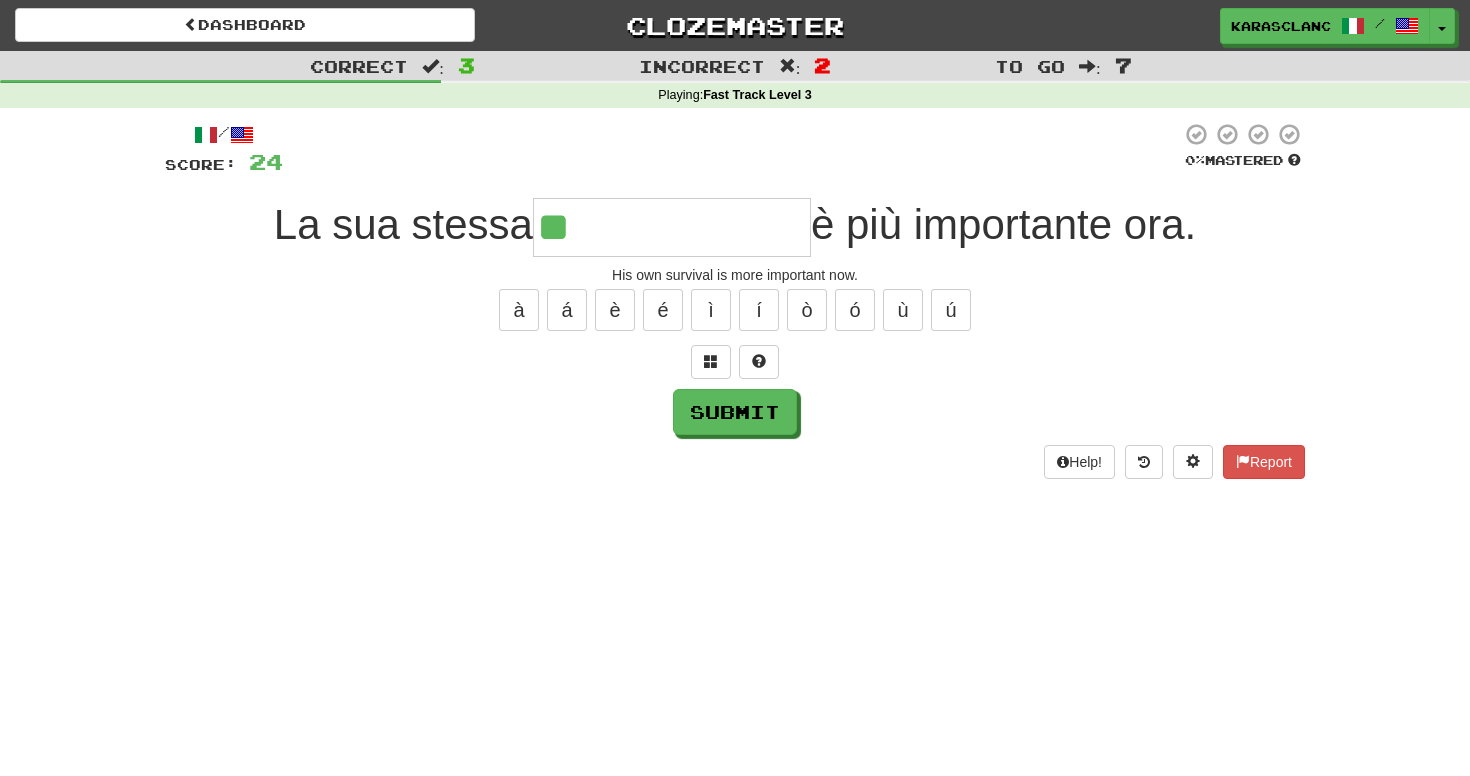 type on "**********" 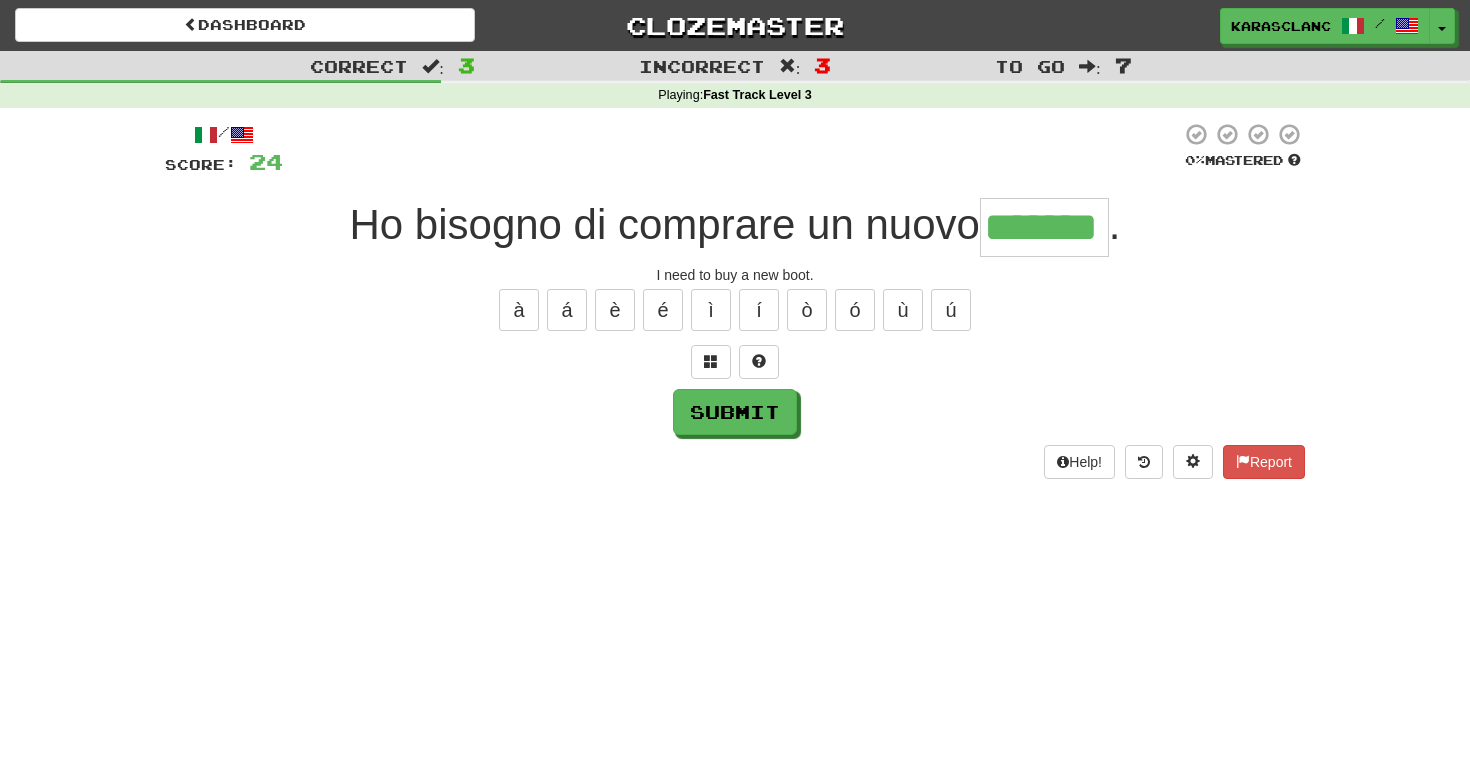 type on "*******" 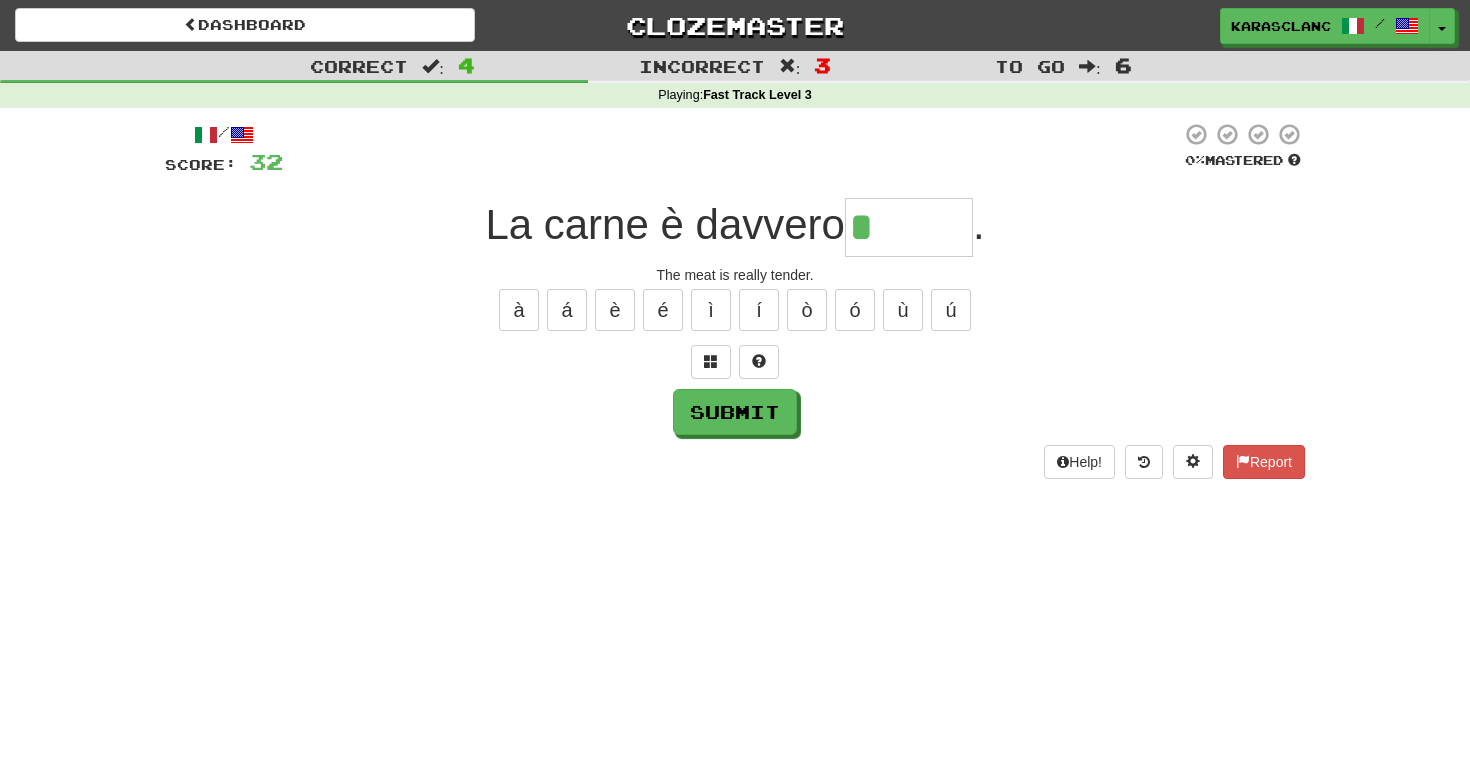 type on "******" 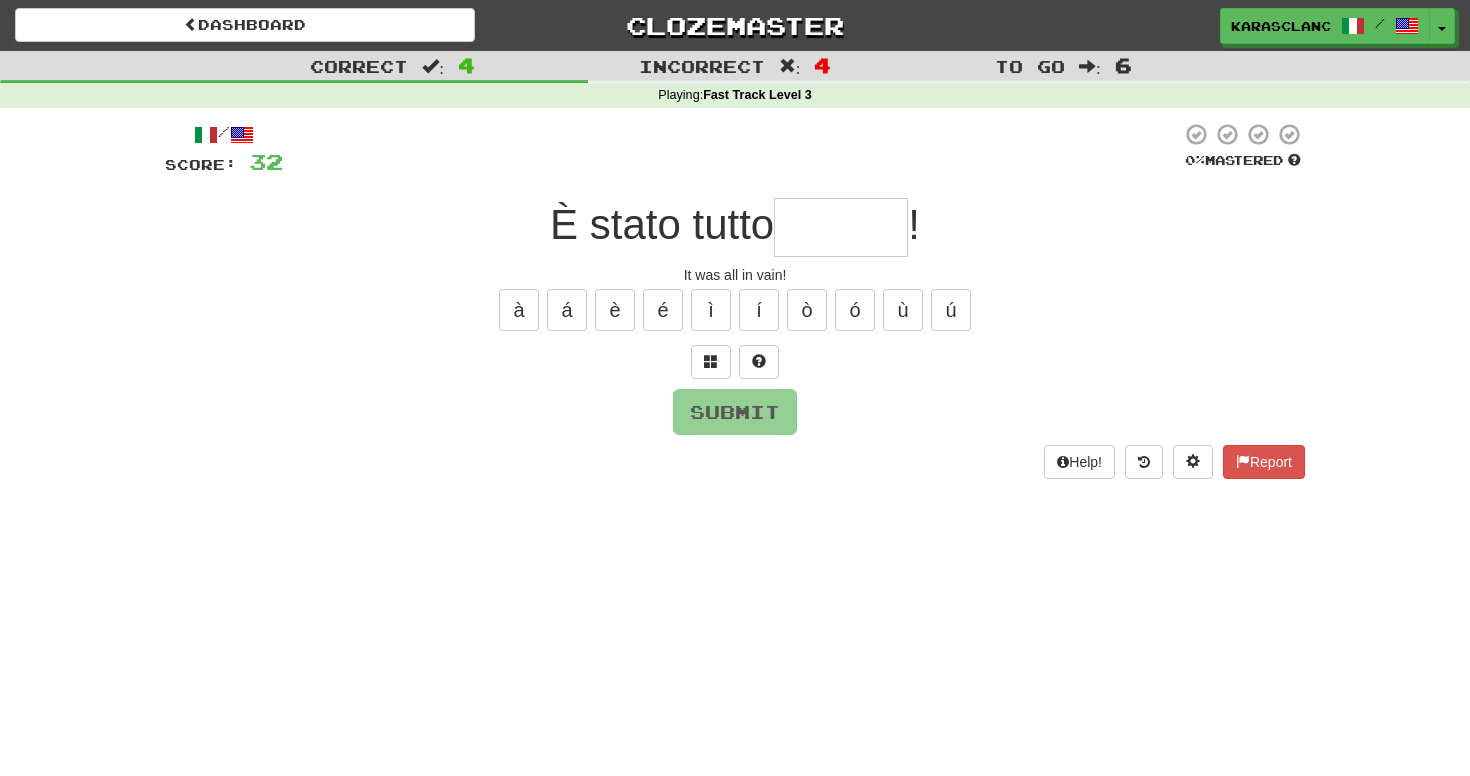 type on "******" 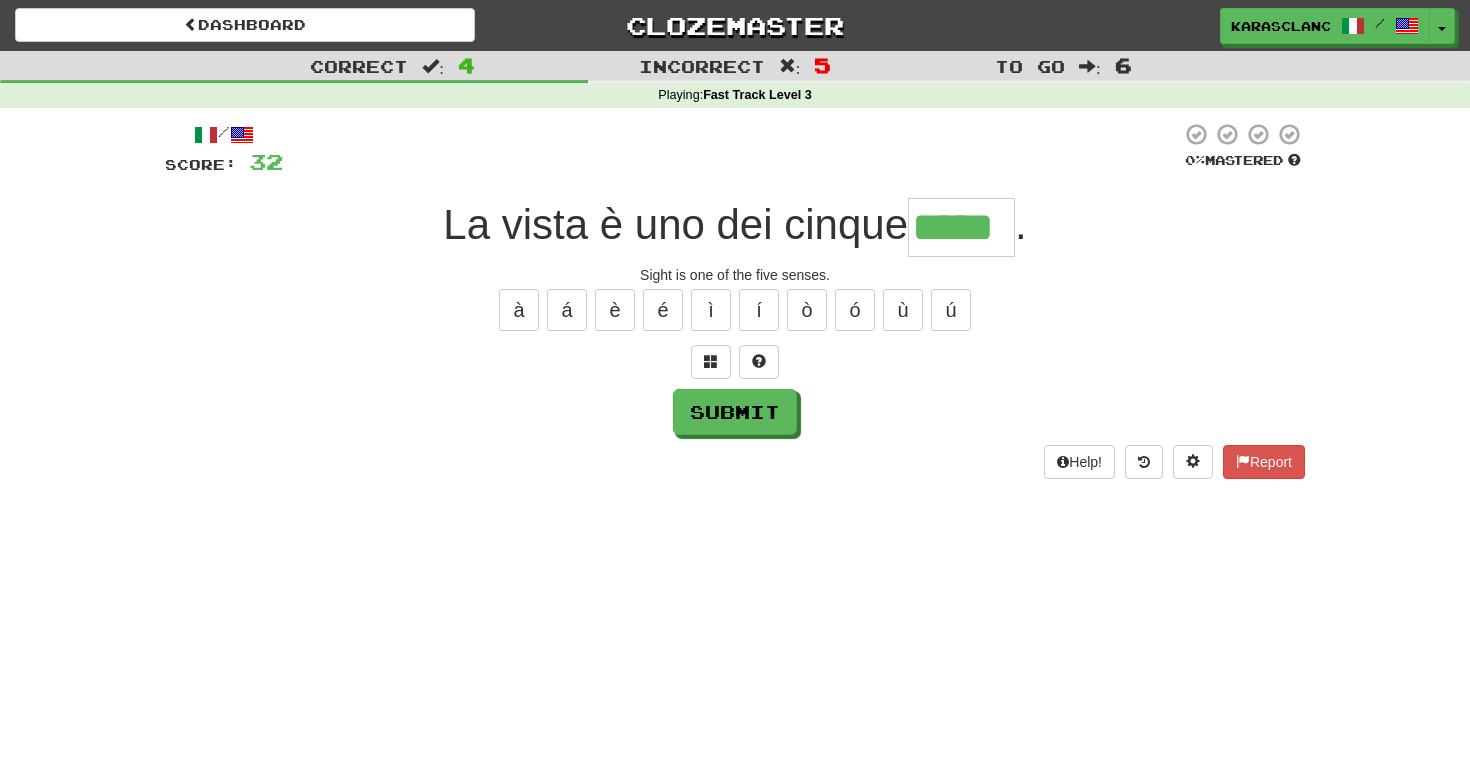 type on "*****" 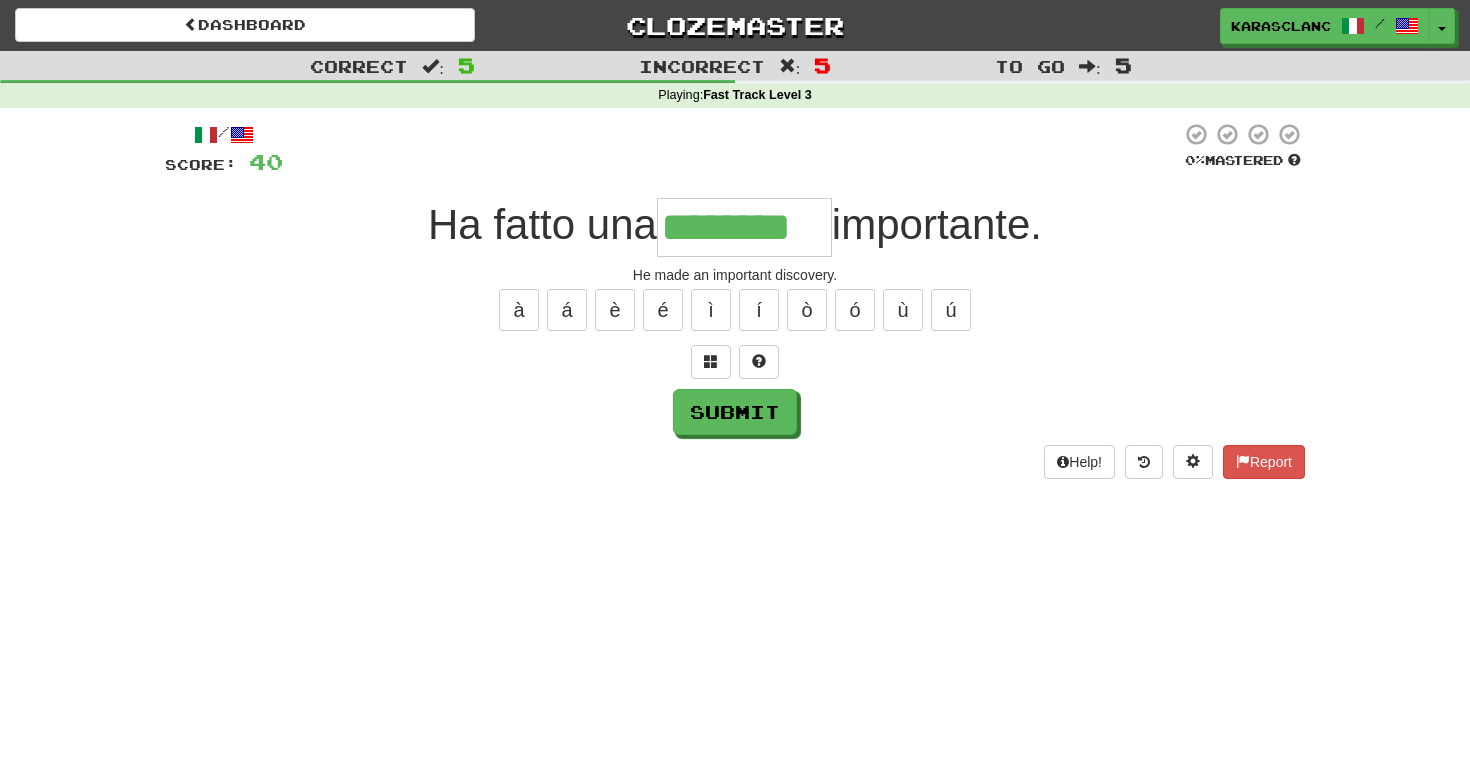 type on "********" 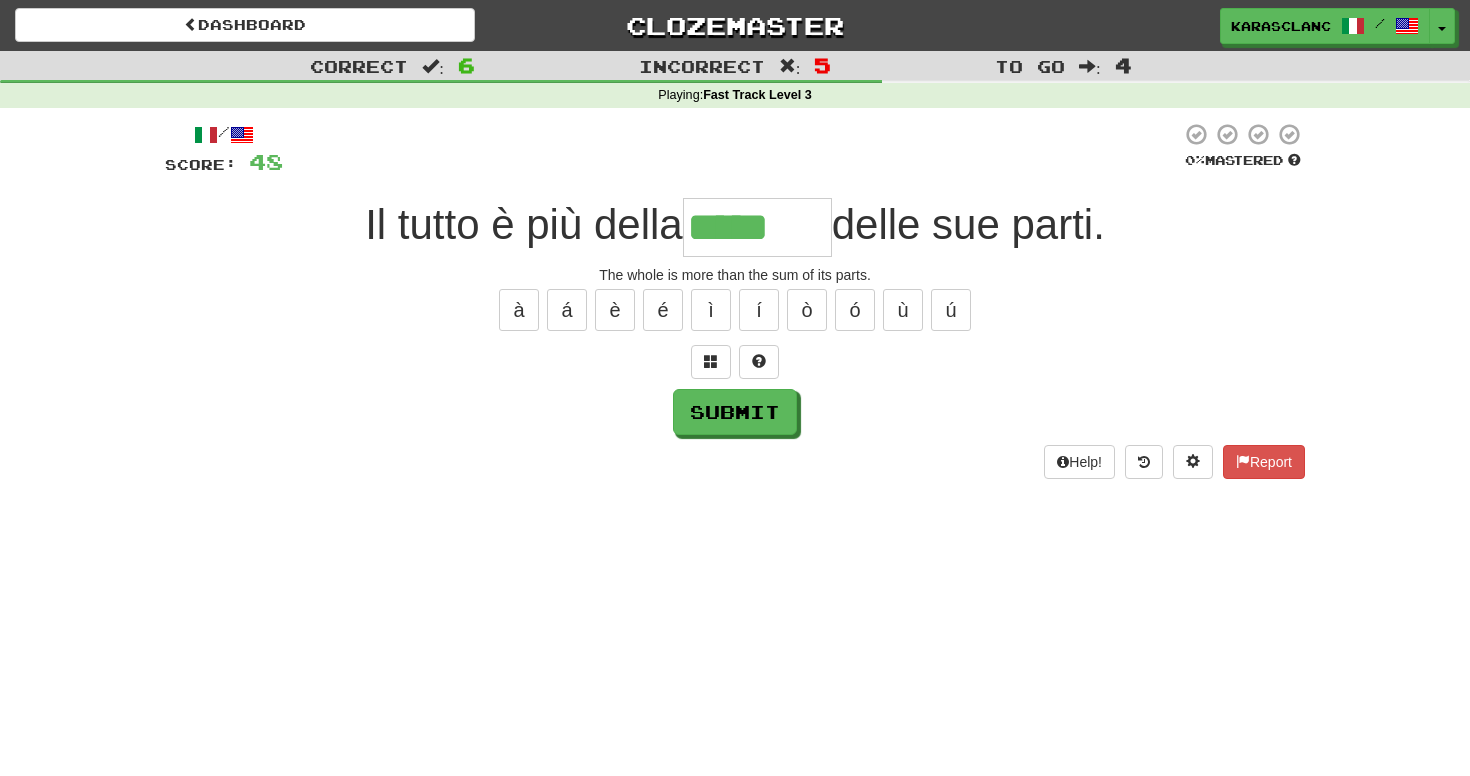 type on "*****" 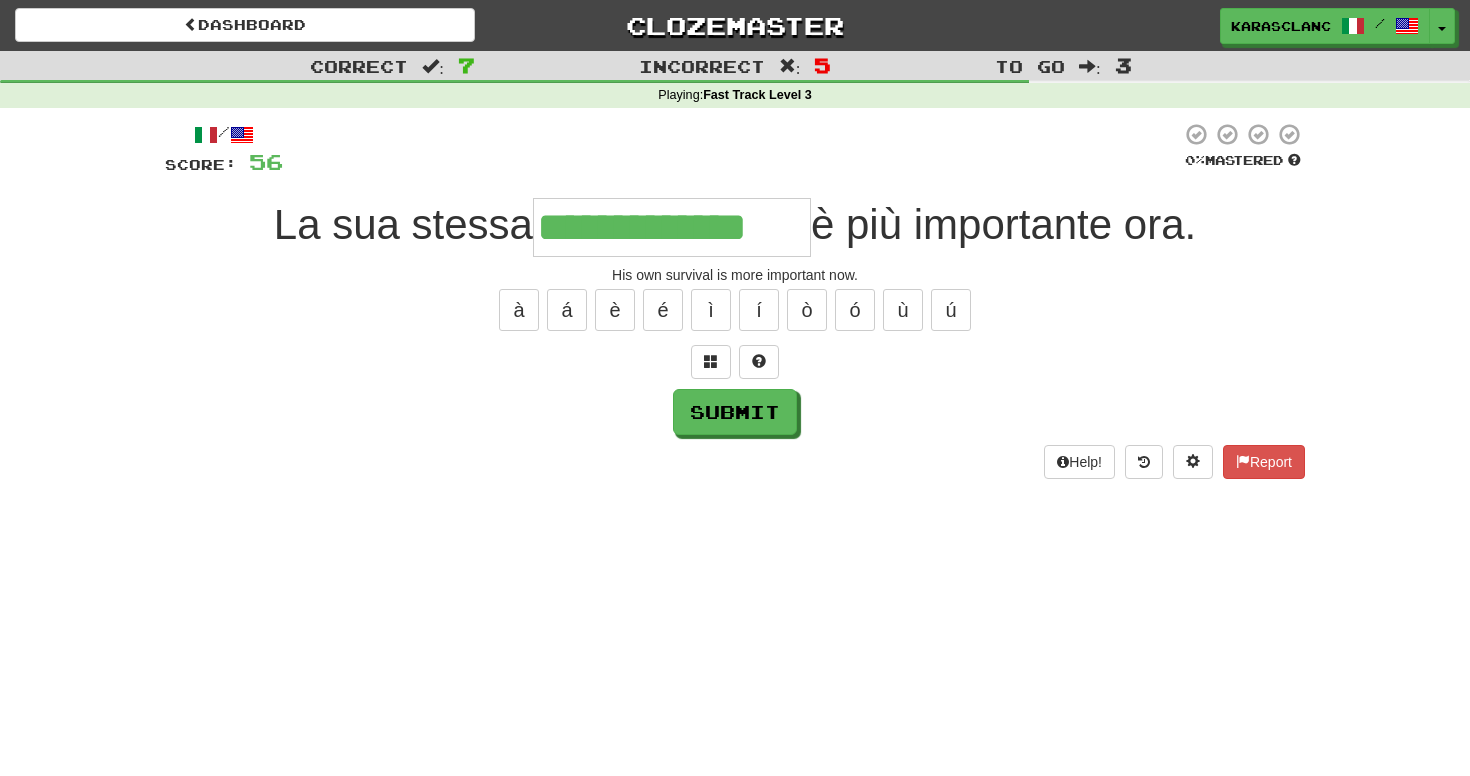 type on "**********" 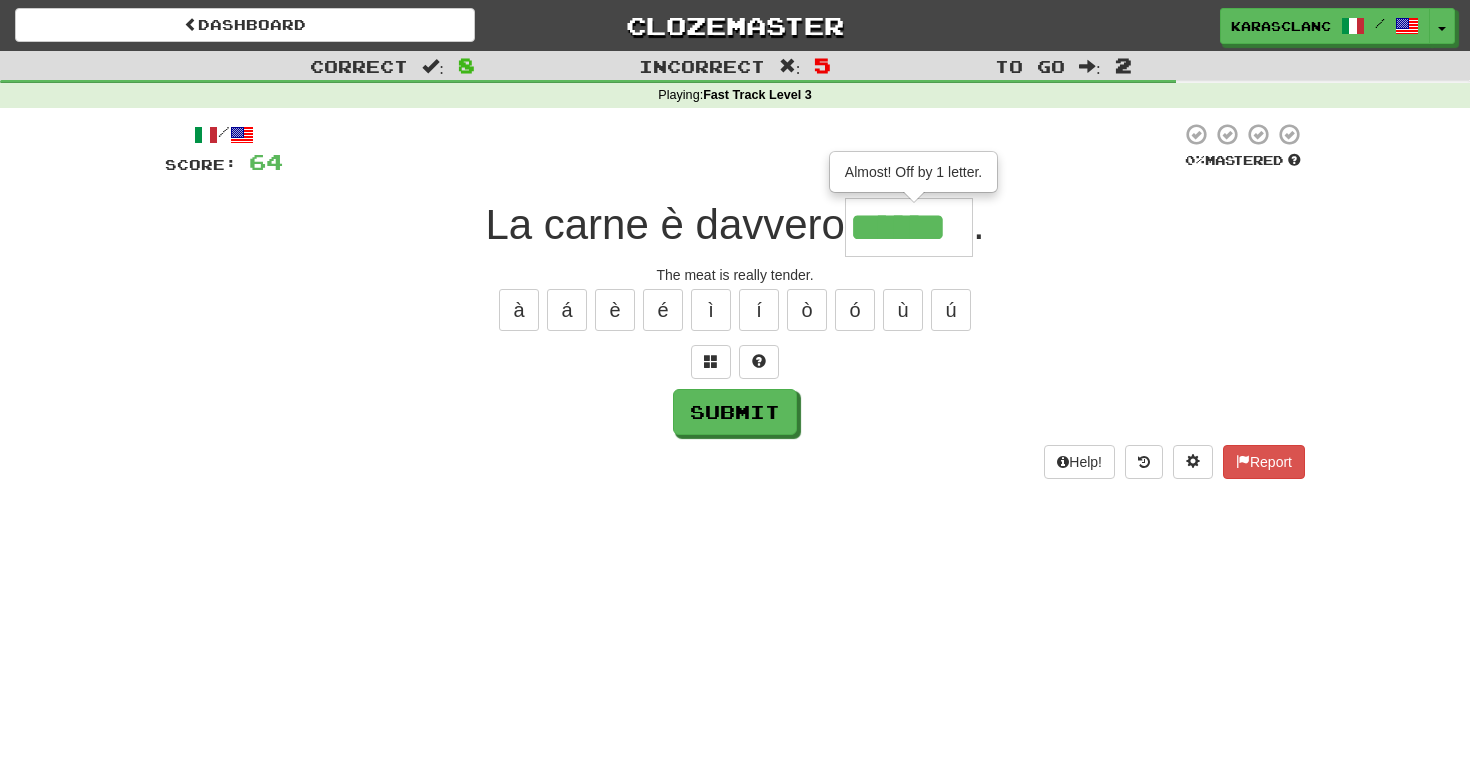 type on "******" 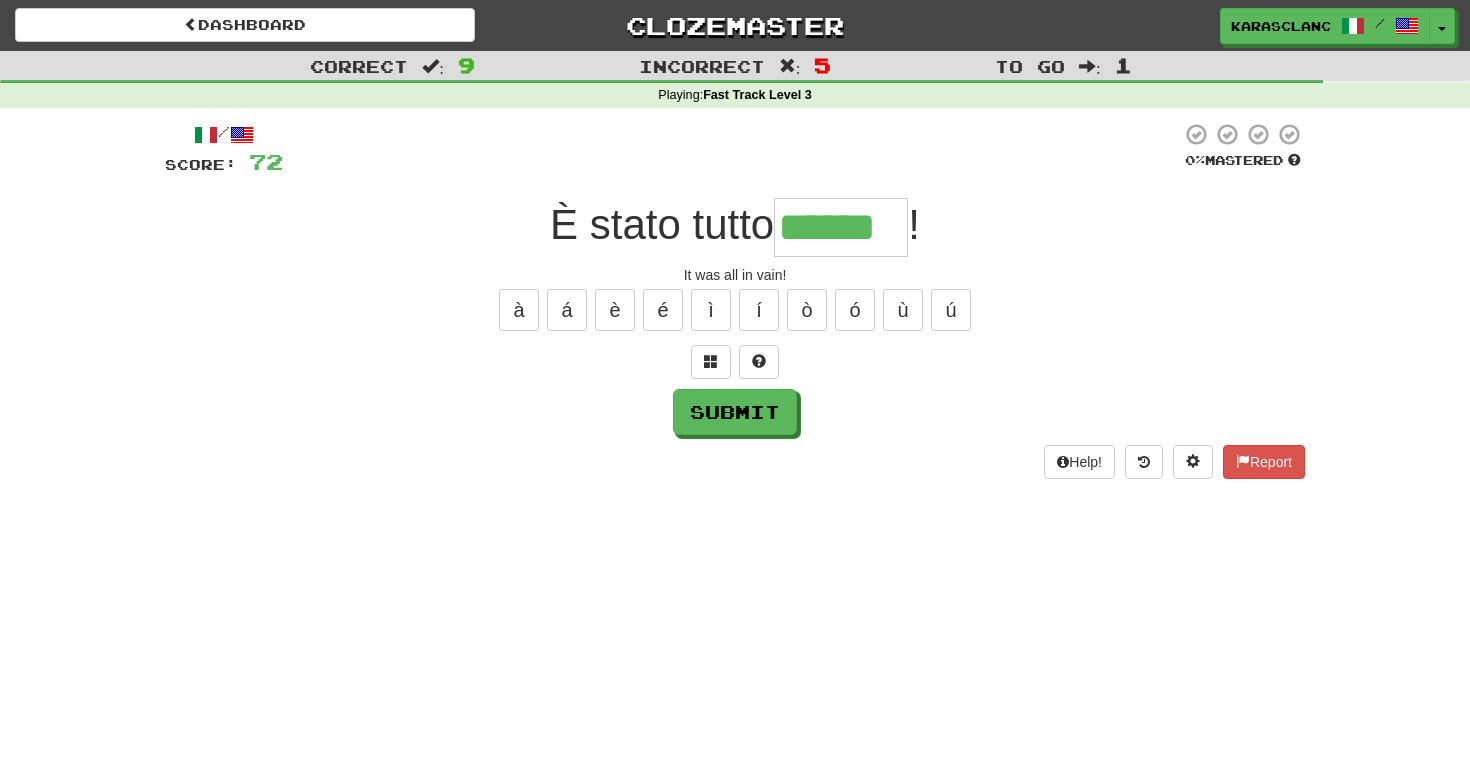type on "******" 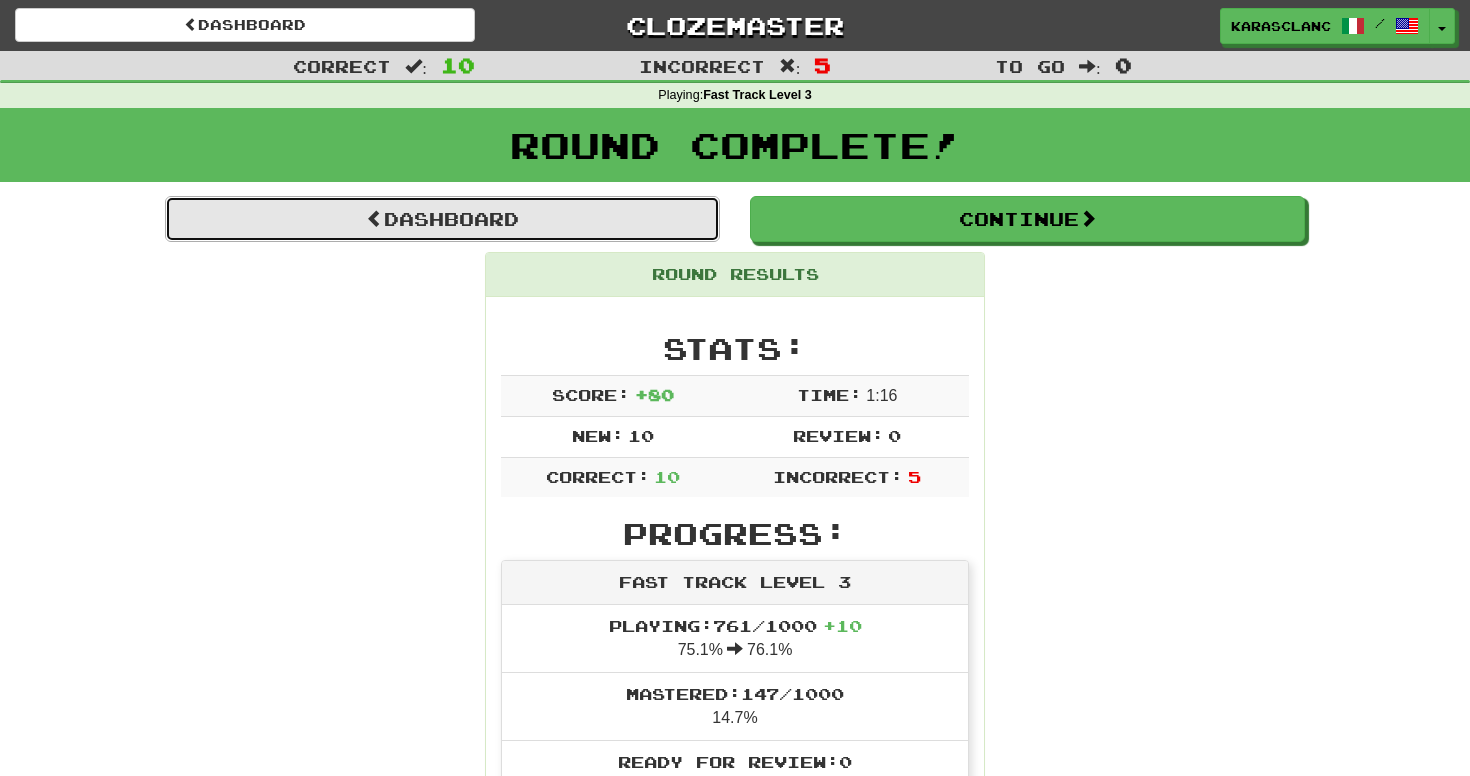 click on "Dashboard" at bounding box center (442, 219) 